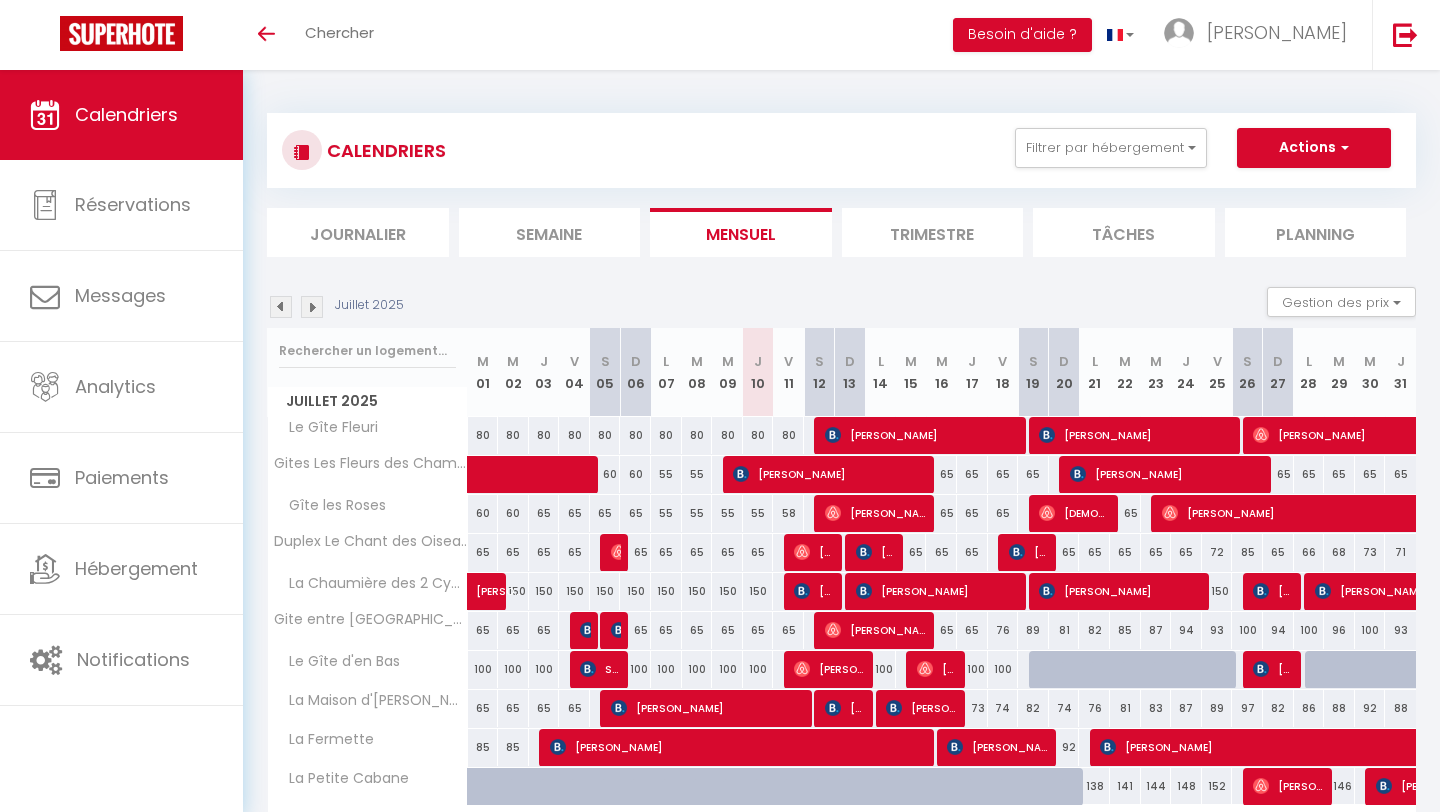scroll, scrollTop: 127, scrollLeft: 0, axis: vertical 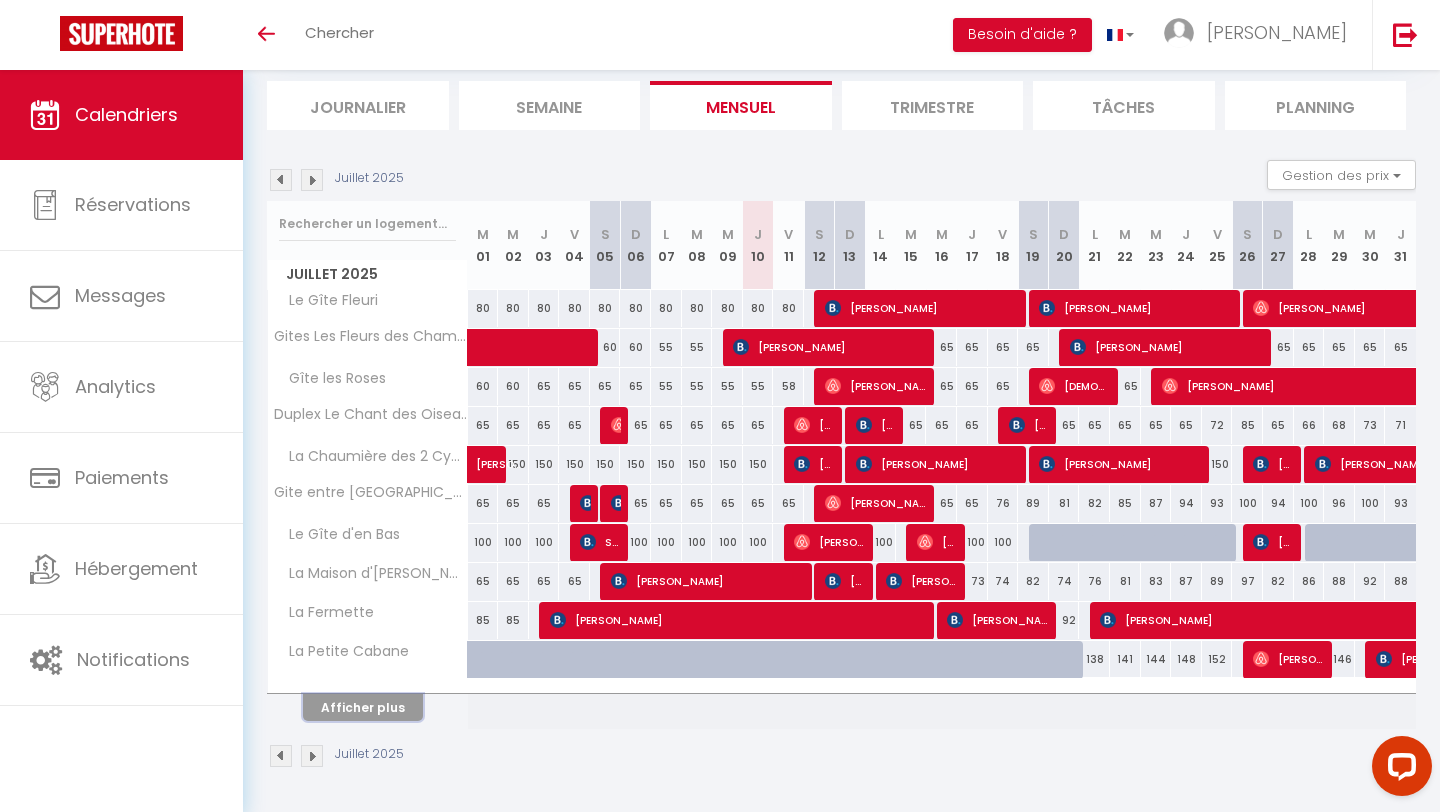 click on "Afficher plus" at bounding box center [363, 707] 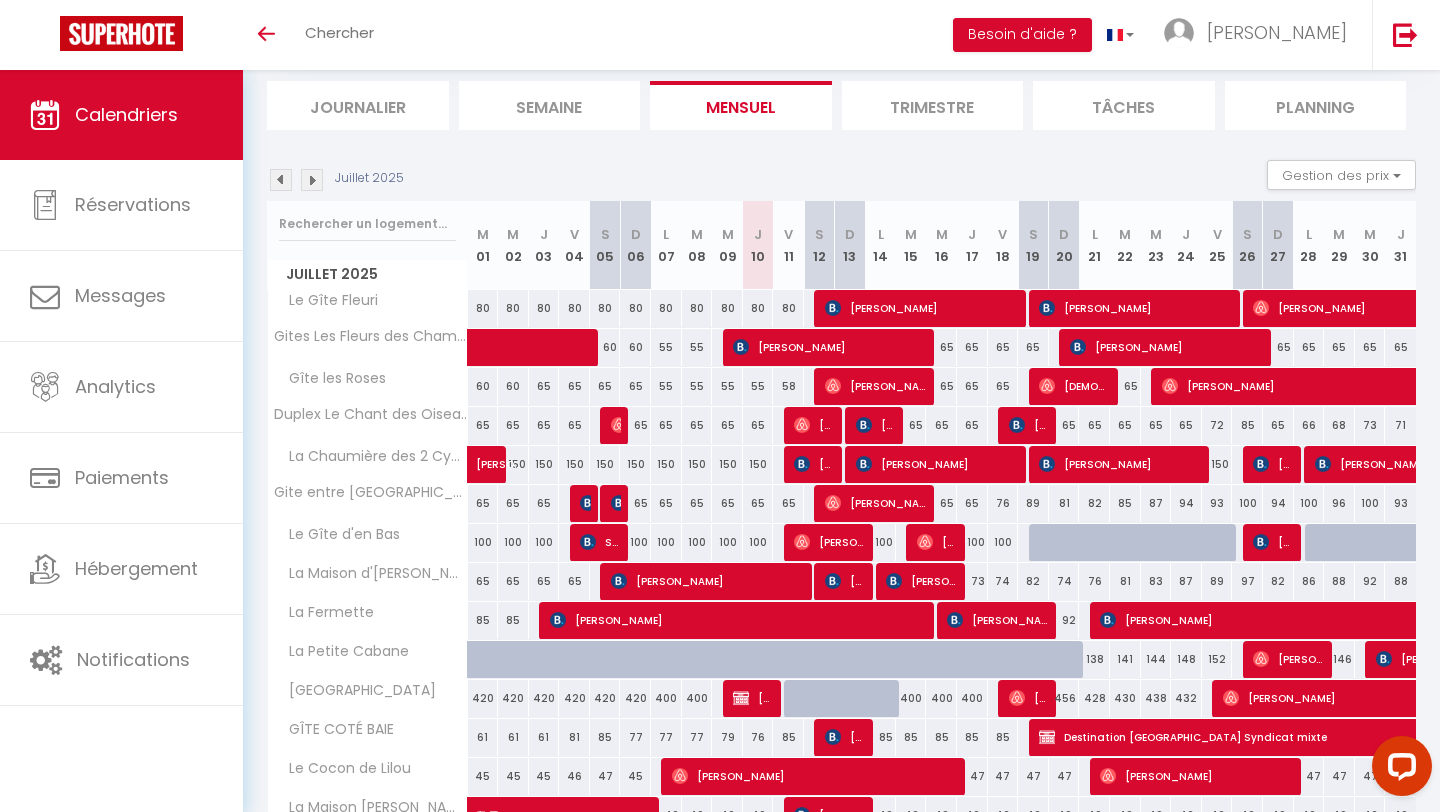 click on "Journalier" at bounding box center (358, 105) 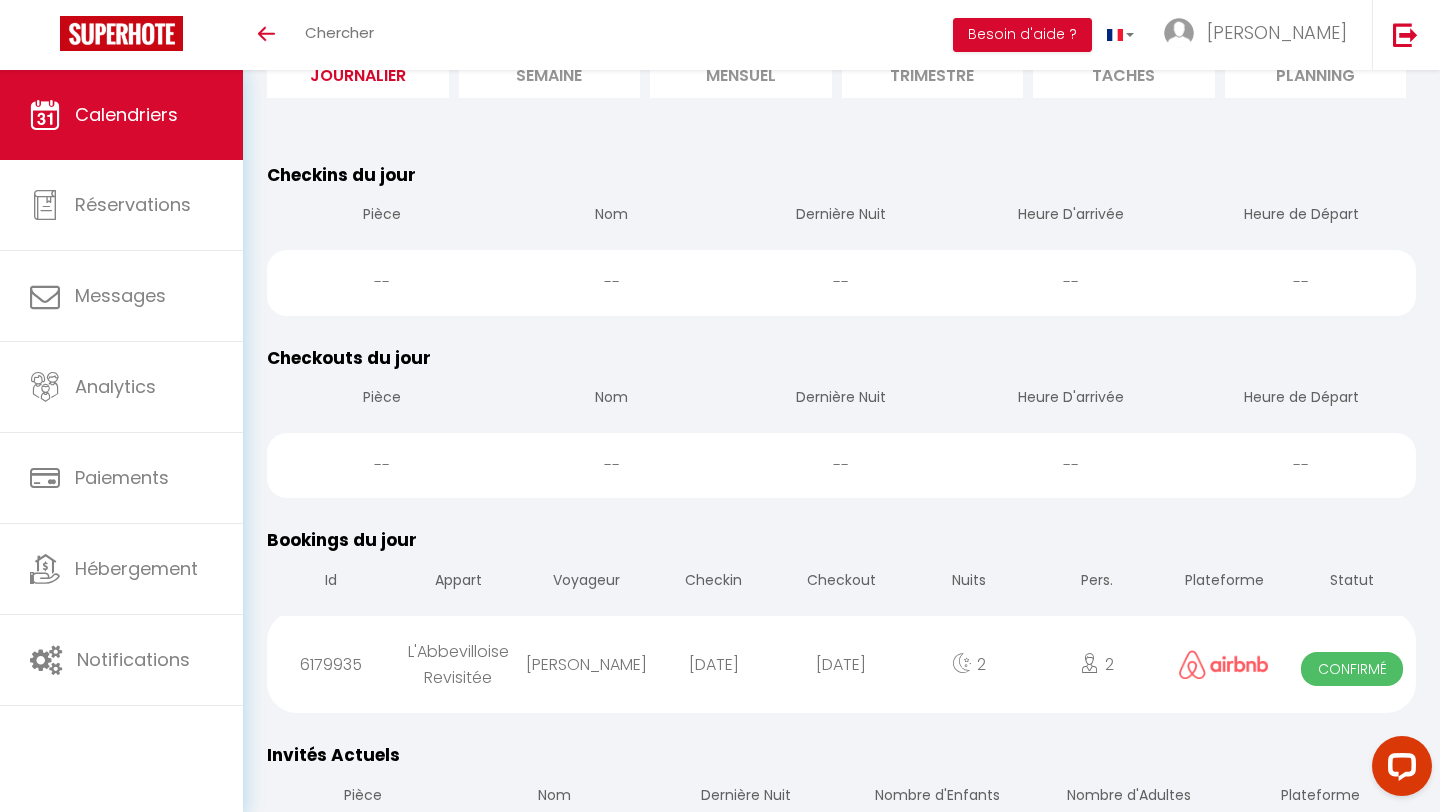 scroll, scrollTop: 0, scrollLeft: 0, axis: both 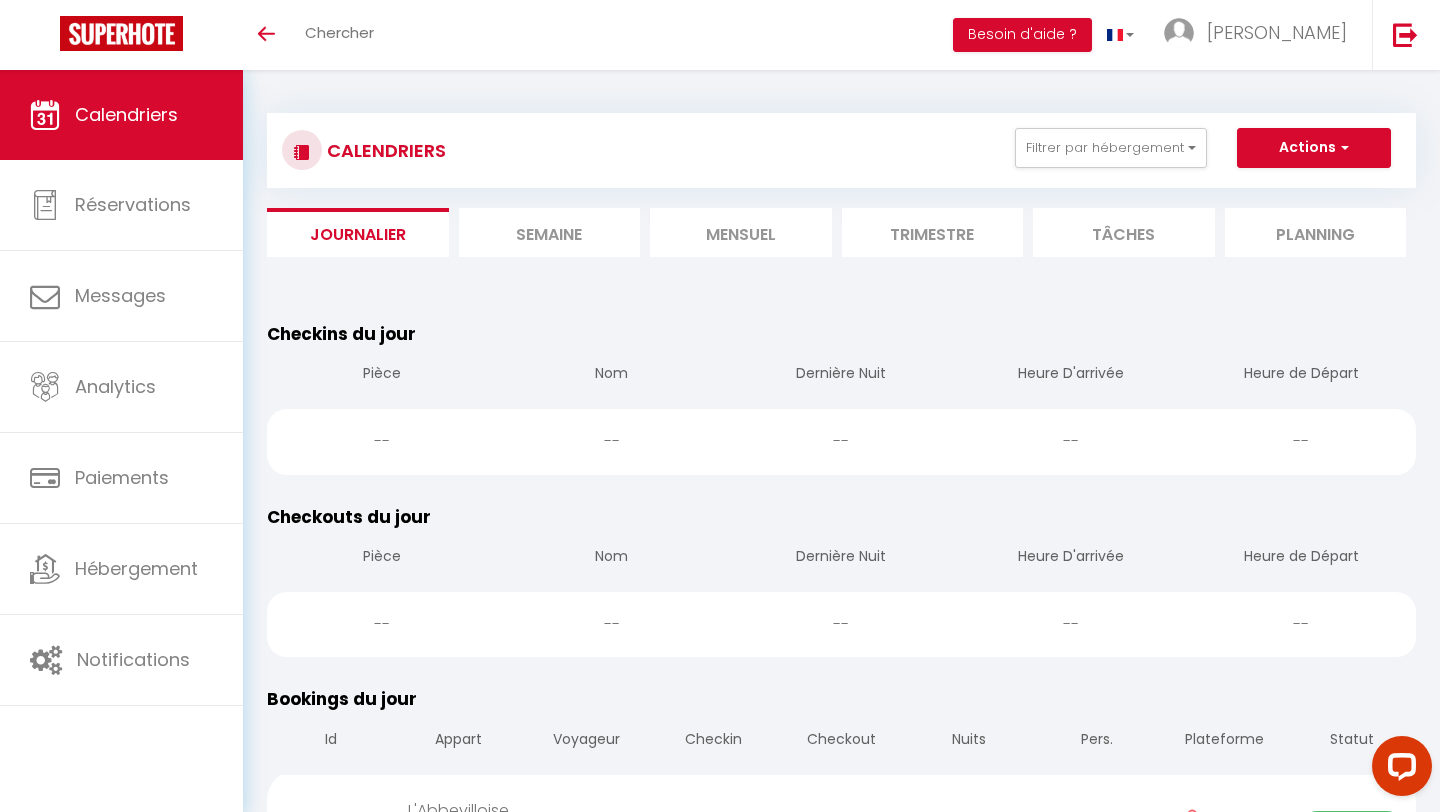 click on "Semaine" at bounding box center (550, 232) 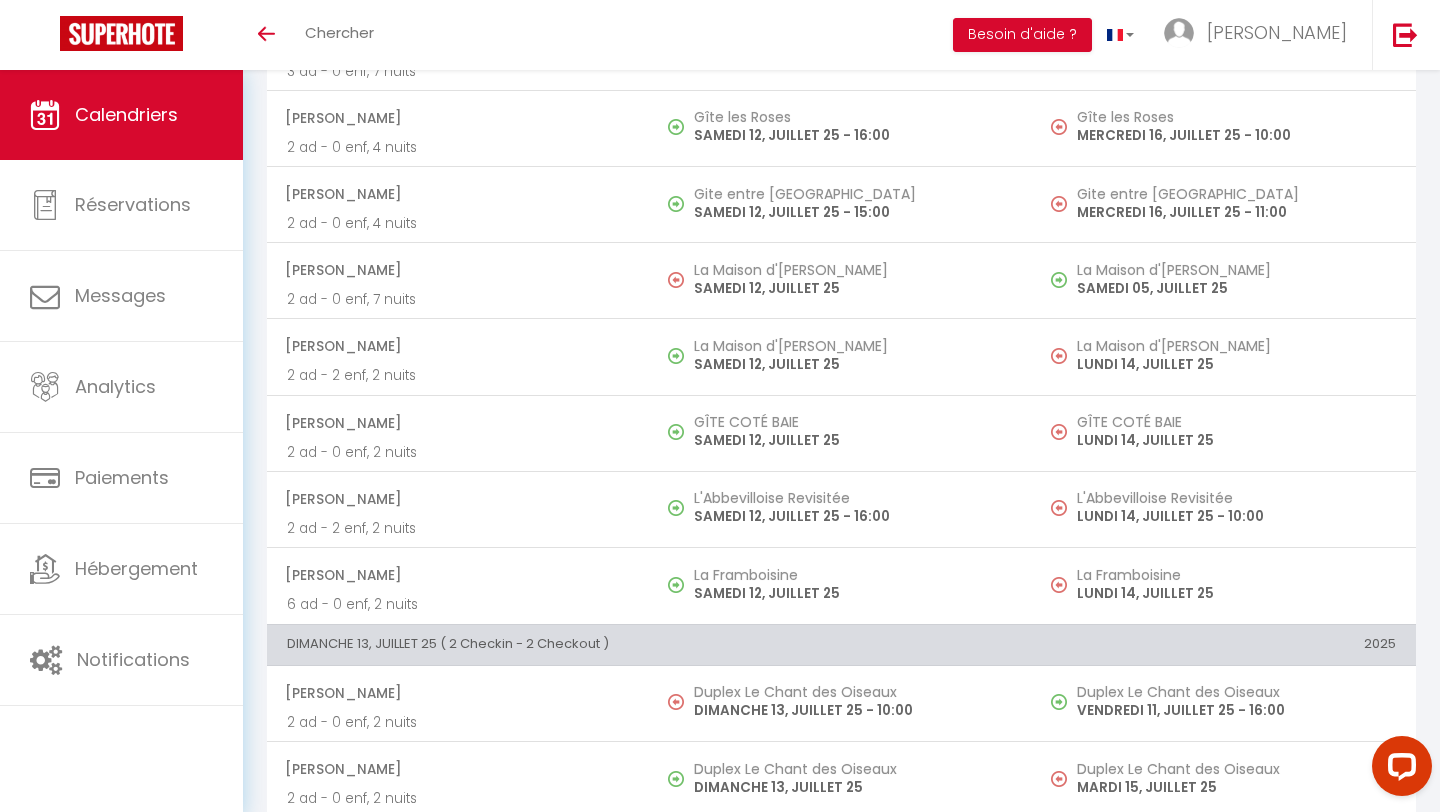 scroll, scrollTop: 1466, scrollLeft: 0, axis: vertical 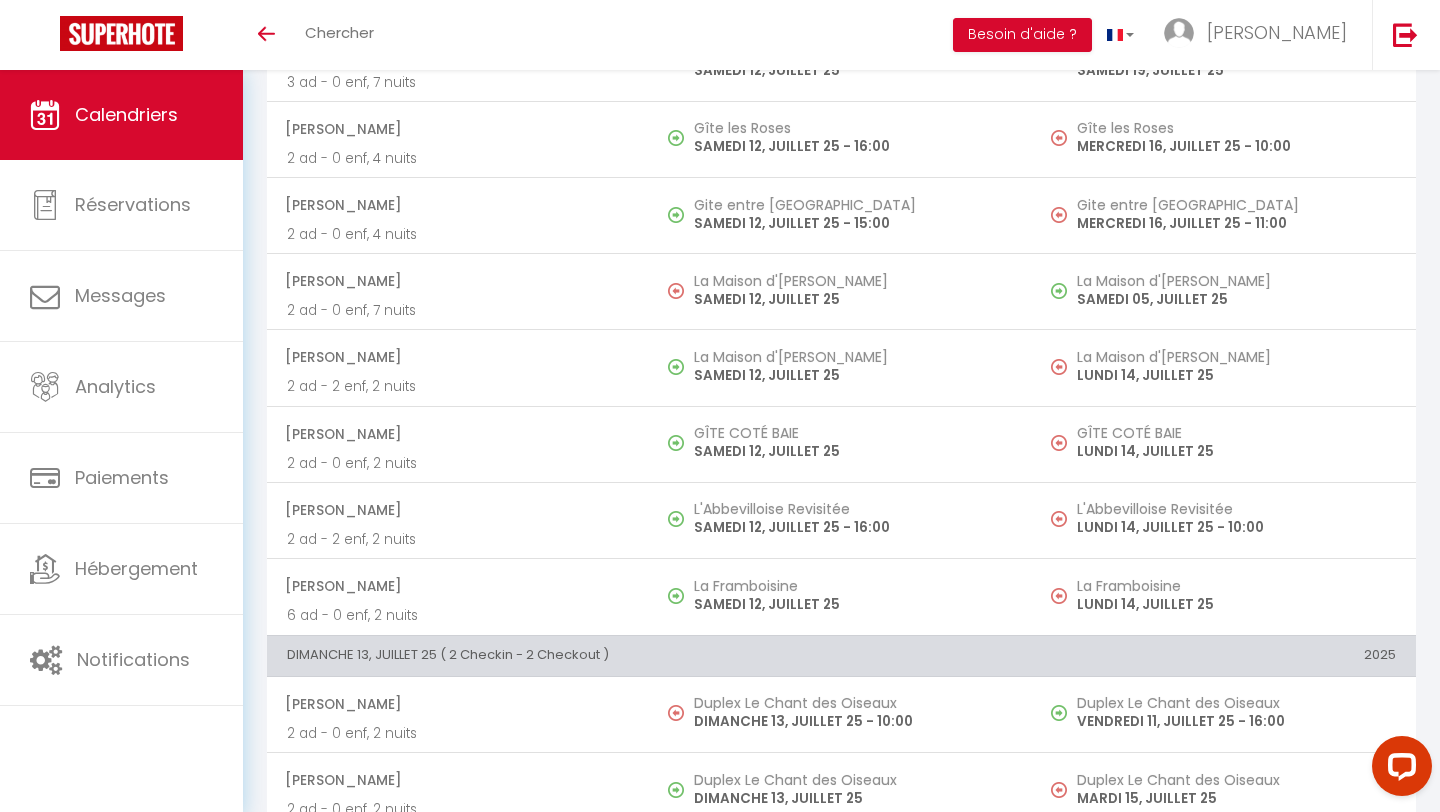 click on "Calendriers" at bounding box center (126, 114) 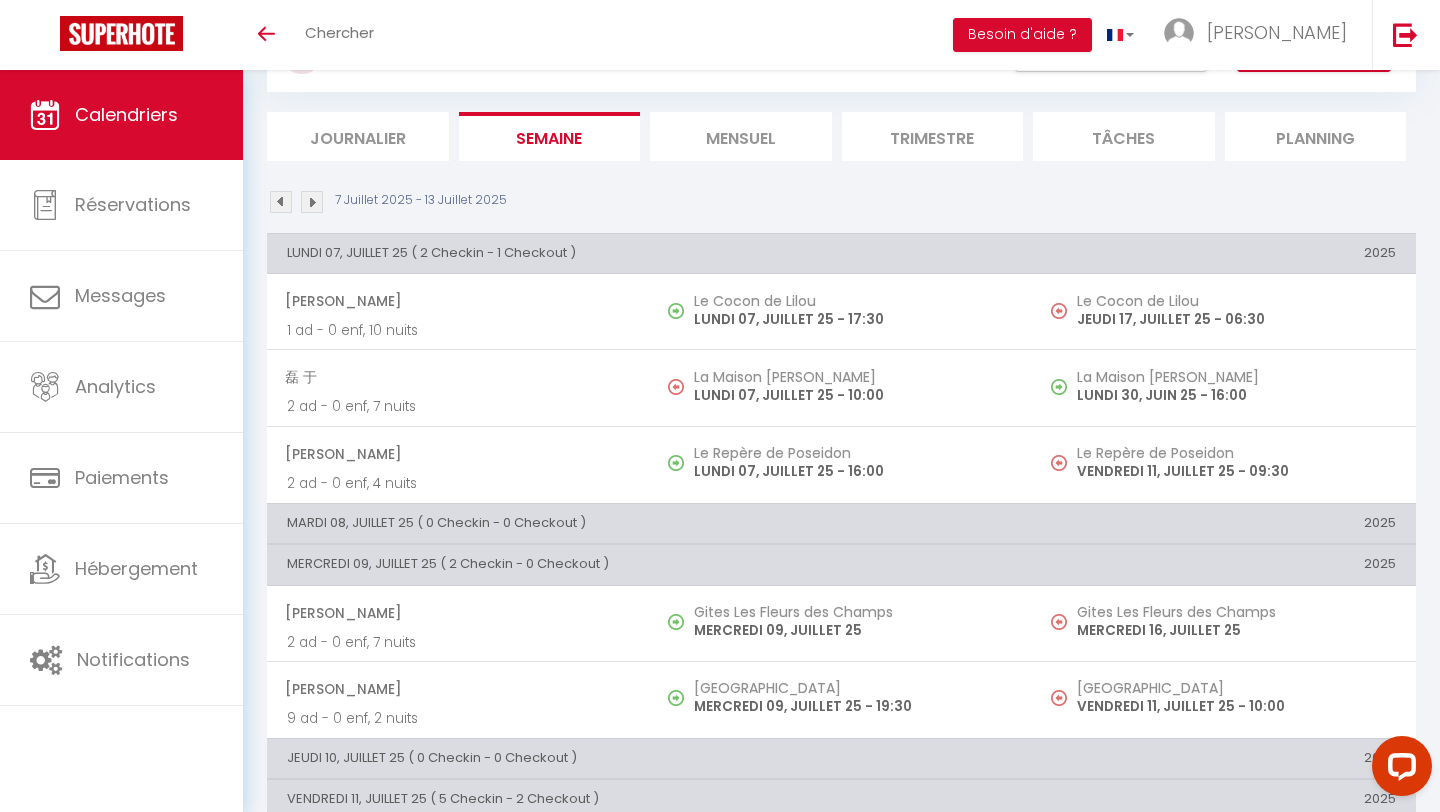 scroll, scrollTop: 0, scrollLeft: 0, axis: both 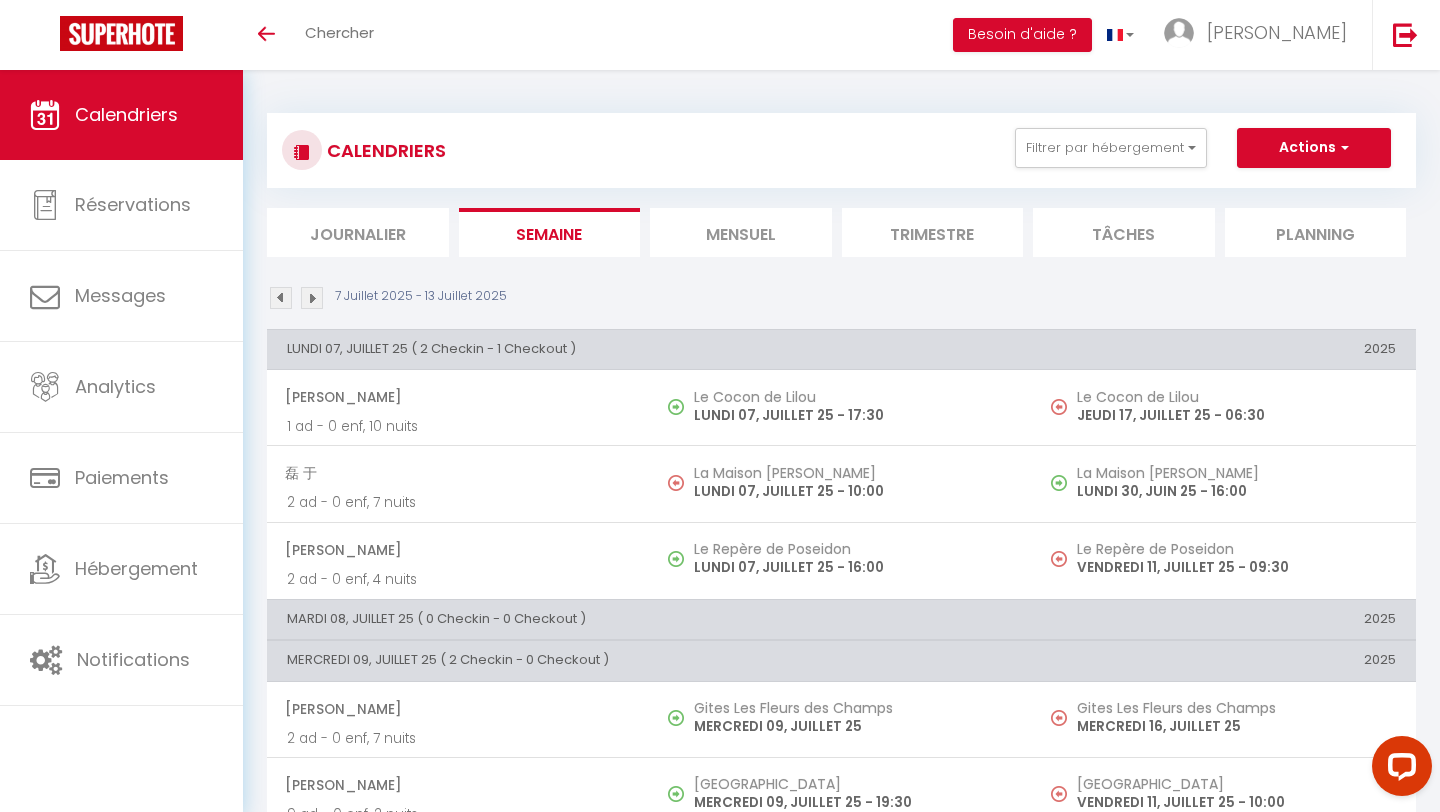 click on "Mensuel" at bounding box center [741, 232] 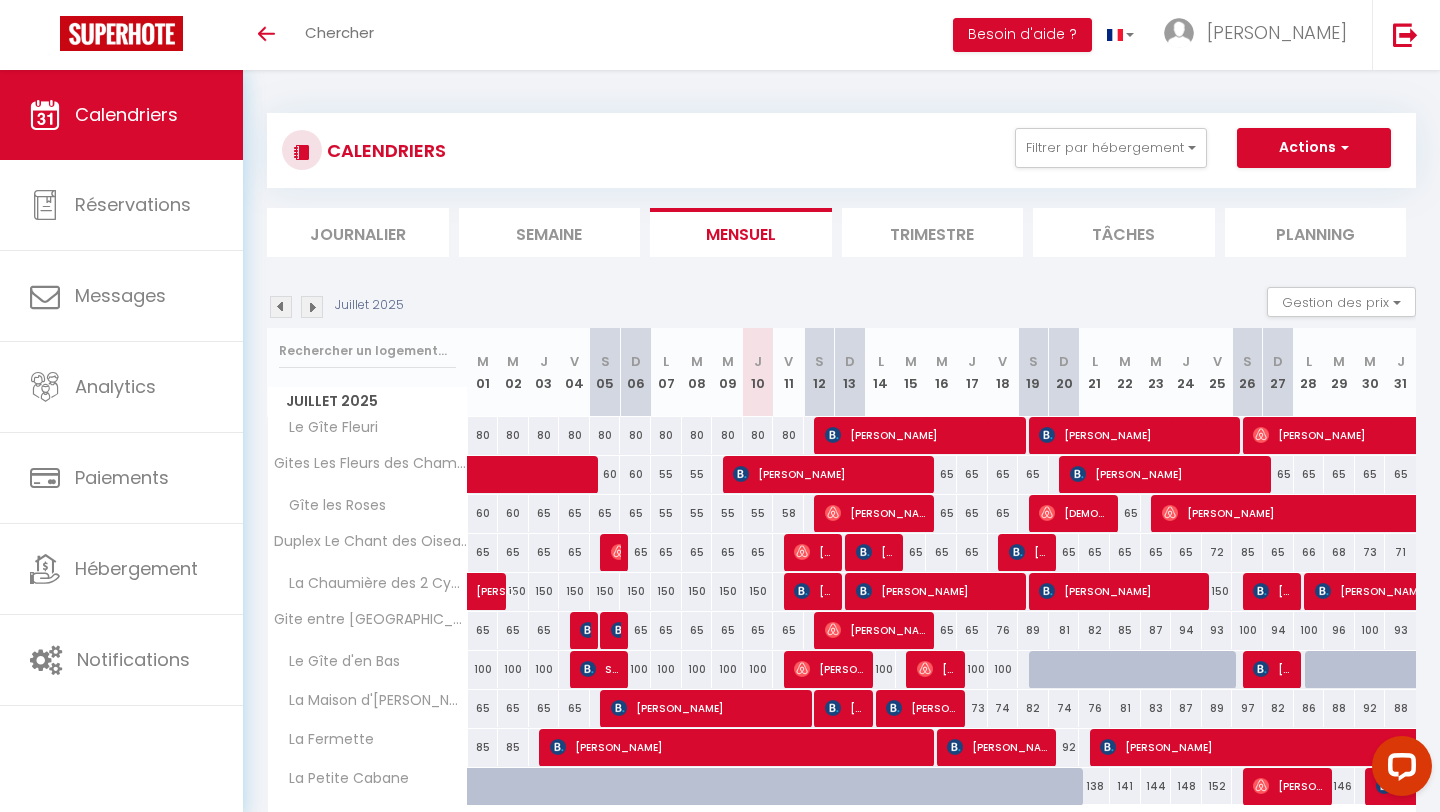 scroll, scrollTop: 127, scrollLeft: 0, axis: vertical 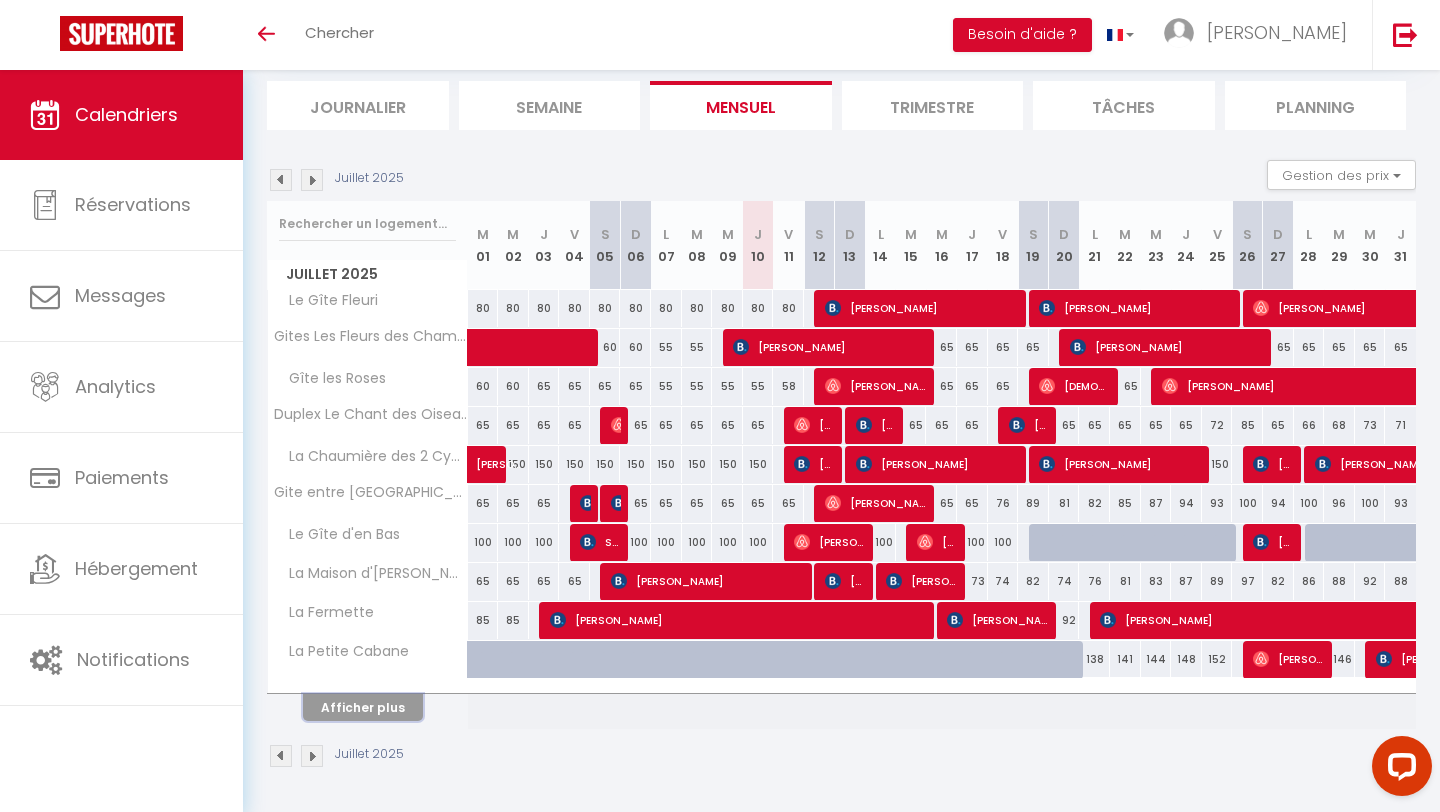 click on "Afficher plus" at bounding box center (363, 707) 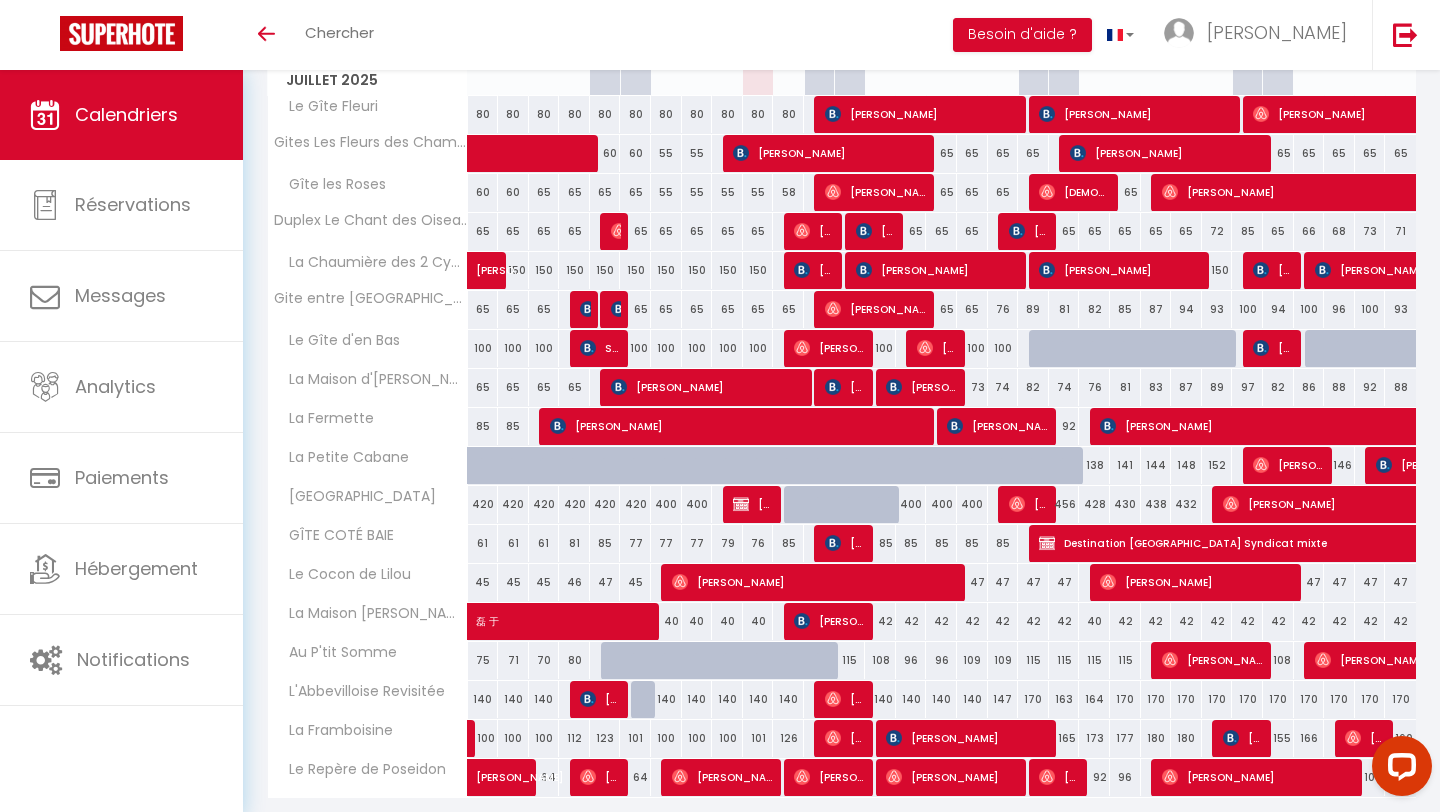 scroll, scrollTop: 390, scrollLeft: 0, axis: vertical 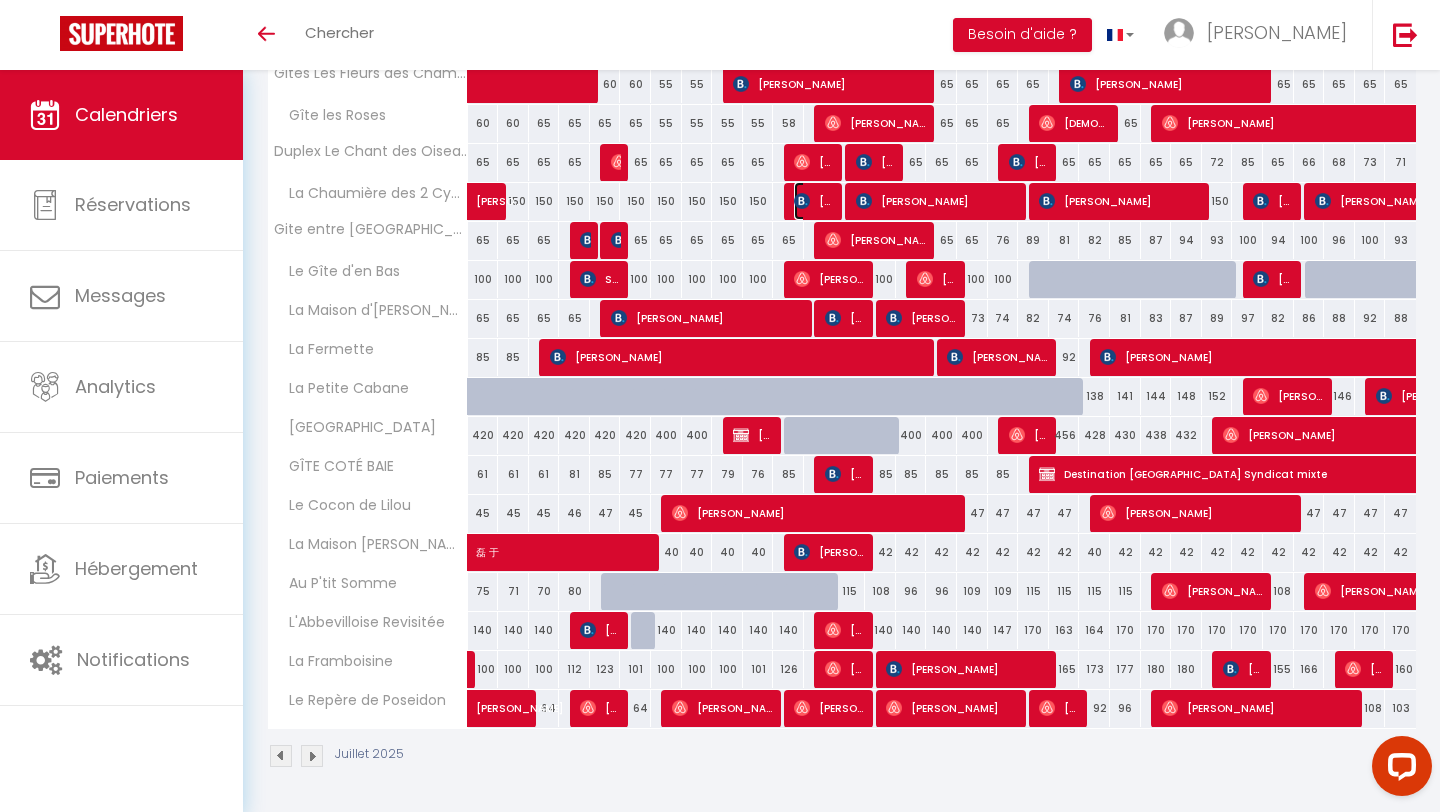 click on "[PERSON_NAME]" at bounding box center [814, 201] 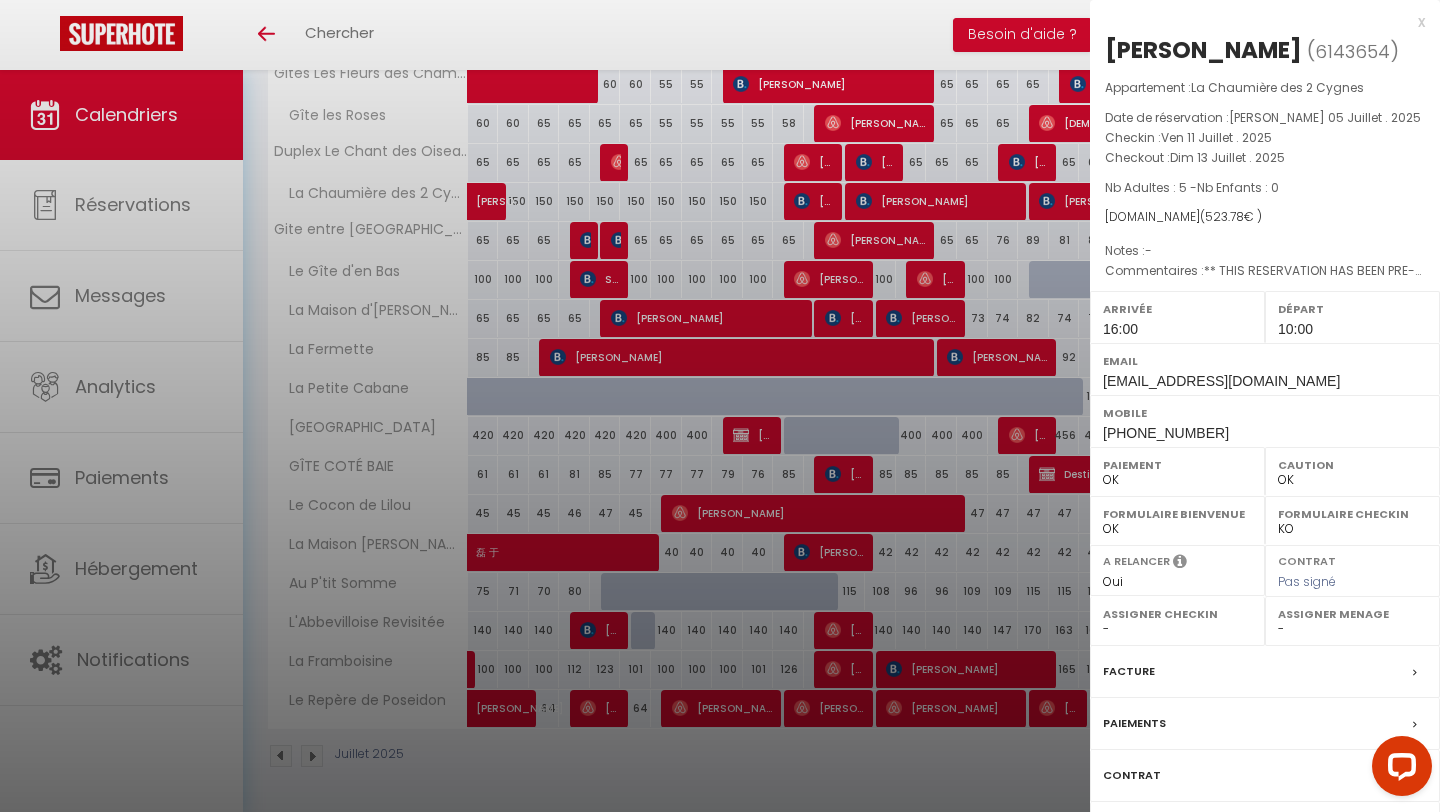 click on "OK   KO" at bounding box center [1352, 480] 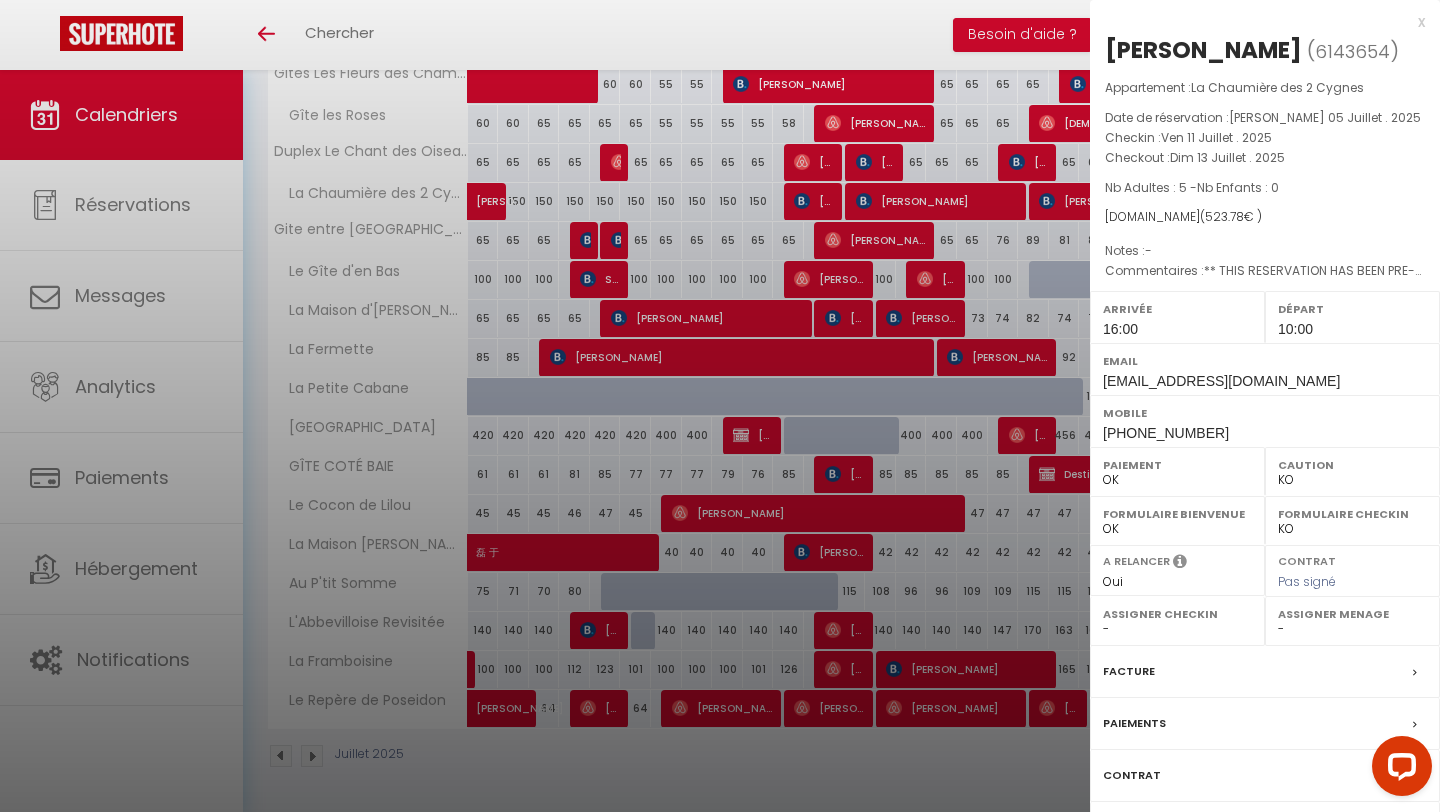 click on "Contrat" at bounding box center (1132, 775) 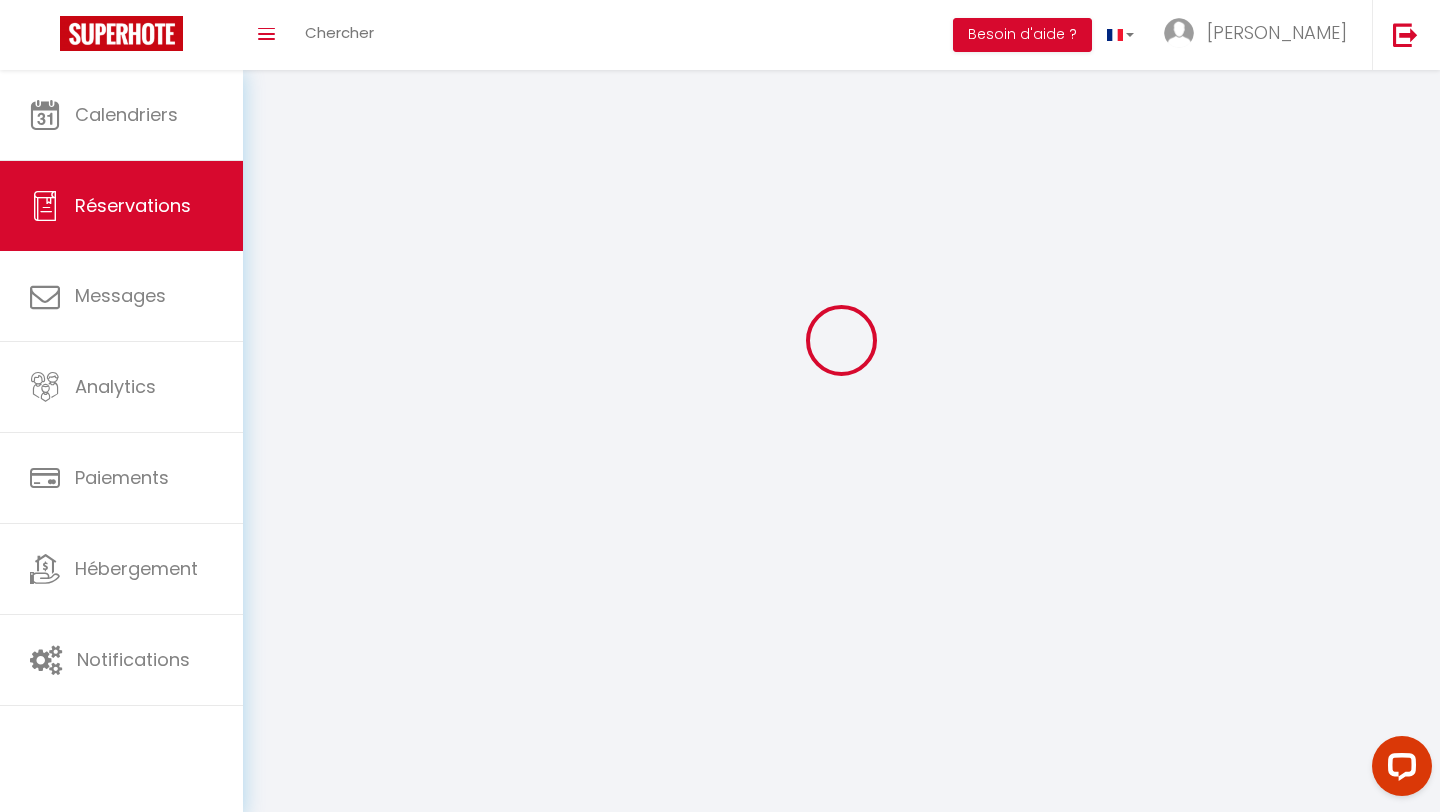 scroll, scrollTop: 0, scrollLeft: 0, axis: both 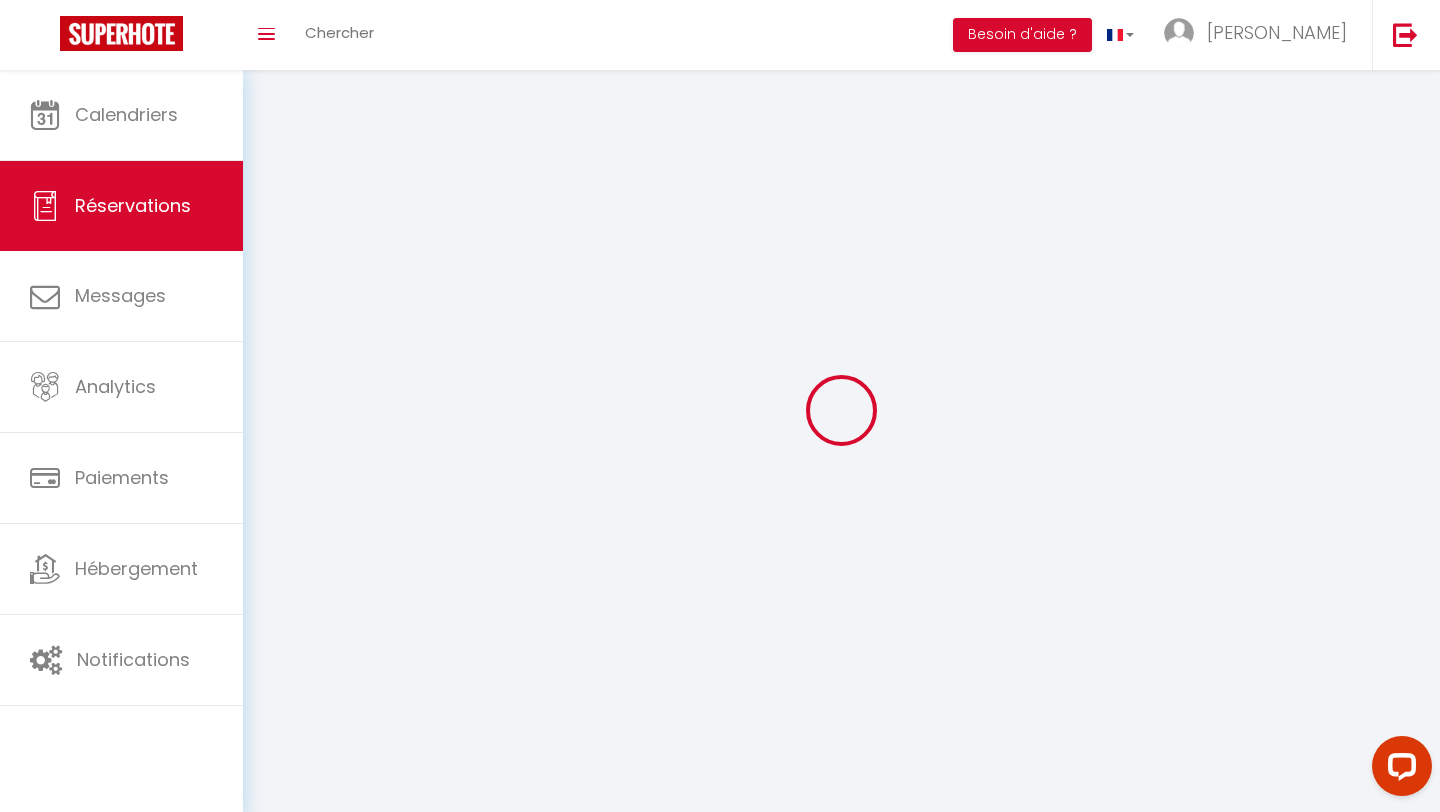 type on "ROSEY" 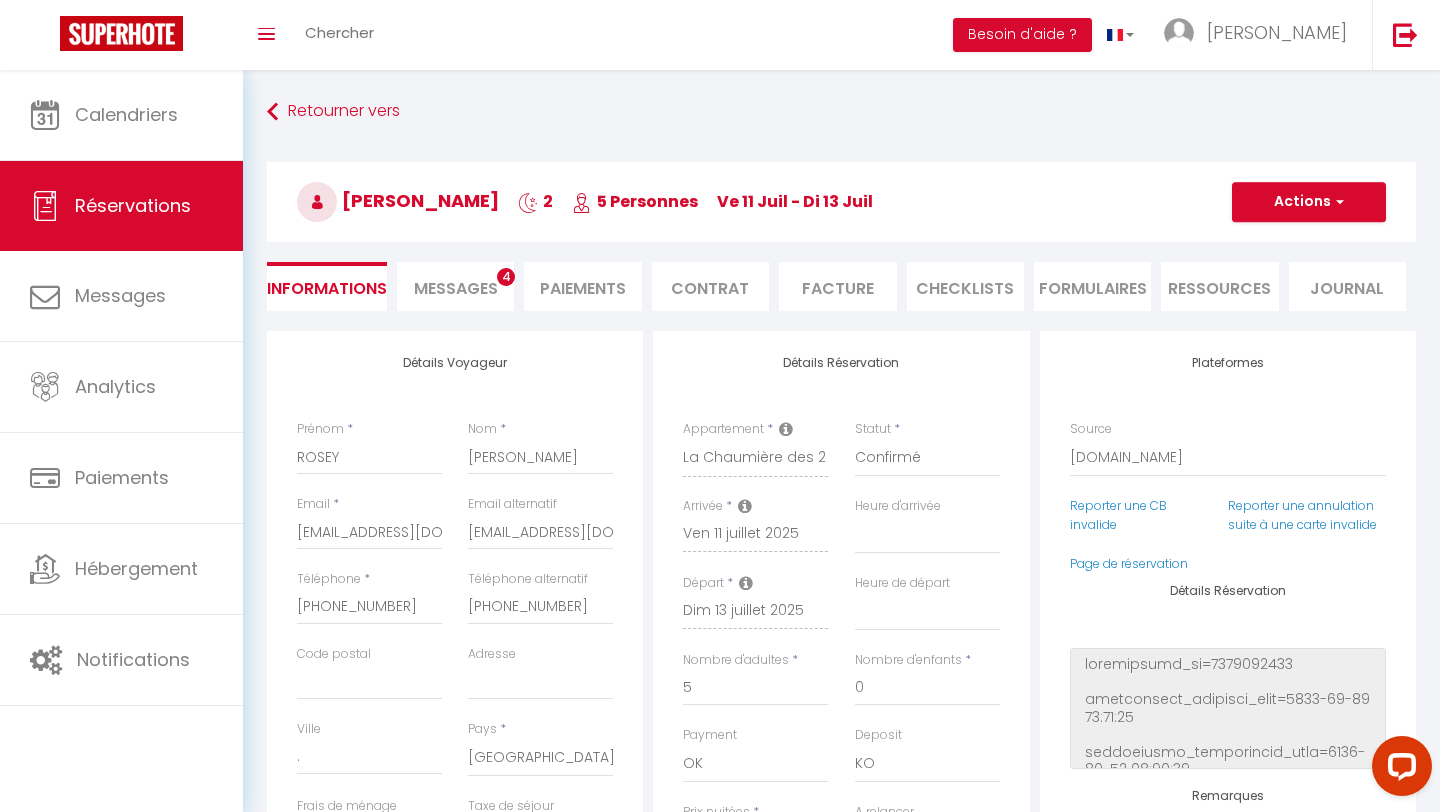 type on "95" 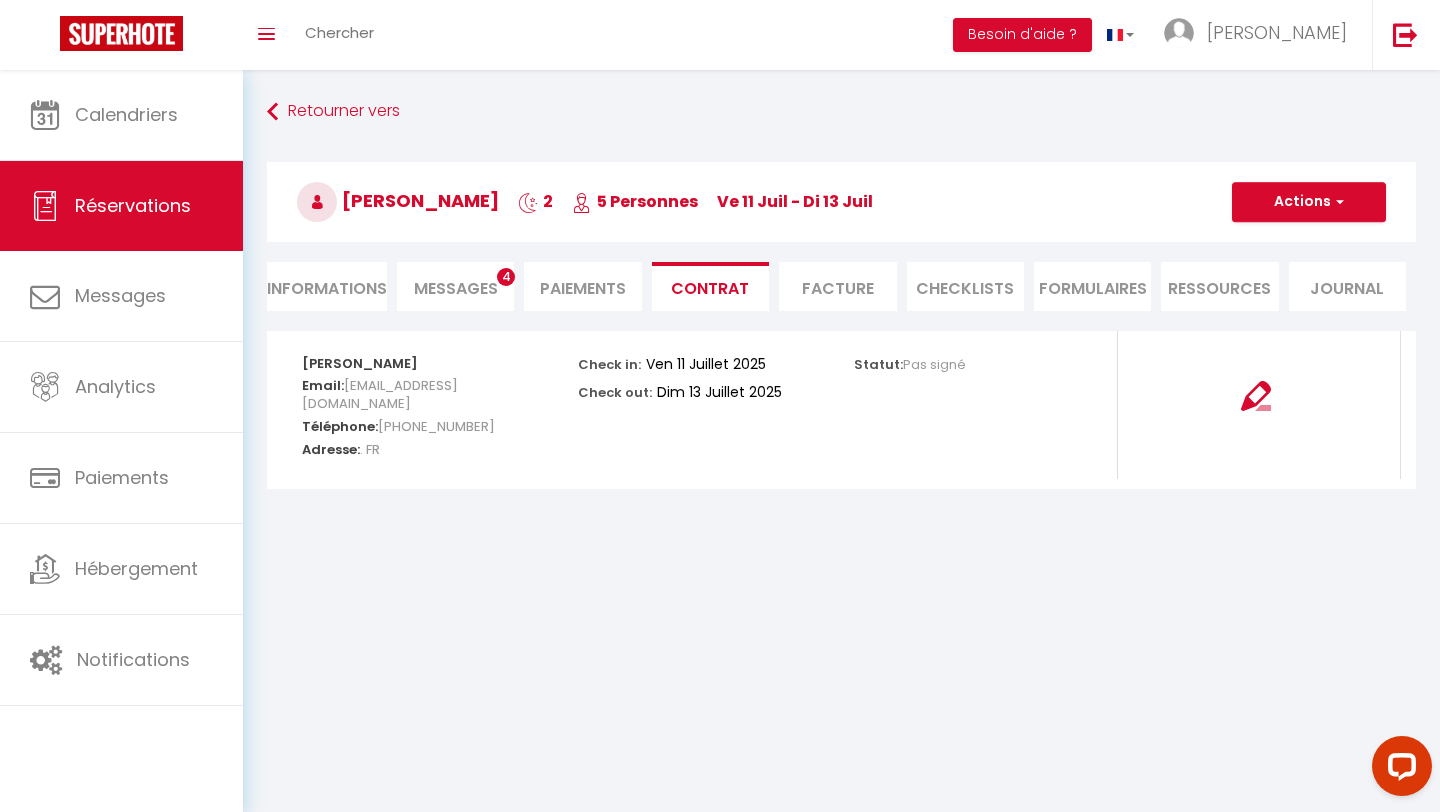 click on "Informations" at bounding box center [327, 286] 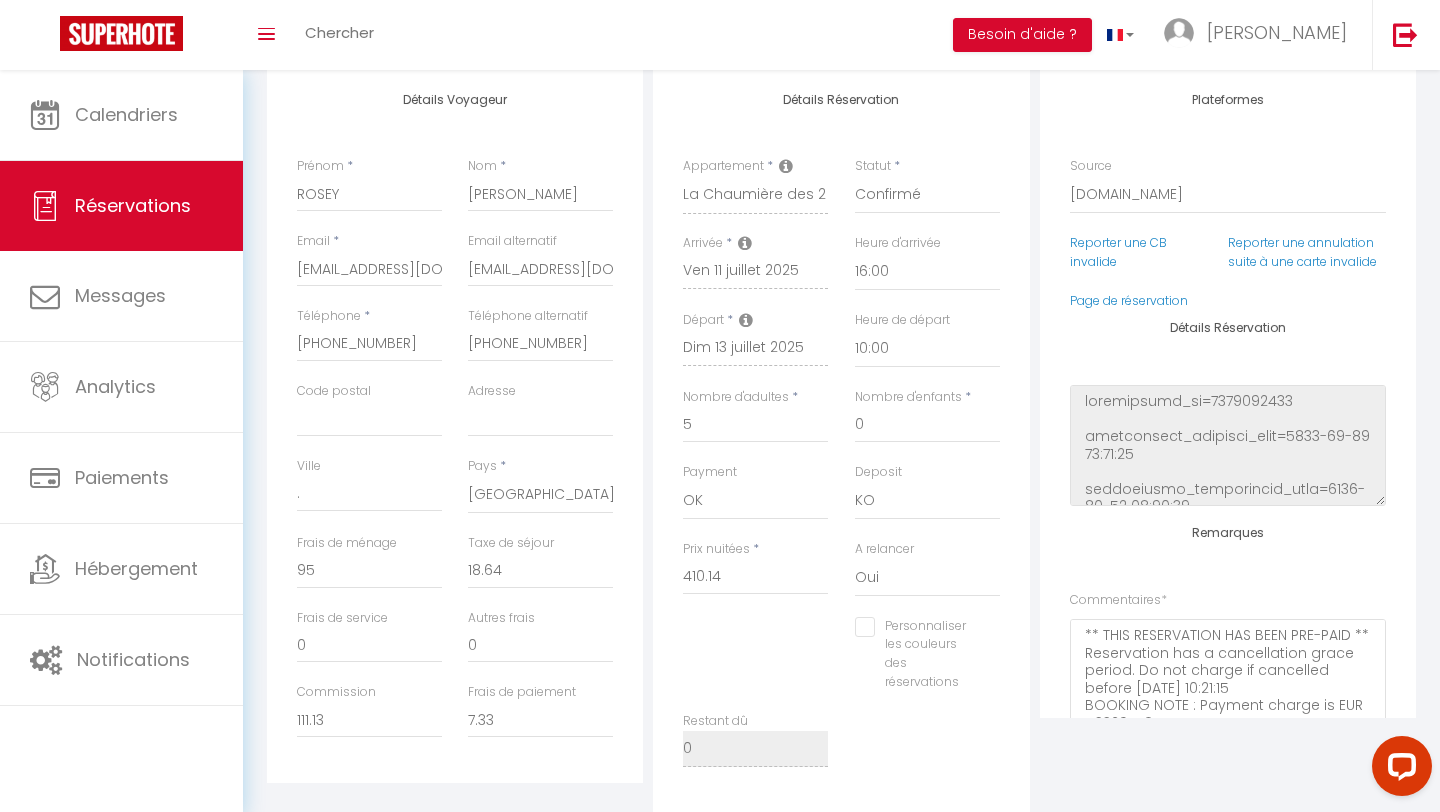 scroll, scrollTop: 0, scrollLeft: 0, axis: both 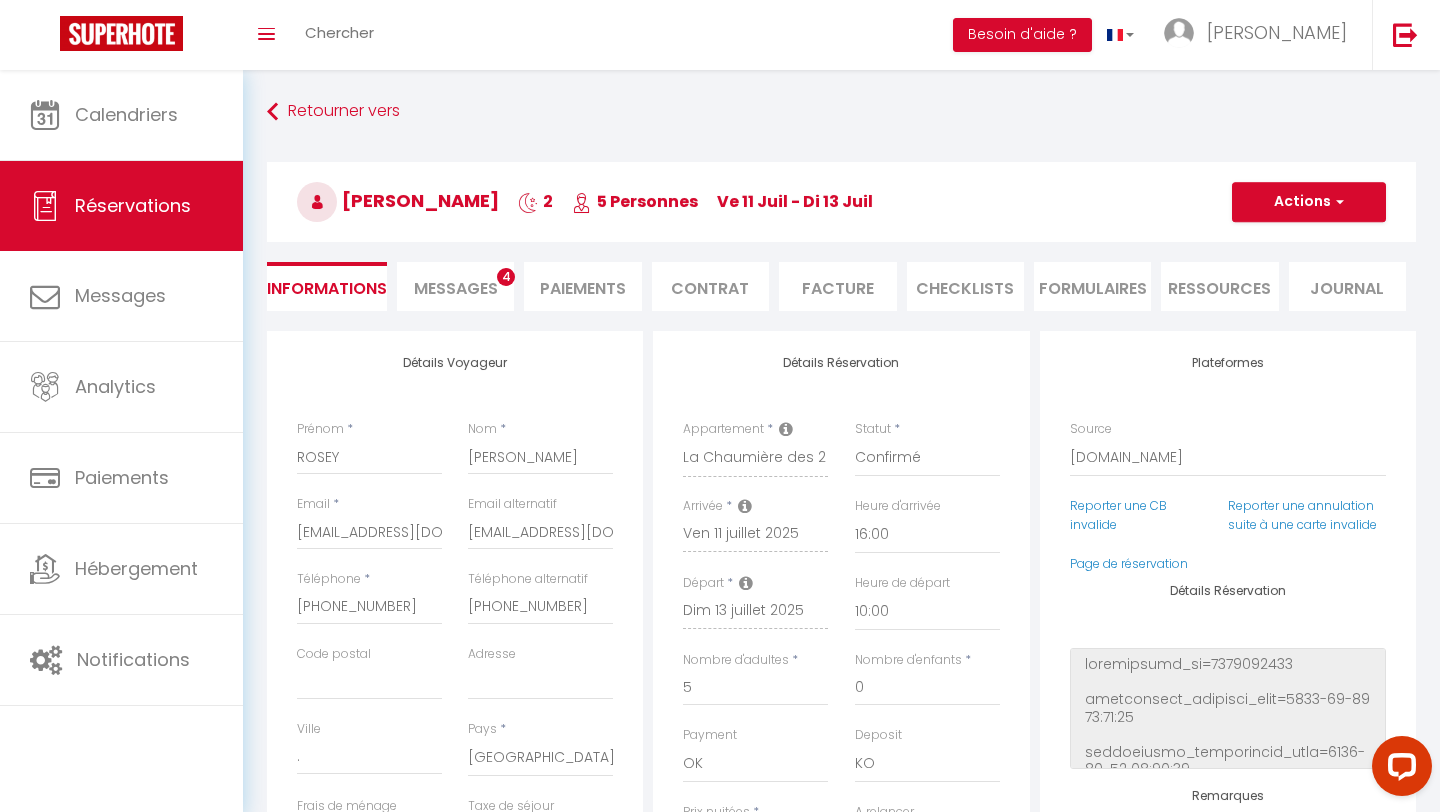 click on "Messages" at bounding box center (456, 288) 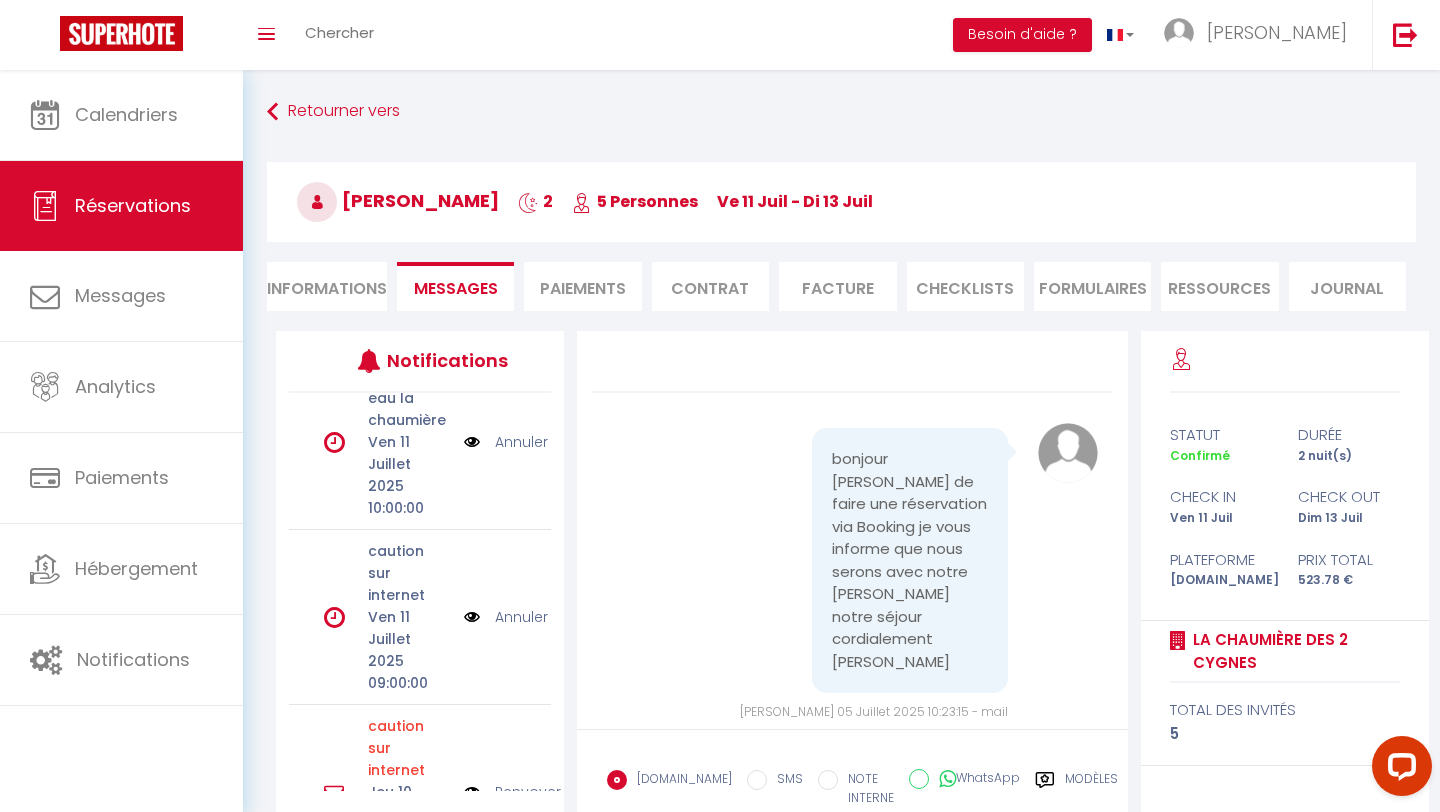 scroll, scrollTop: 666, scrollLeft: 0, axis: vertical 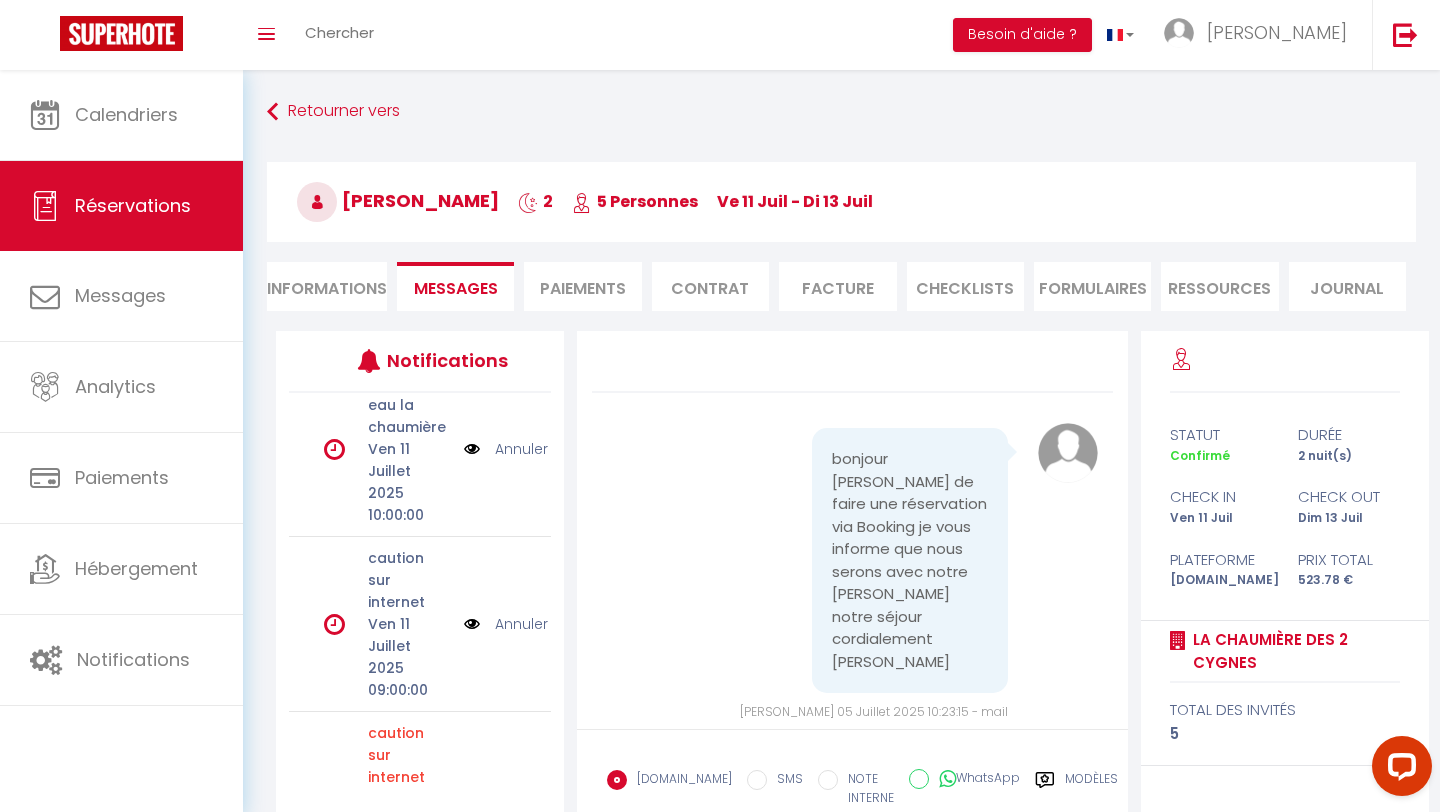 click on "Renvoyer" at bounding box center (528, 799) 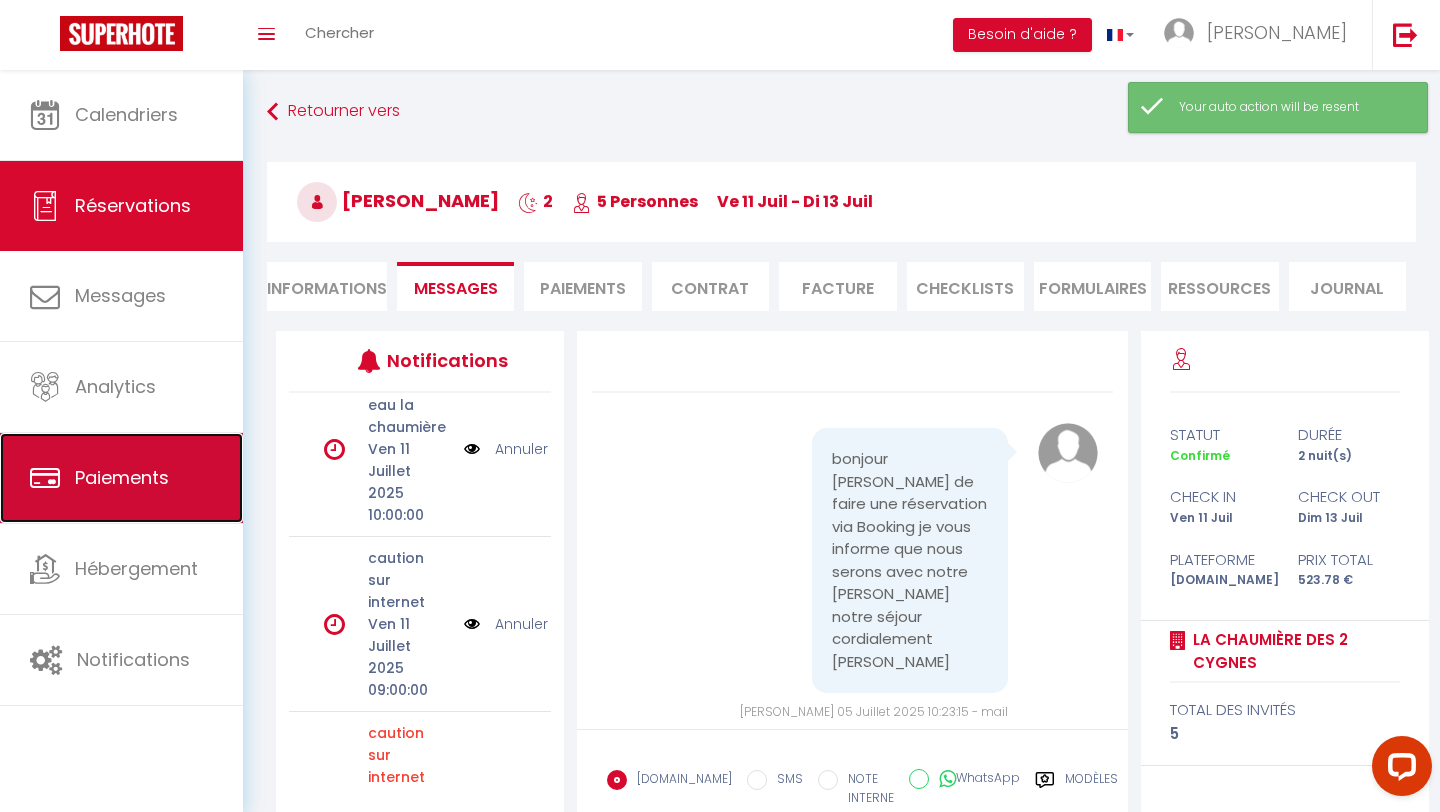 click on "Paiements" at bounding box center (122, 477) 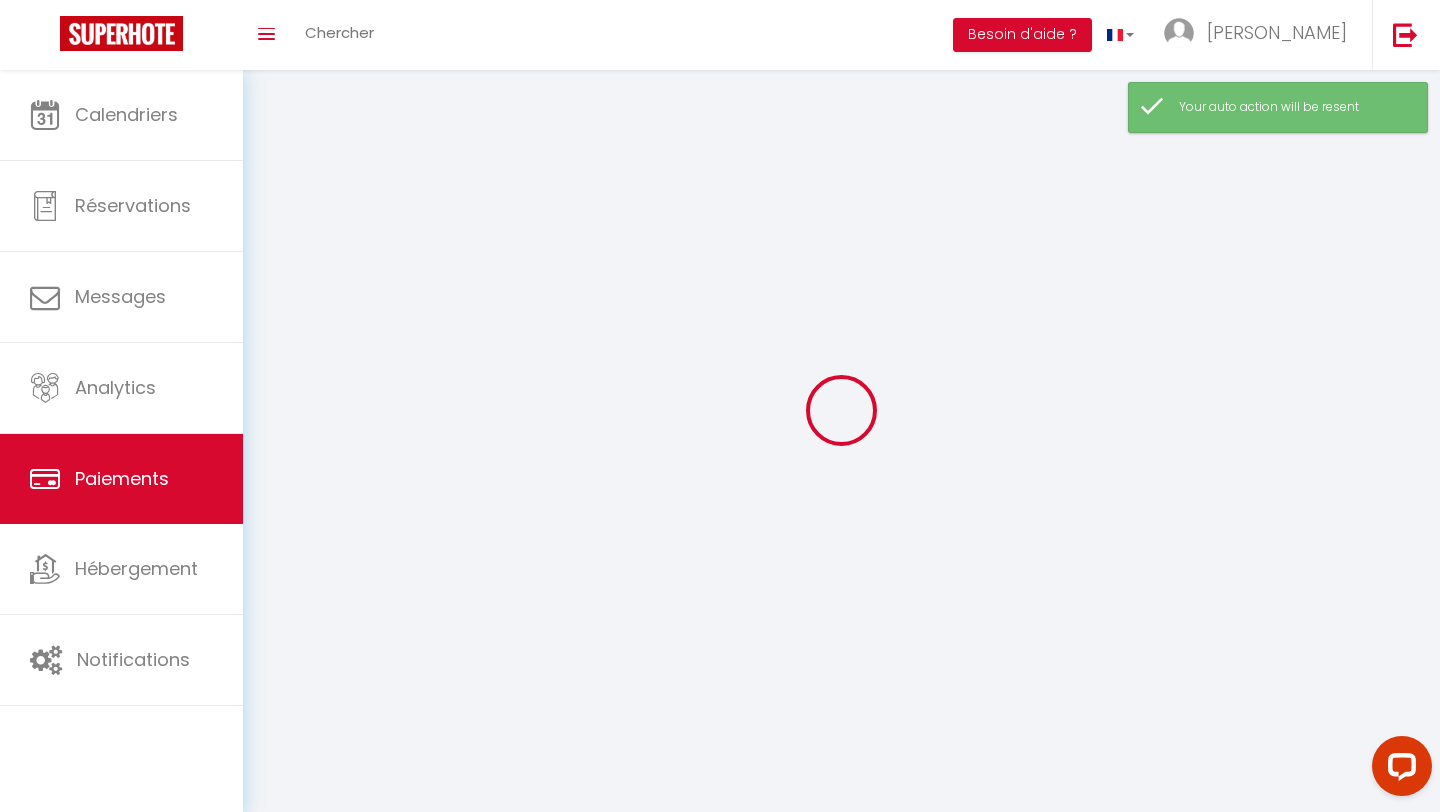 select on "2" 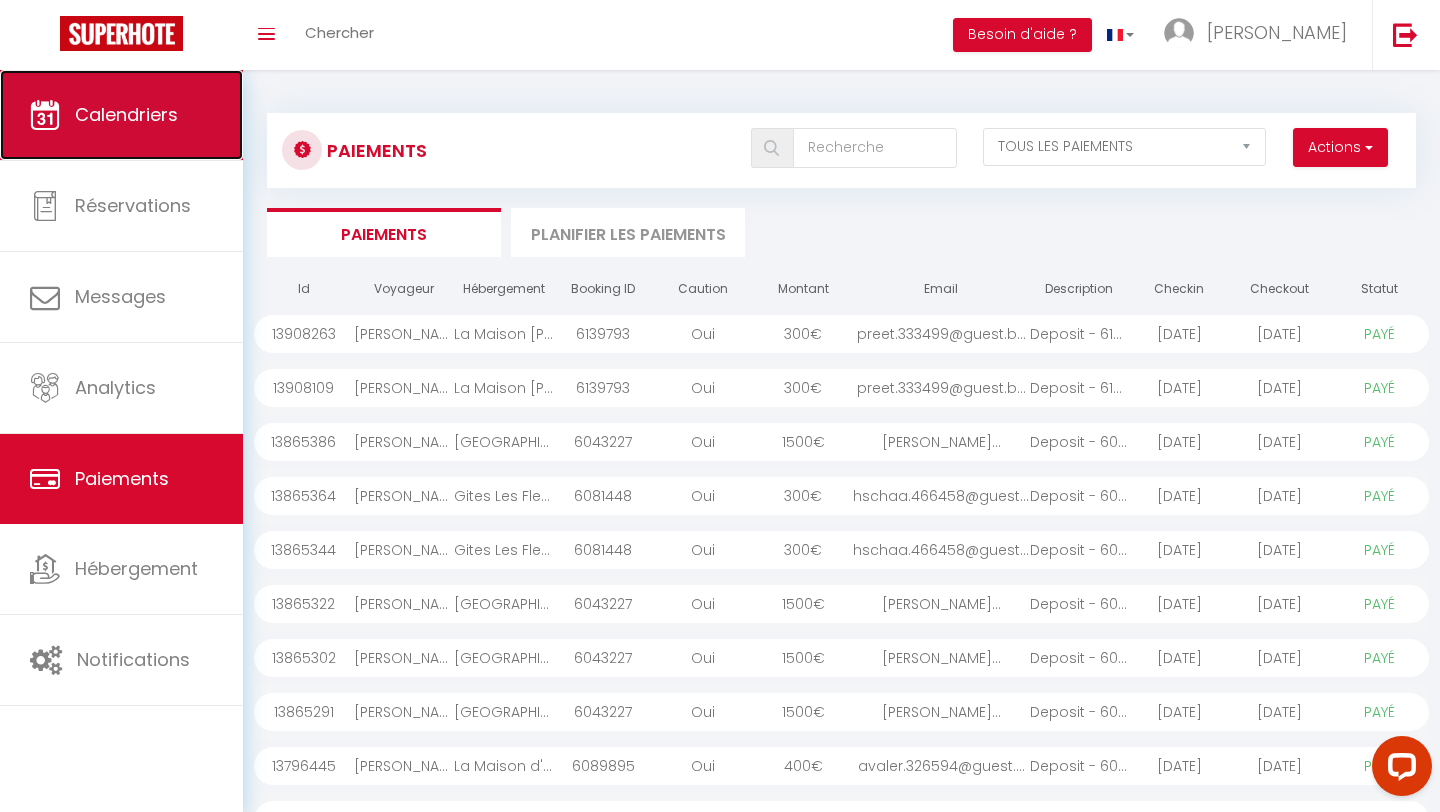 click on "Calendriers" at bounding box center (126, 114) 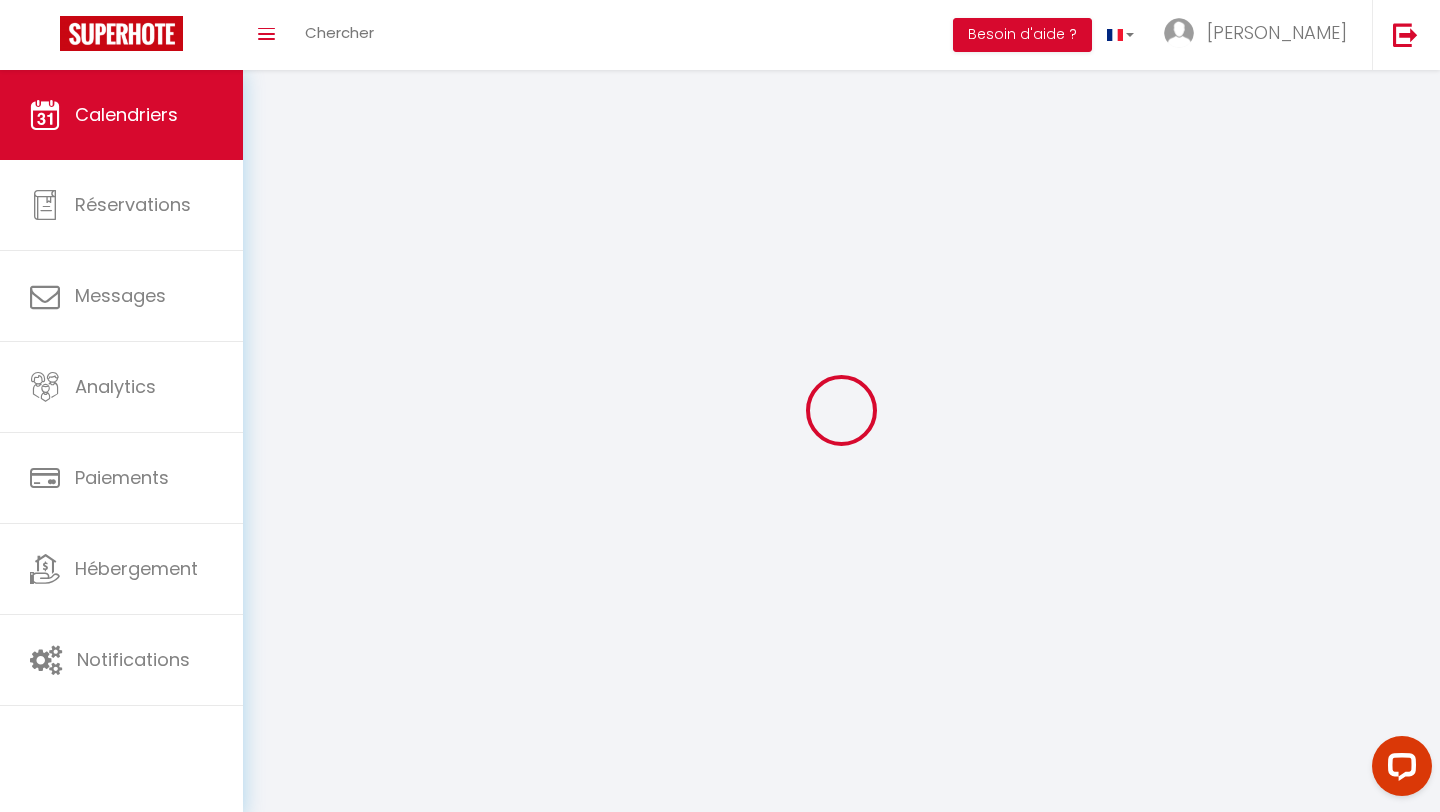 select 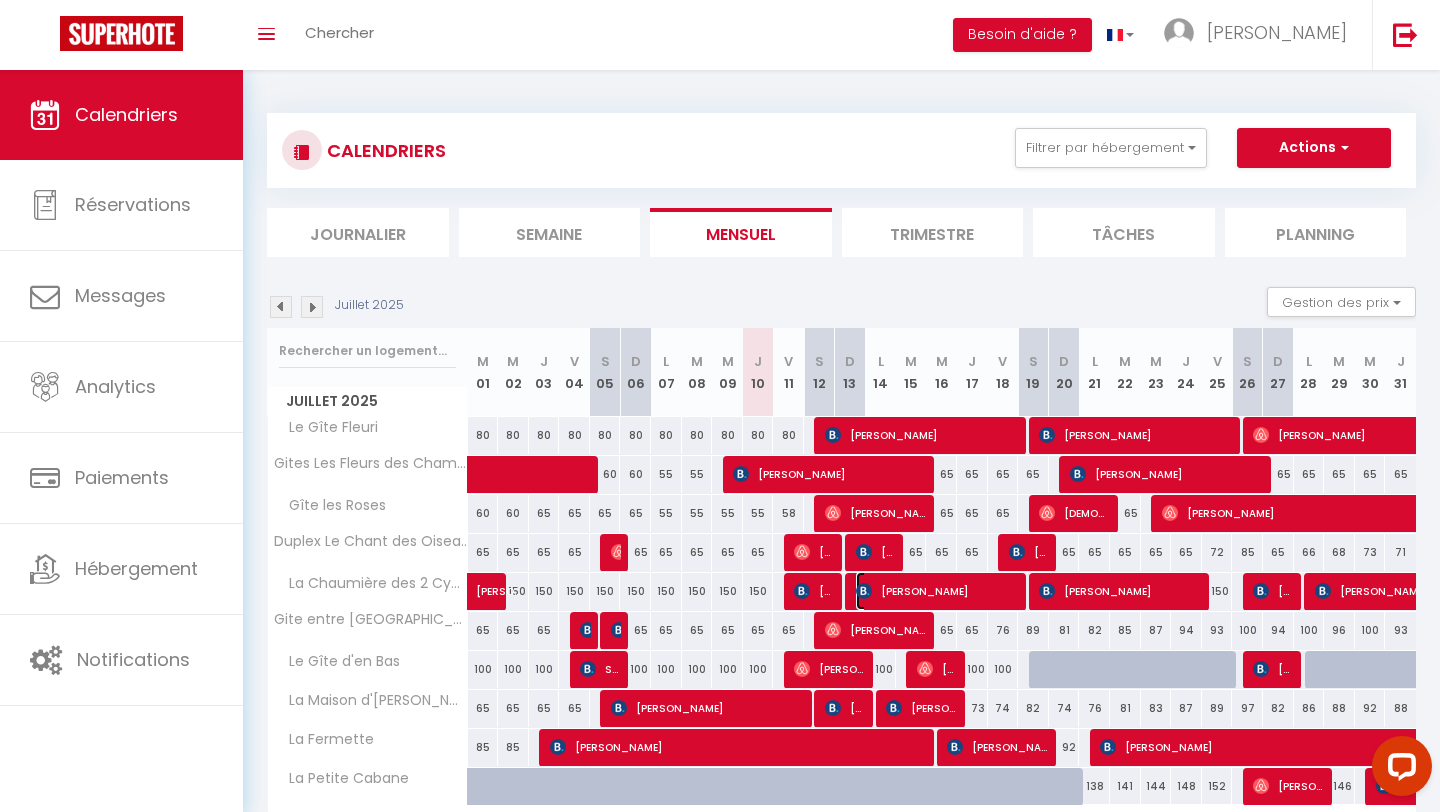 click on "[PERSON_NAME]" at bounding box center [938, 591] 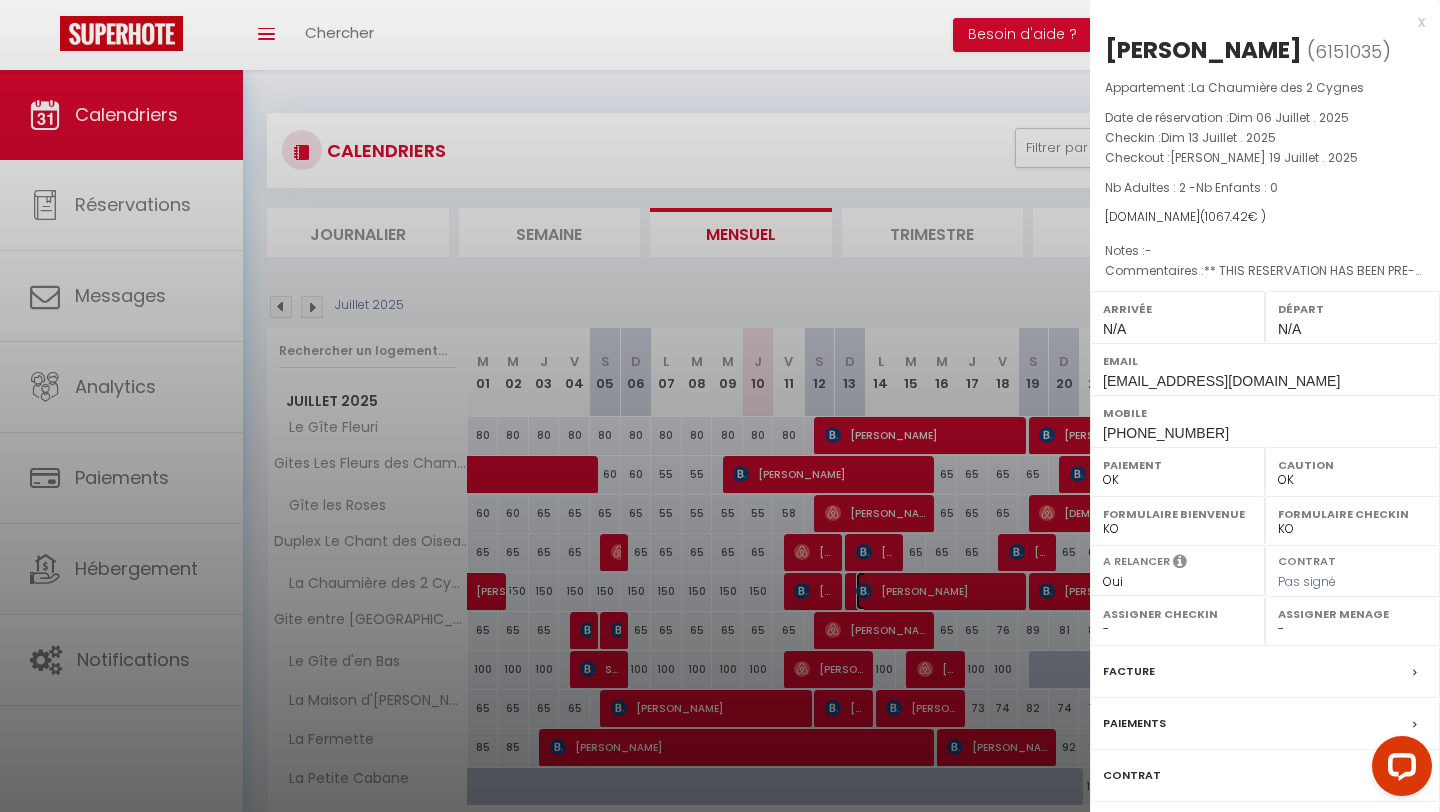 scroll, scrollTop: 127, scrollLeft: 0, axis: vertical 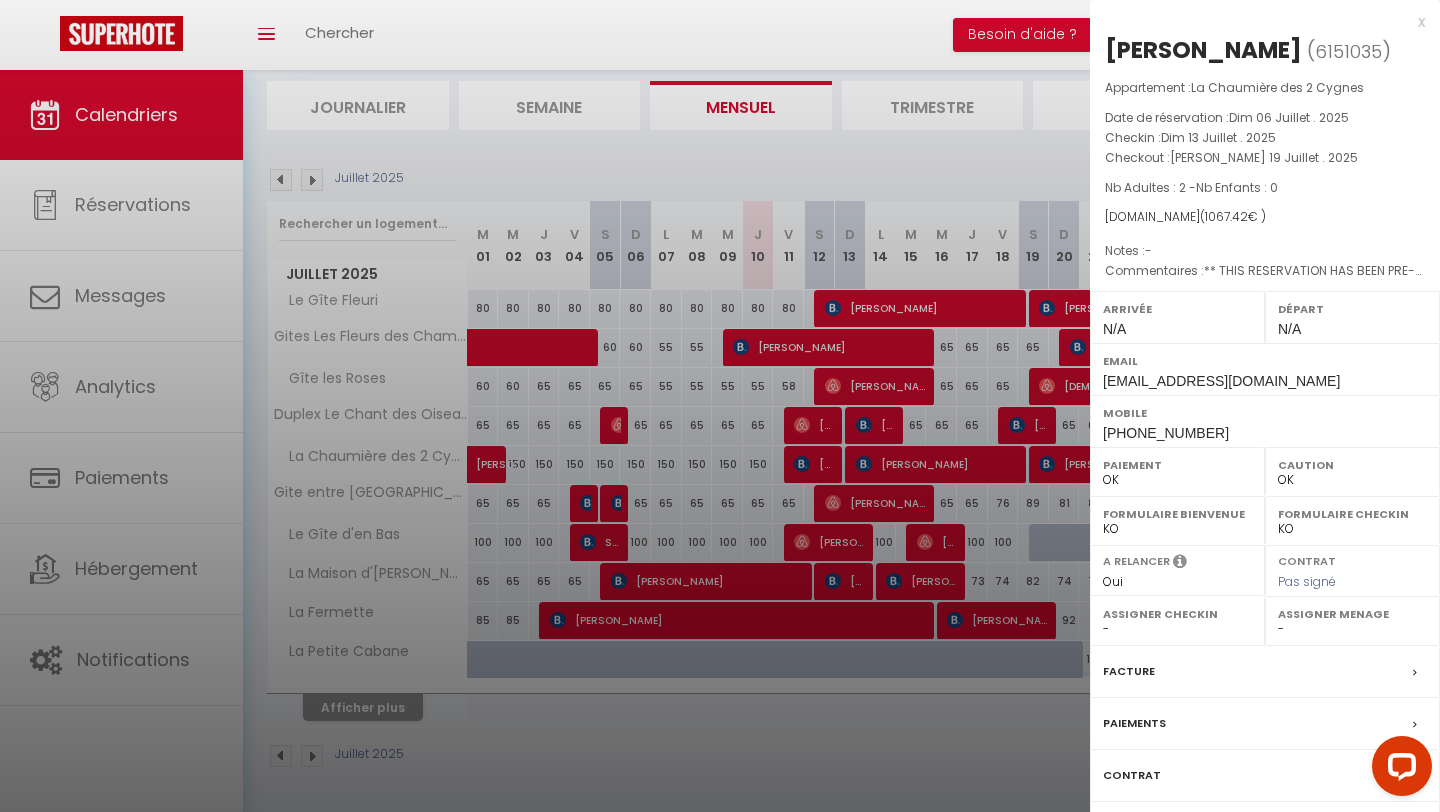 click on "Contrat" at bounding box center [1132, 775] 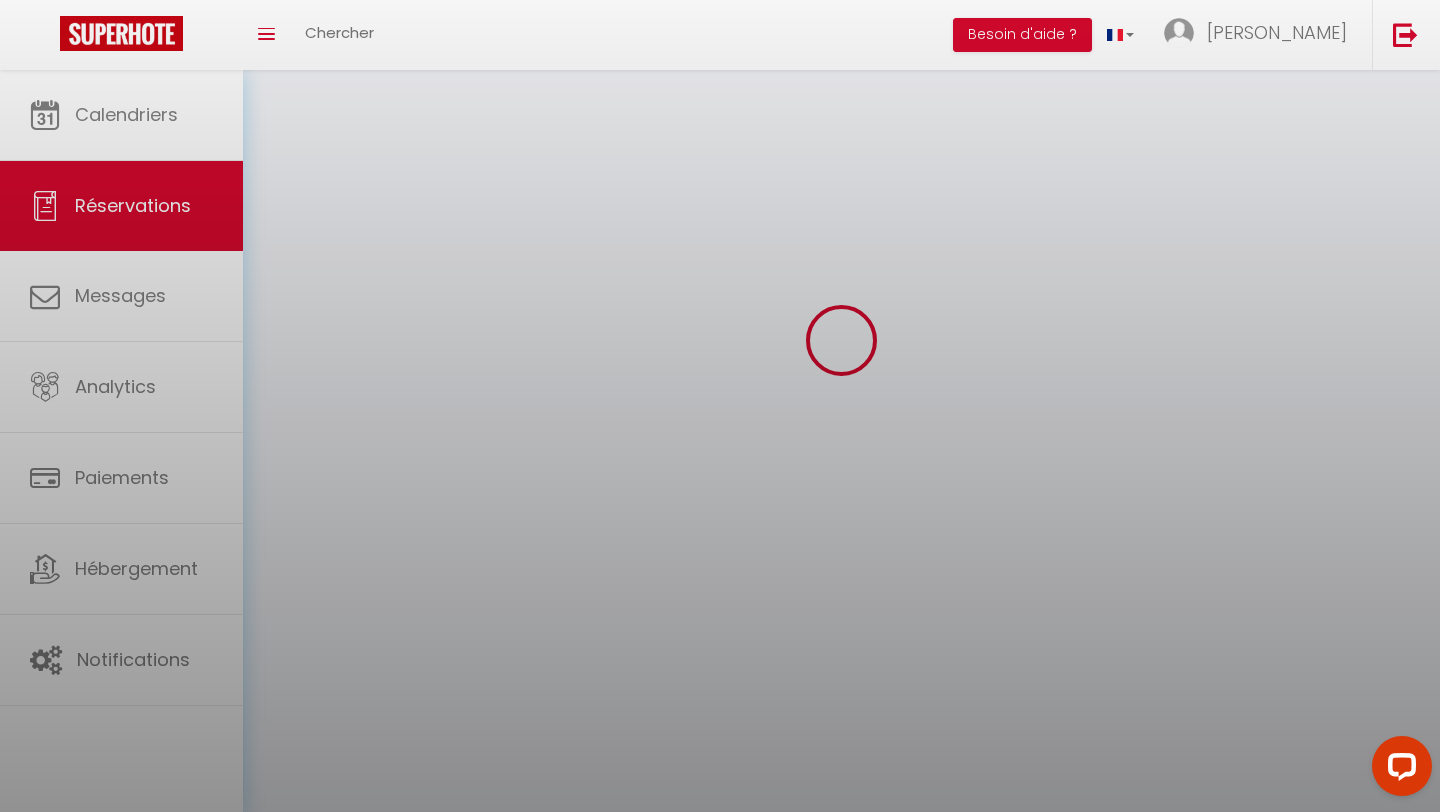 scroll, scrollTop: 0, scrollLeft: 0, axis: both 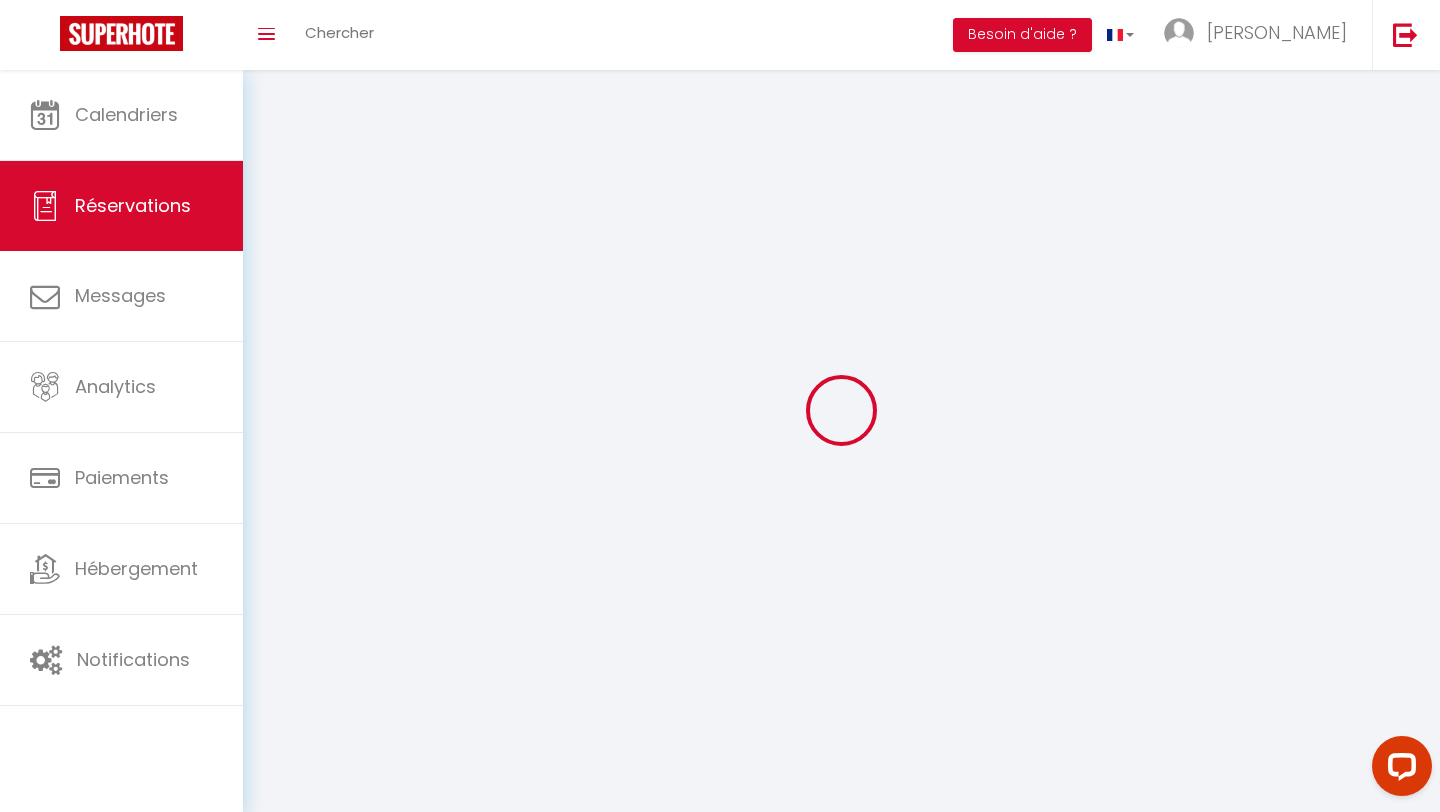 type on "[PERSON_NAME]" 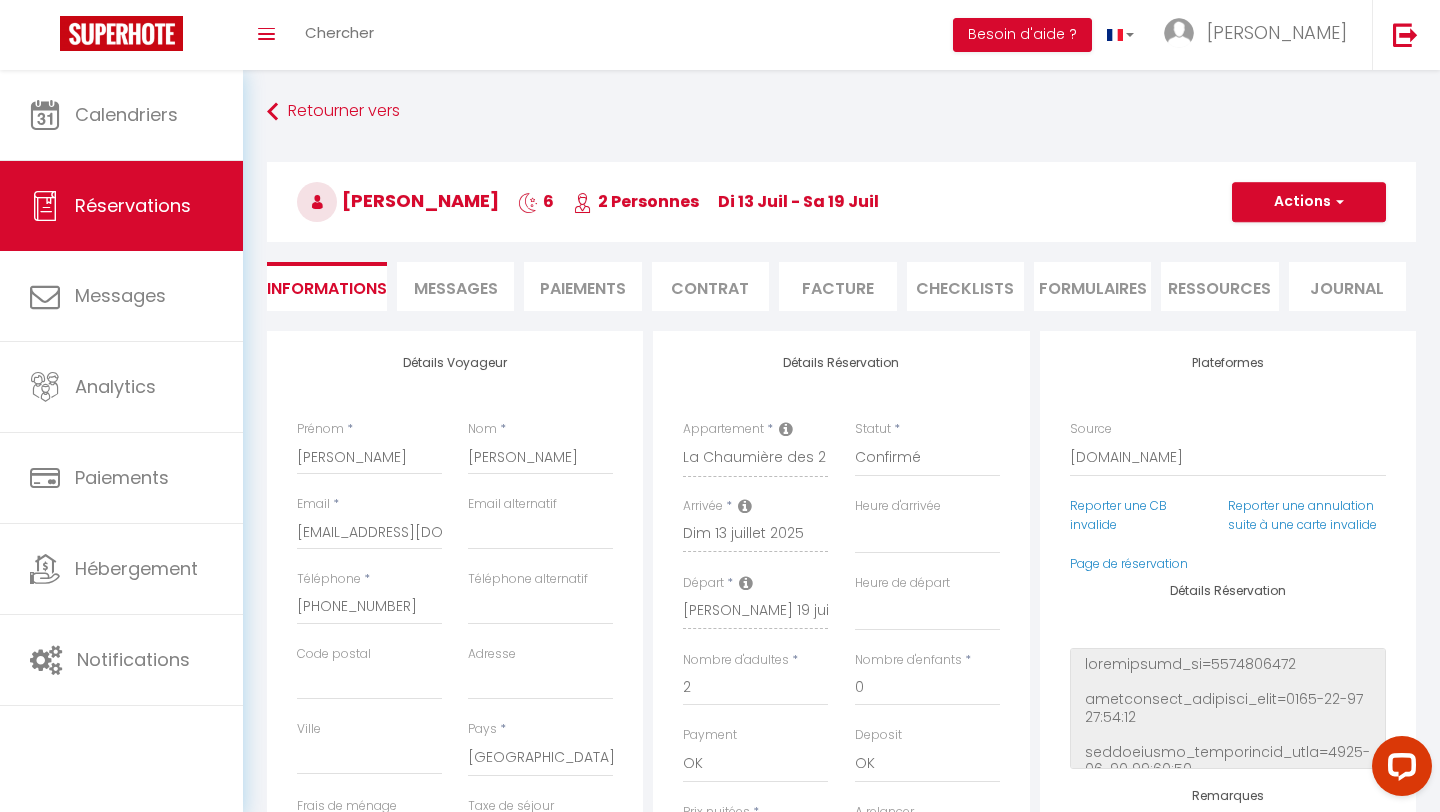 type on "95" 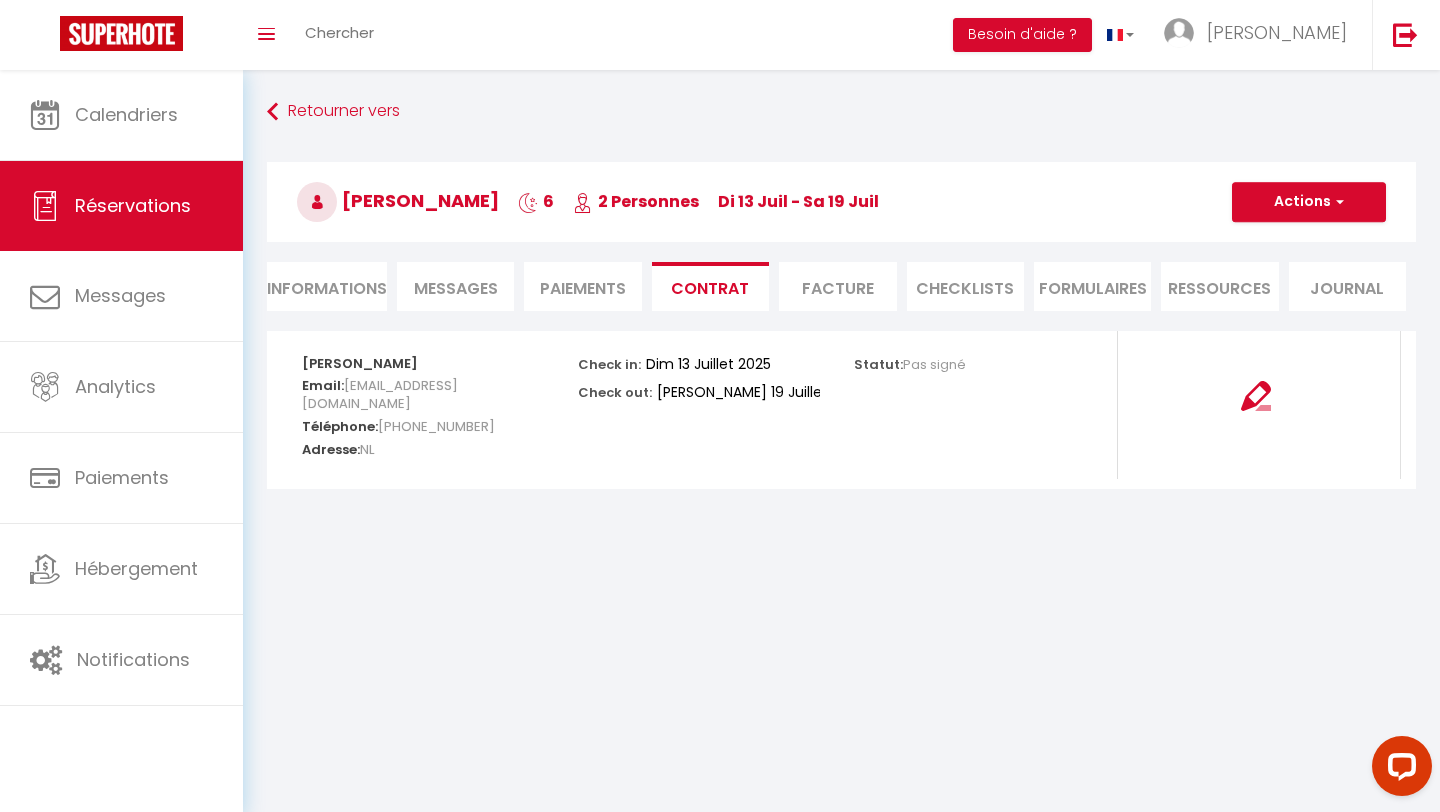 click on "Informations" at bounding box center [327, 286] 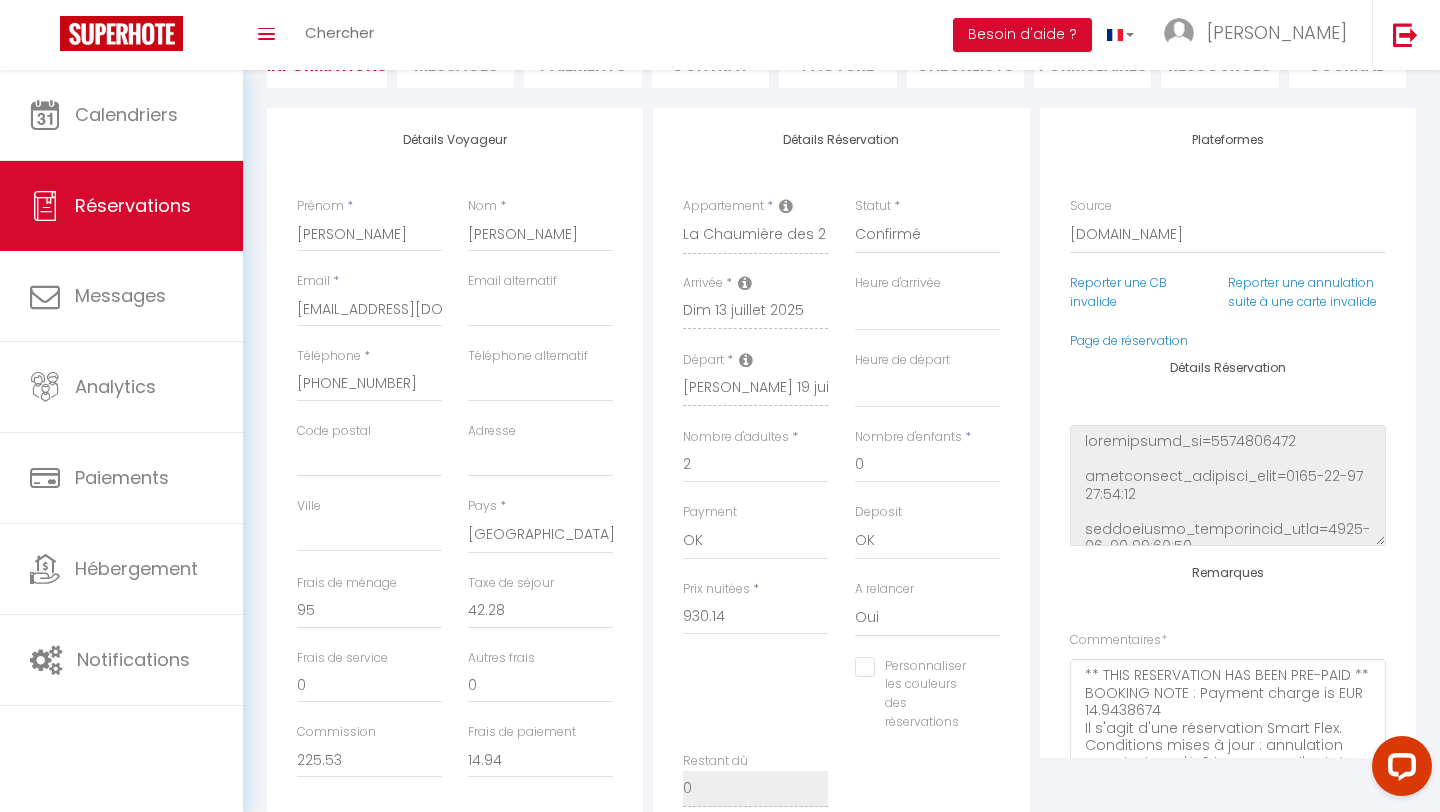scroll, scrollTop: 221, scrollLeft: 0, axis: vertical 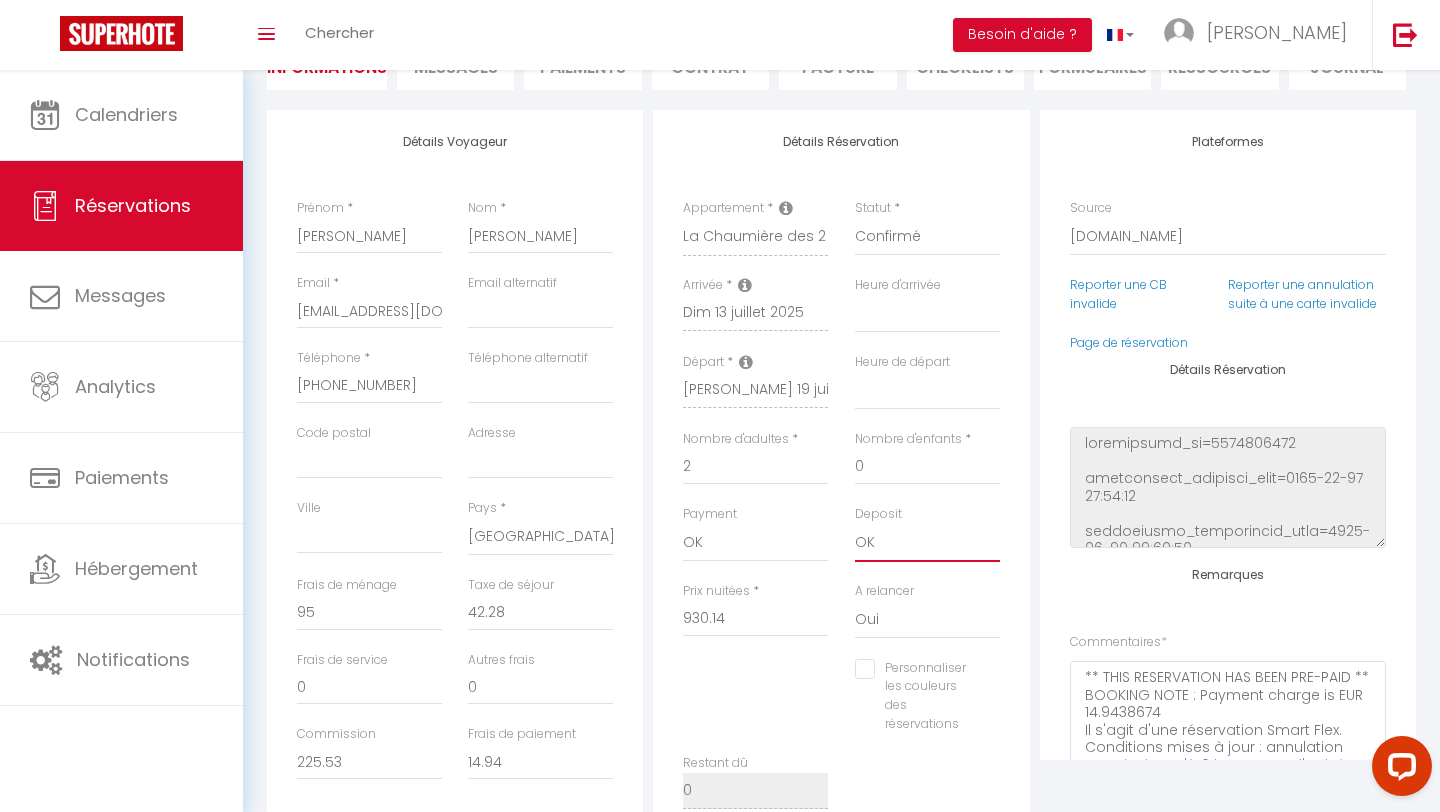 click on "OK   KO" at bounding box center [927, 543] 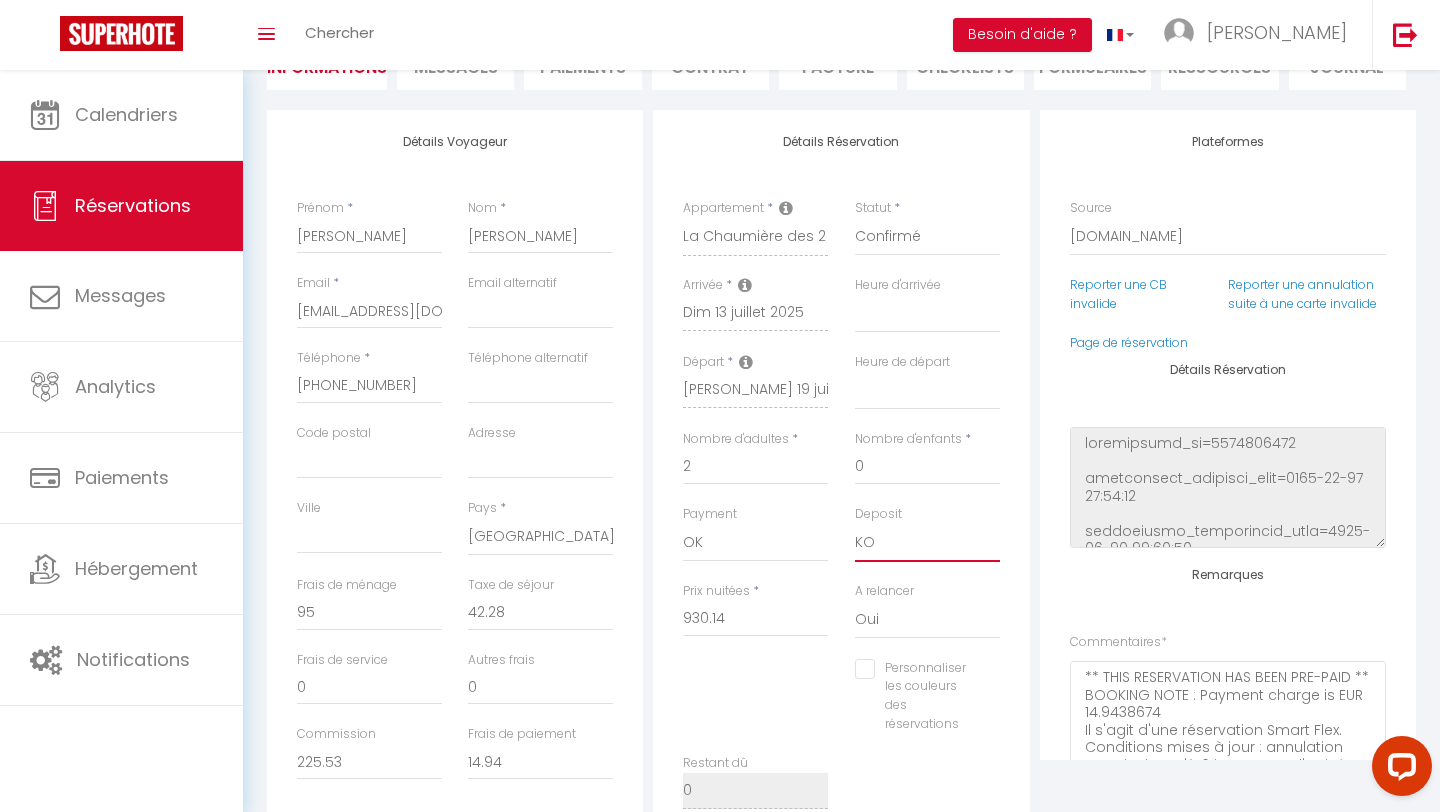 select 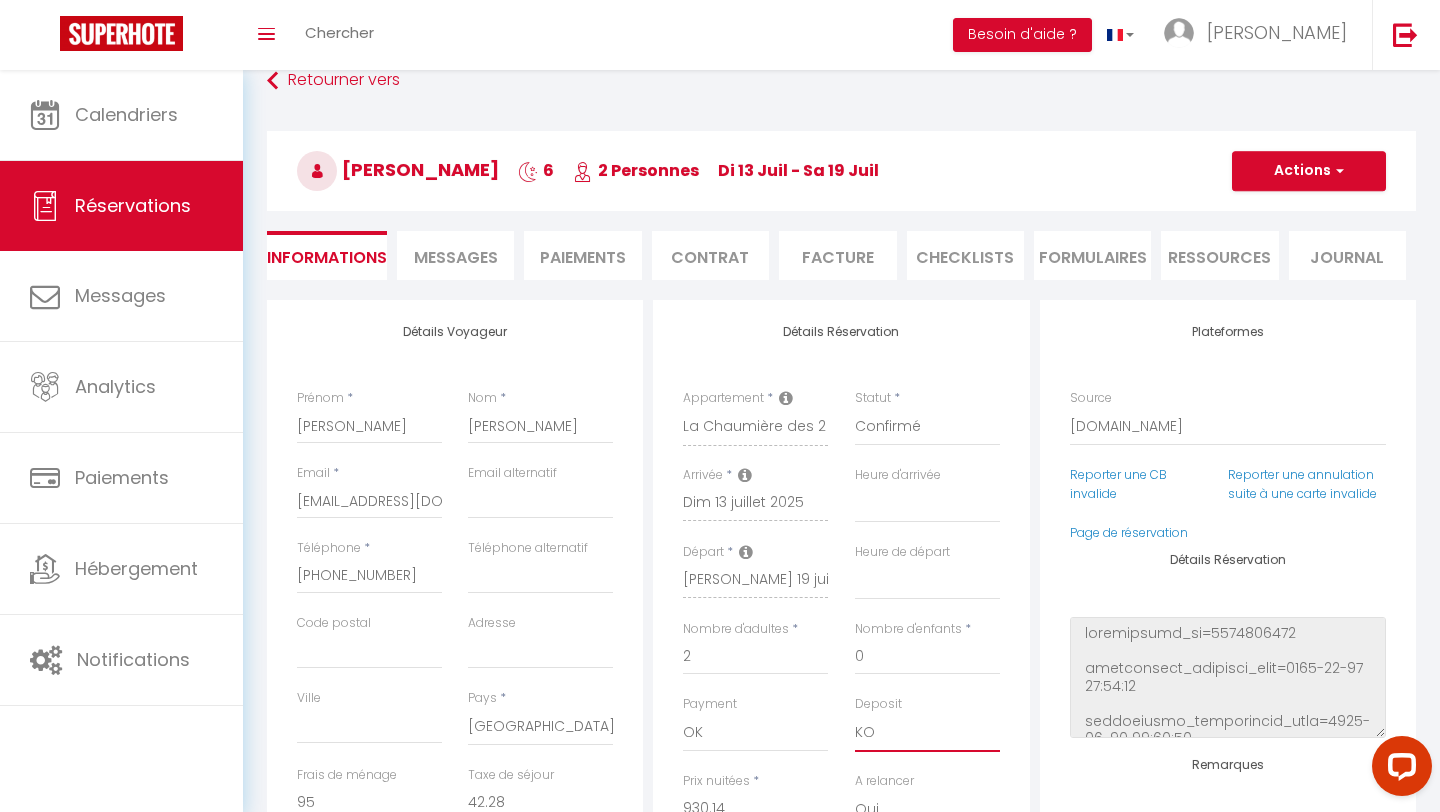 scroll, scrollTop: 7, scrollLeft: 0, axis: vertical 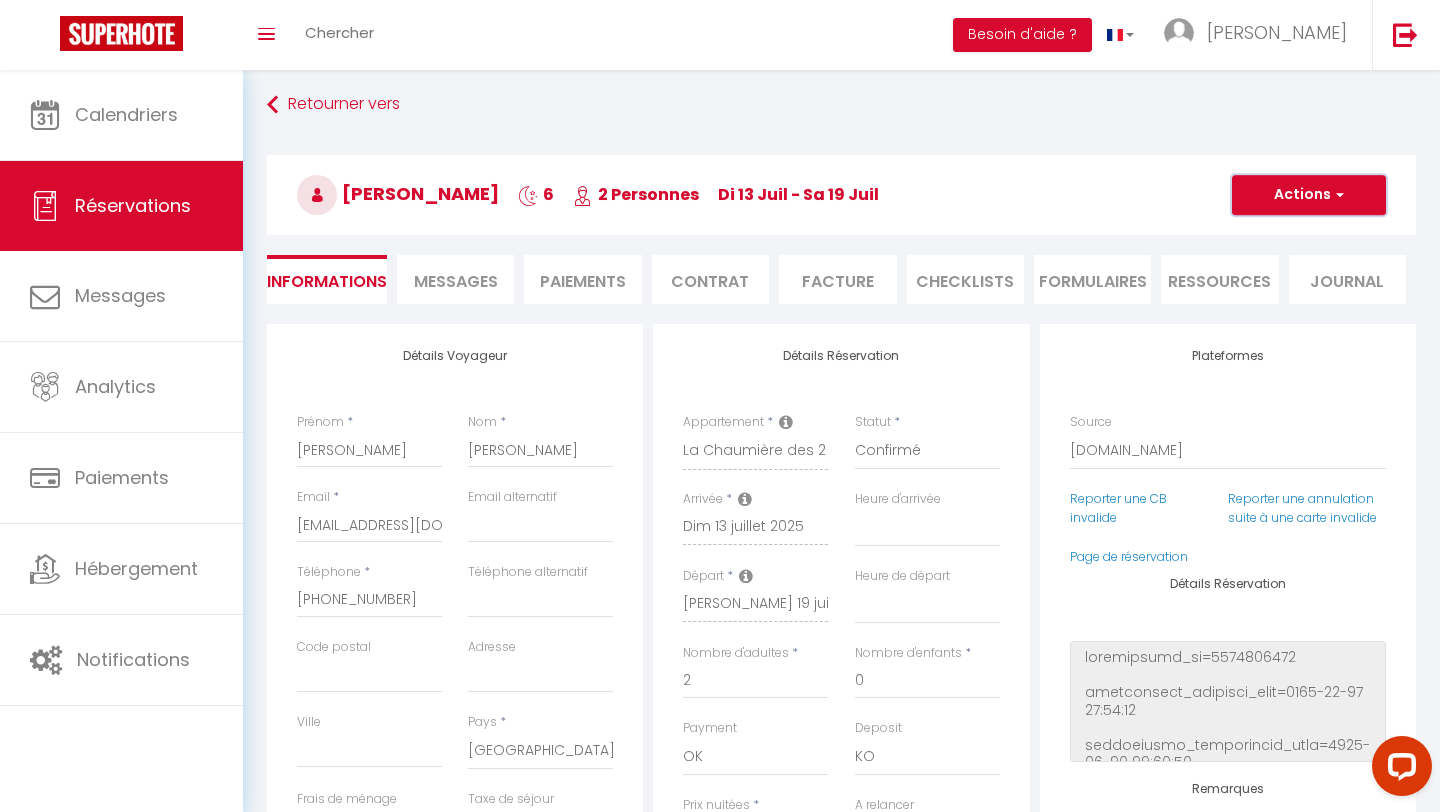 click on "Actions" at bounding box center (1309, 195) 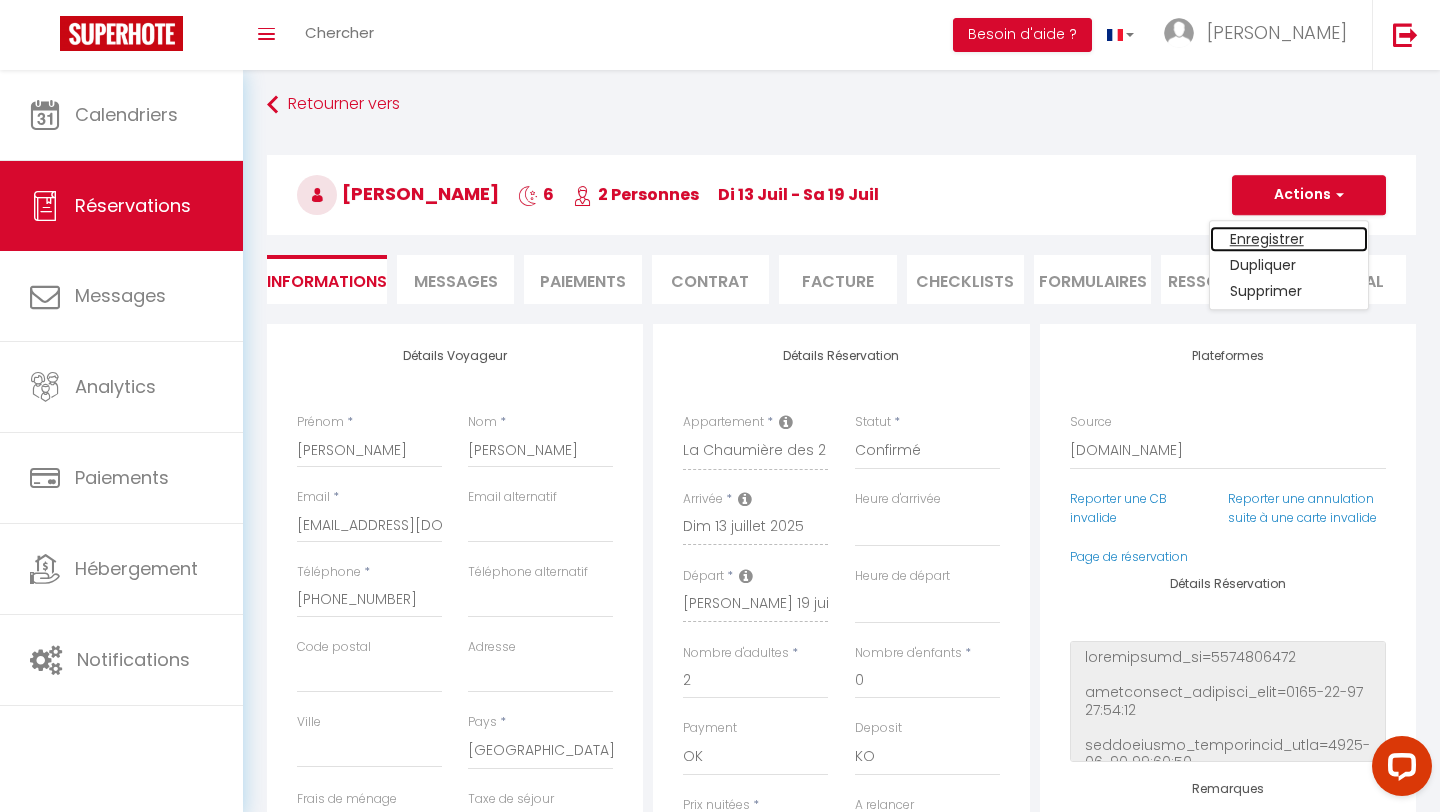 click on "Enregistrer" at bounding box center (1289, 239) 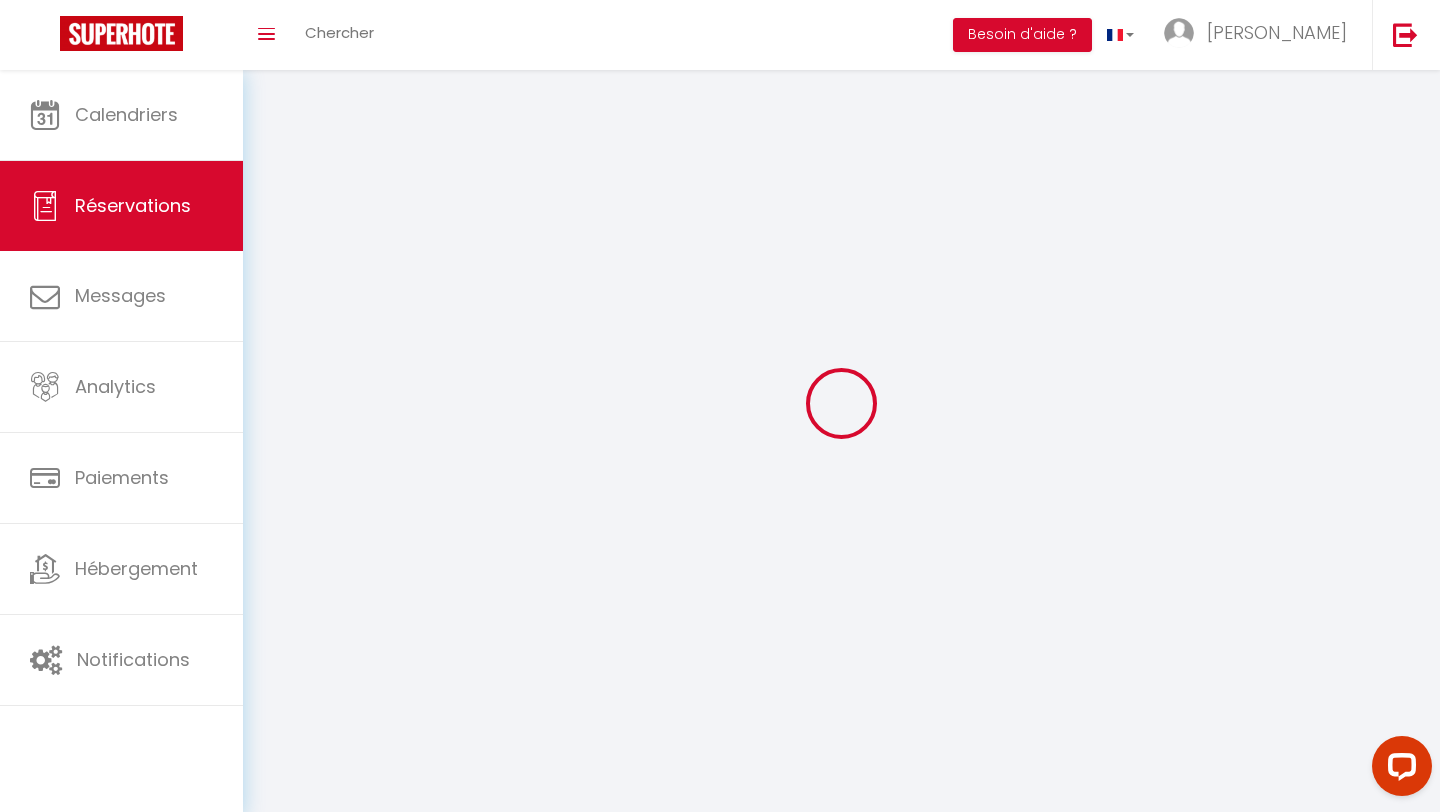 scroll, scrollTop: 0, scrollLeft: 0, axis: both 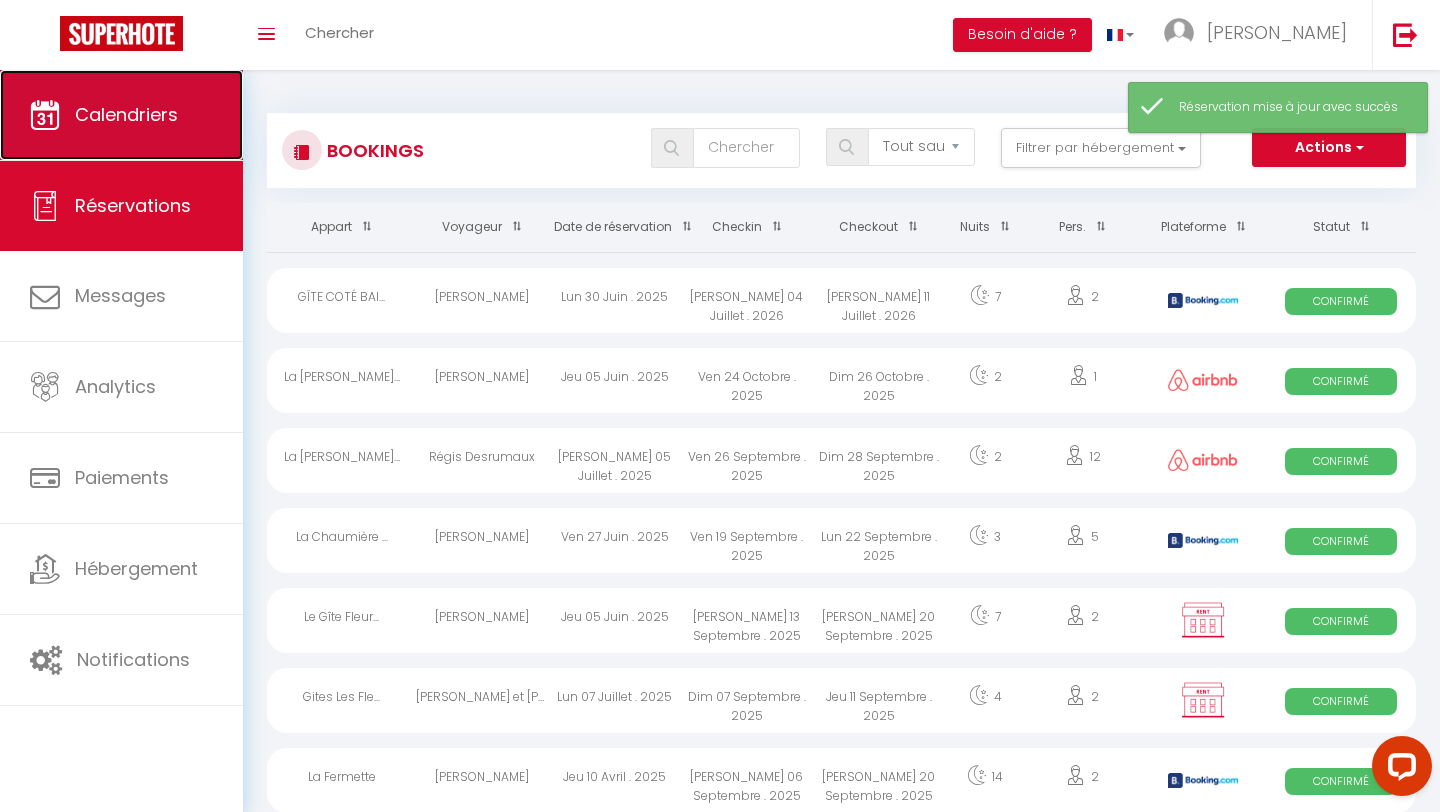 click on "Calendriers" at bounding box center (121, 115) 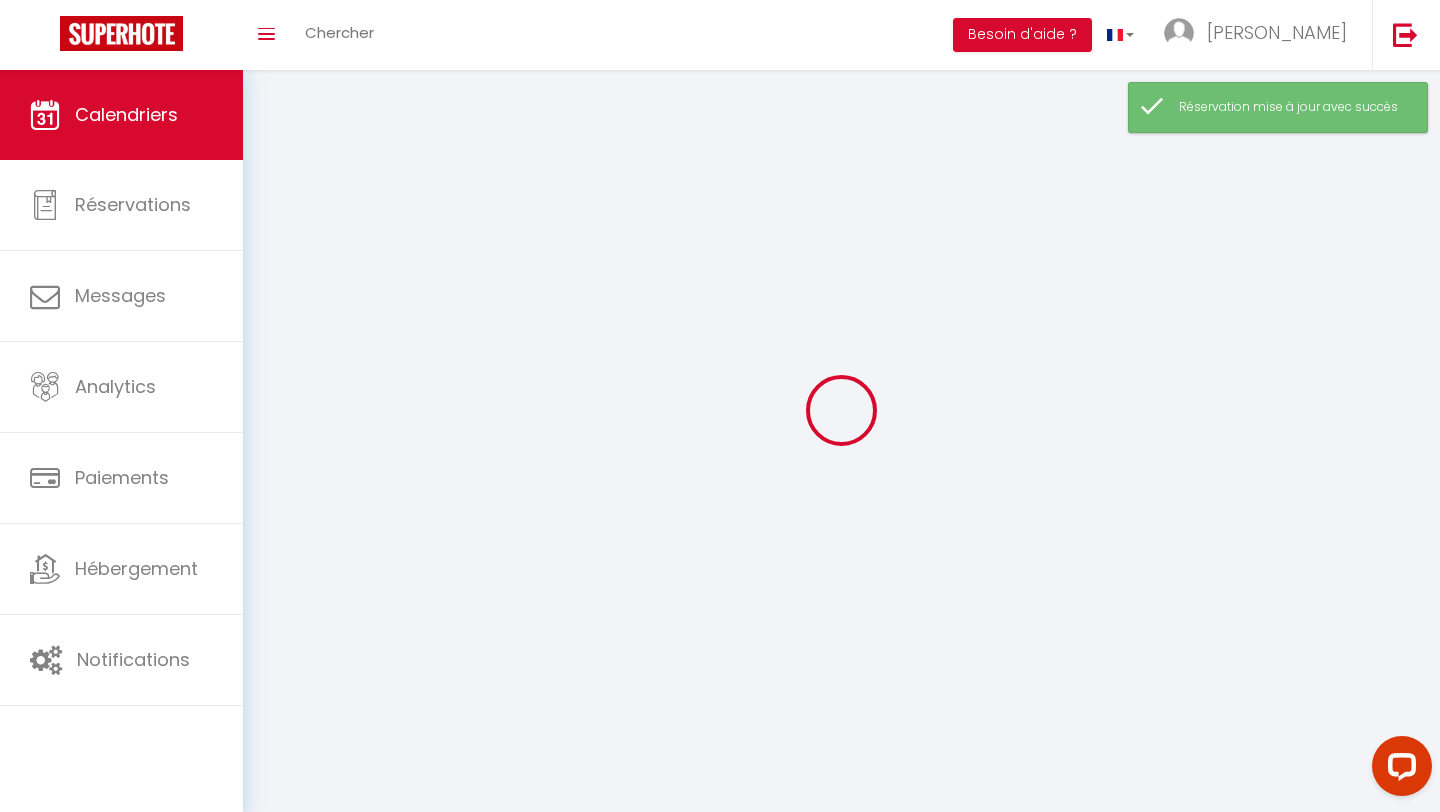 select 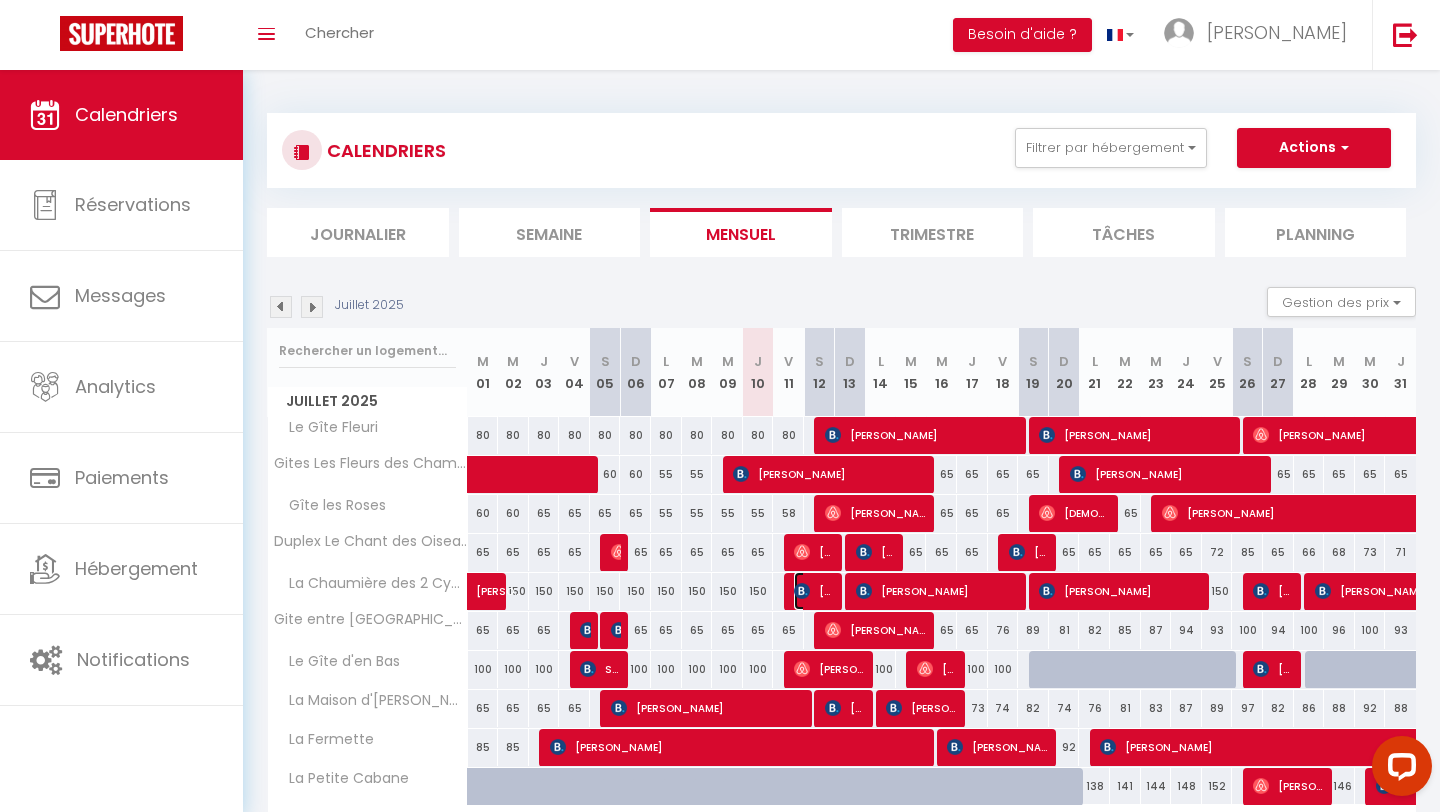 click at bounding box center (802, 591) 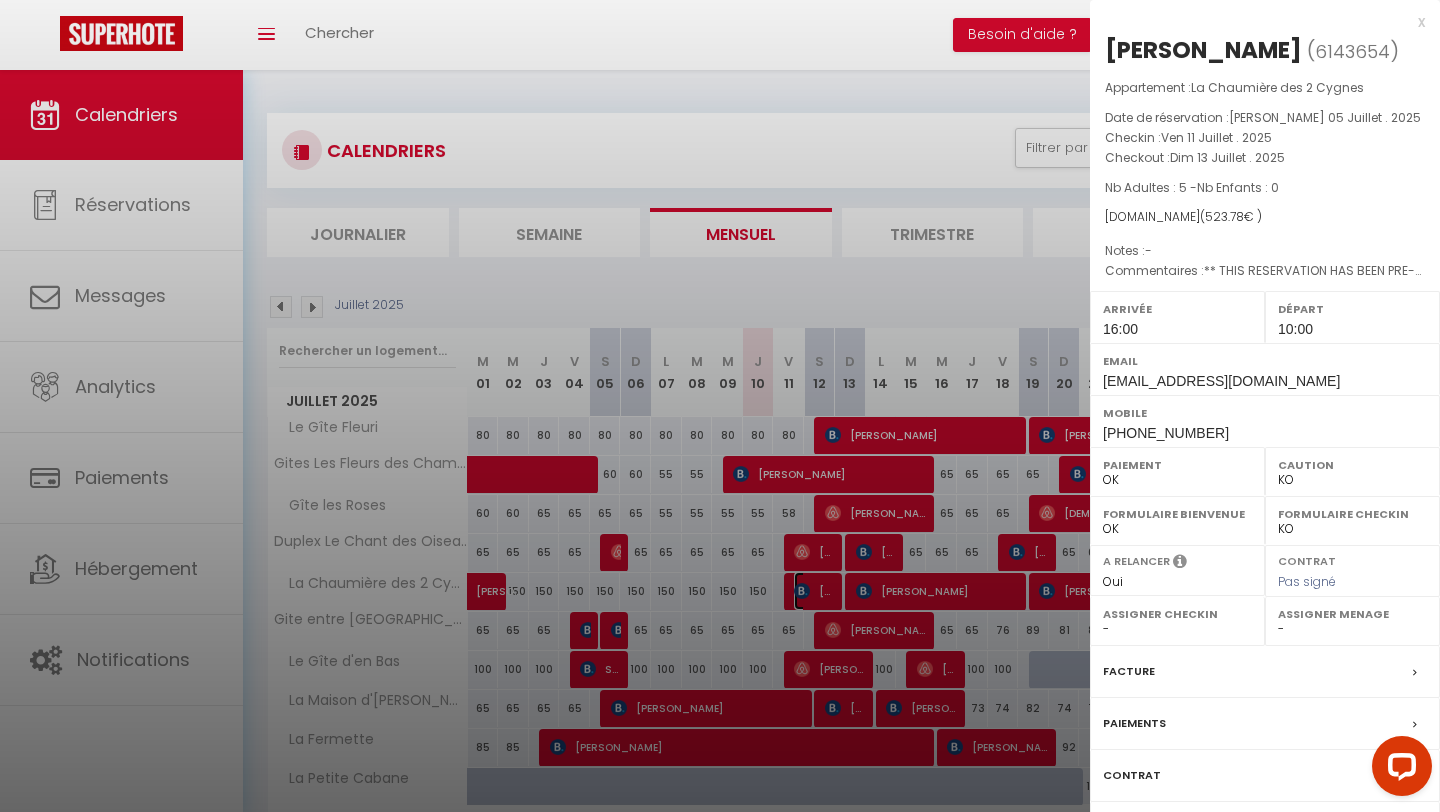 scroll, scrollTop: 84, scrollLeft: 0, axis: vertical 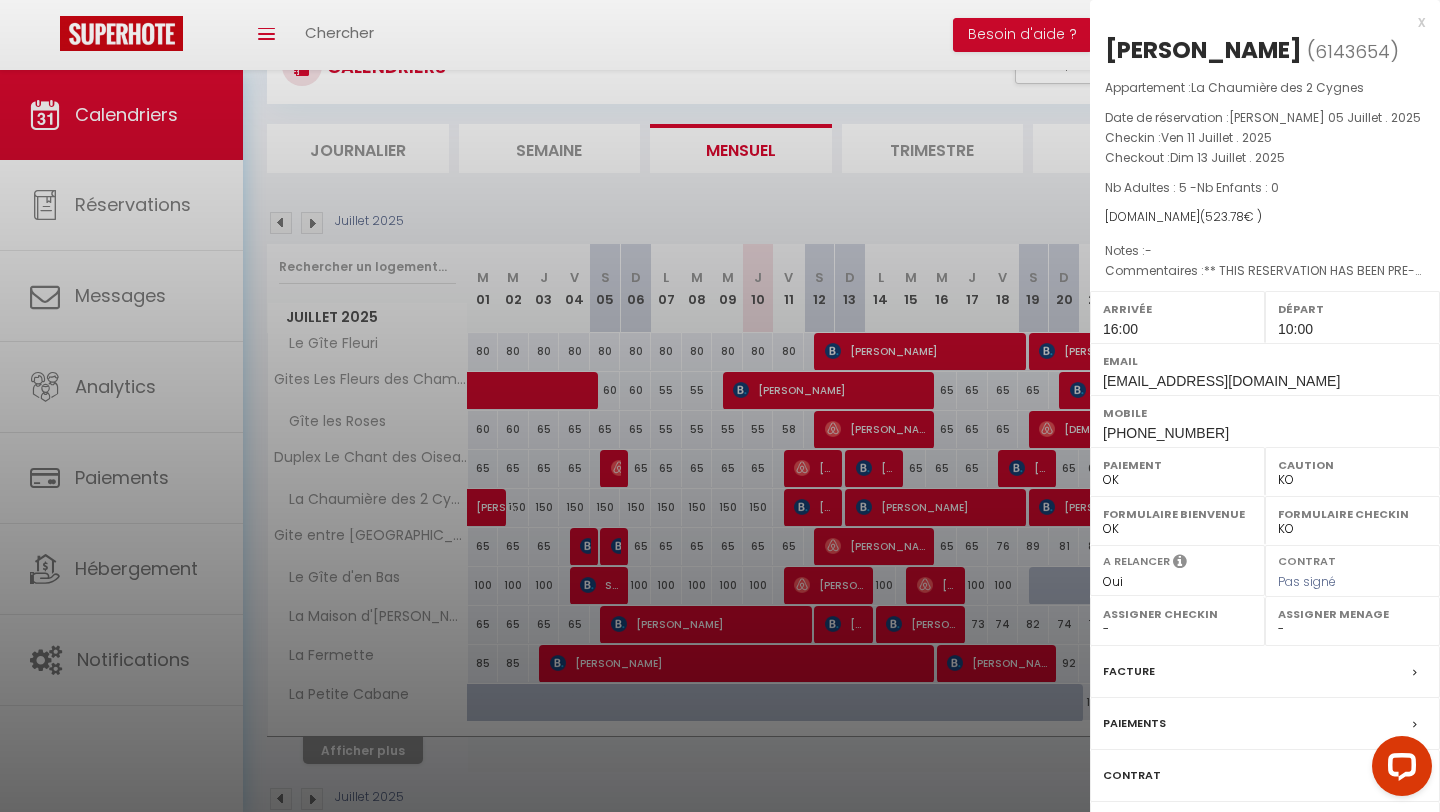 click on "Paiements" at bounding box center (1134, 723) 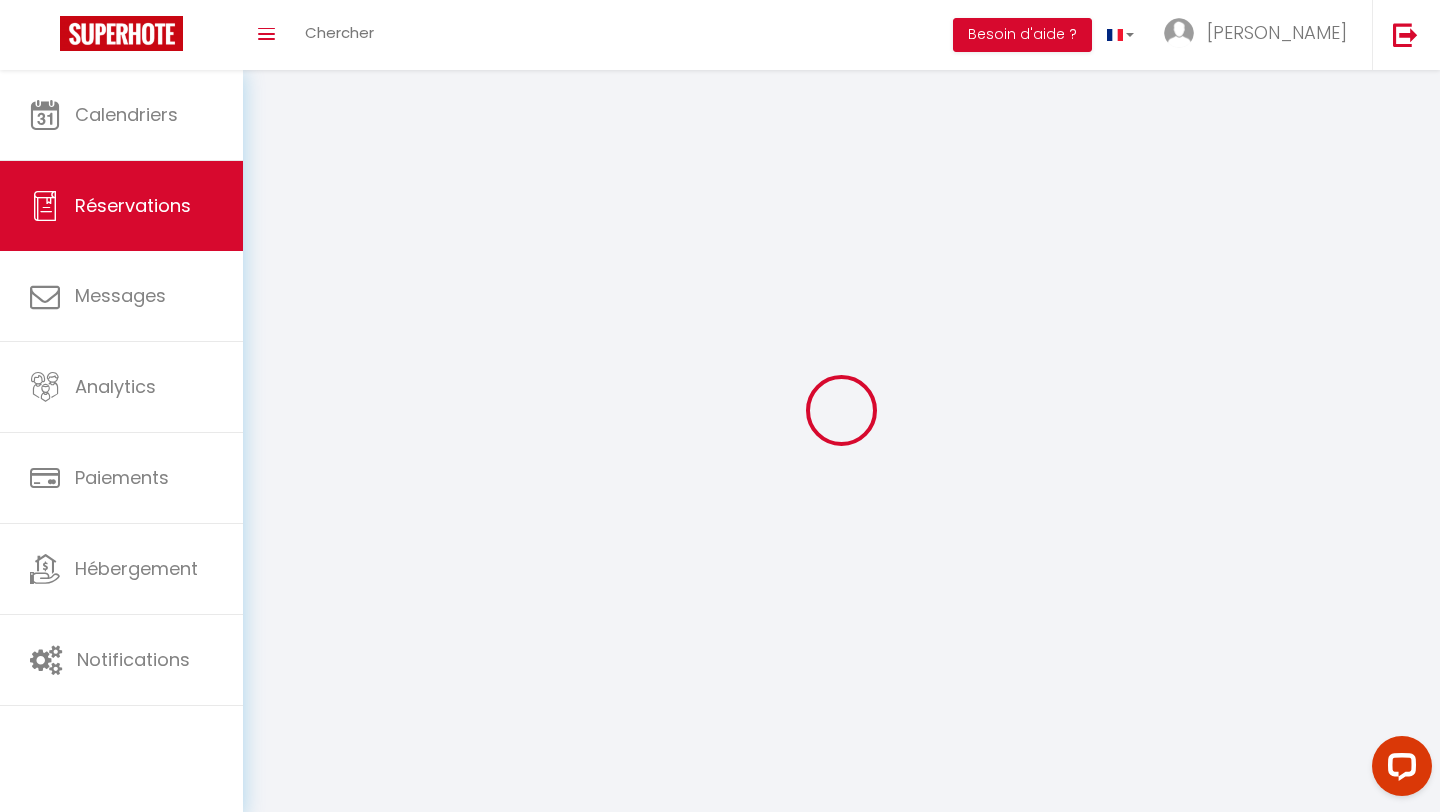 select 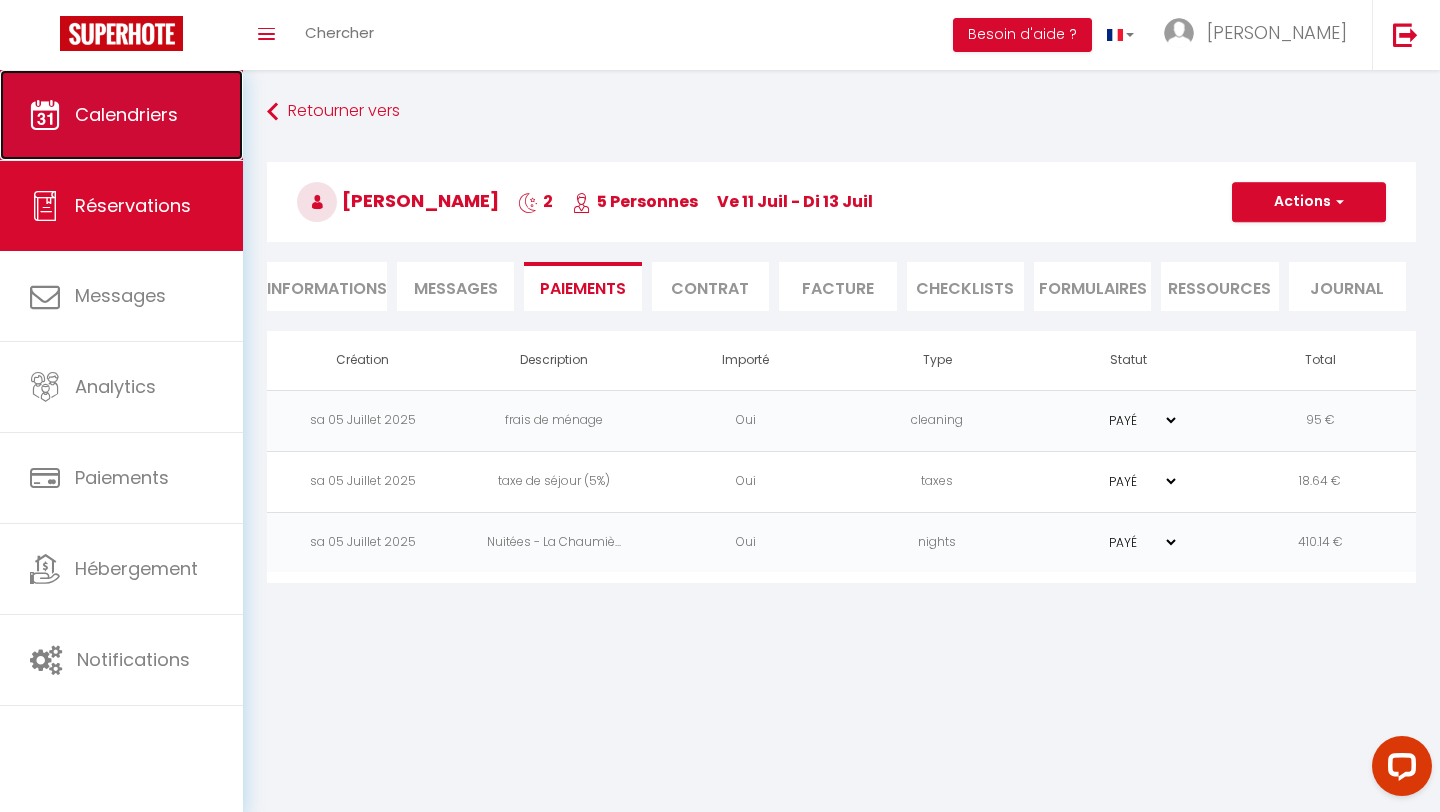 click on "Calendriers" at bounding box center (121, 115) 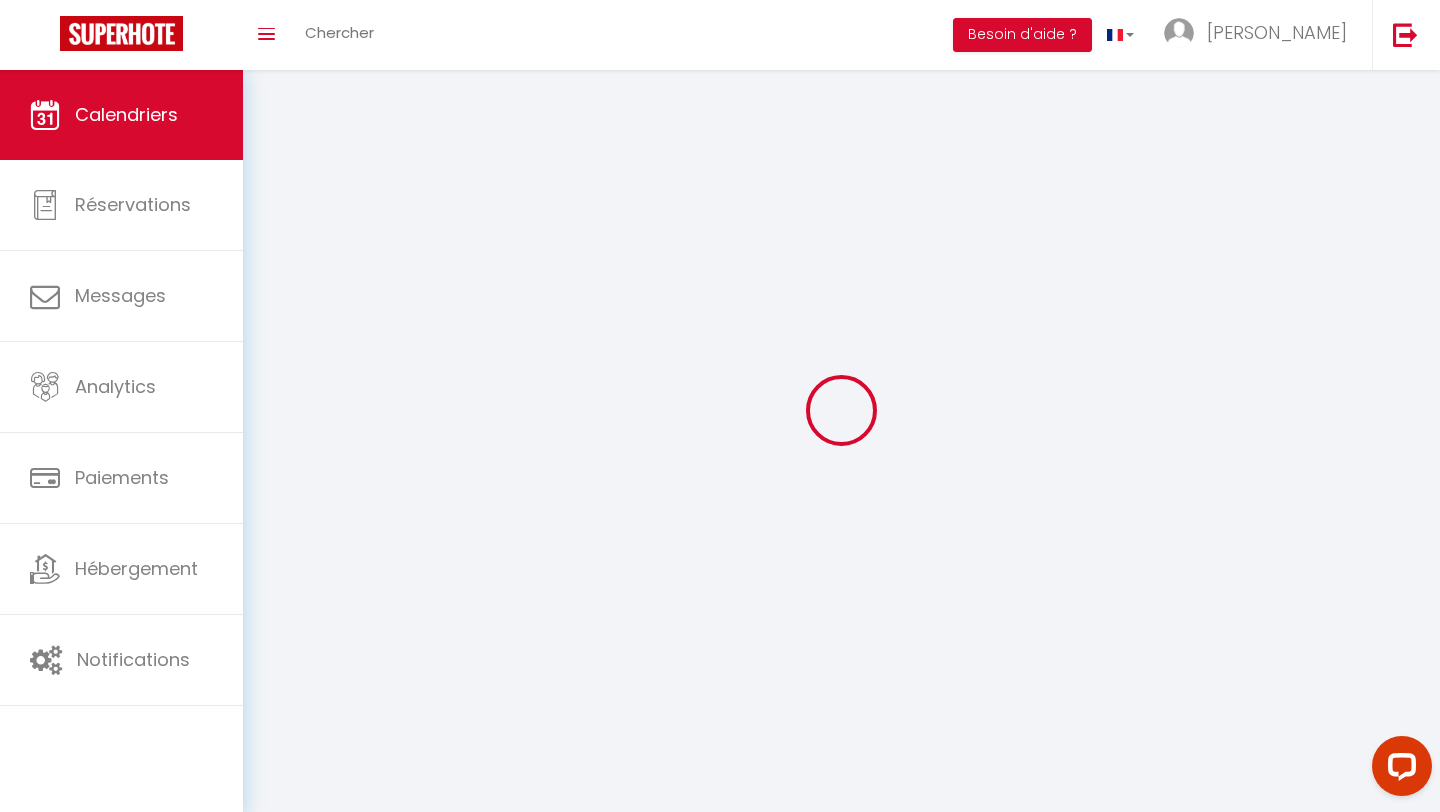 select 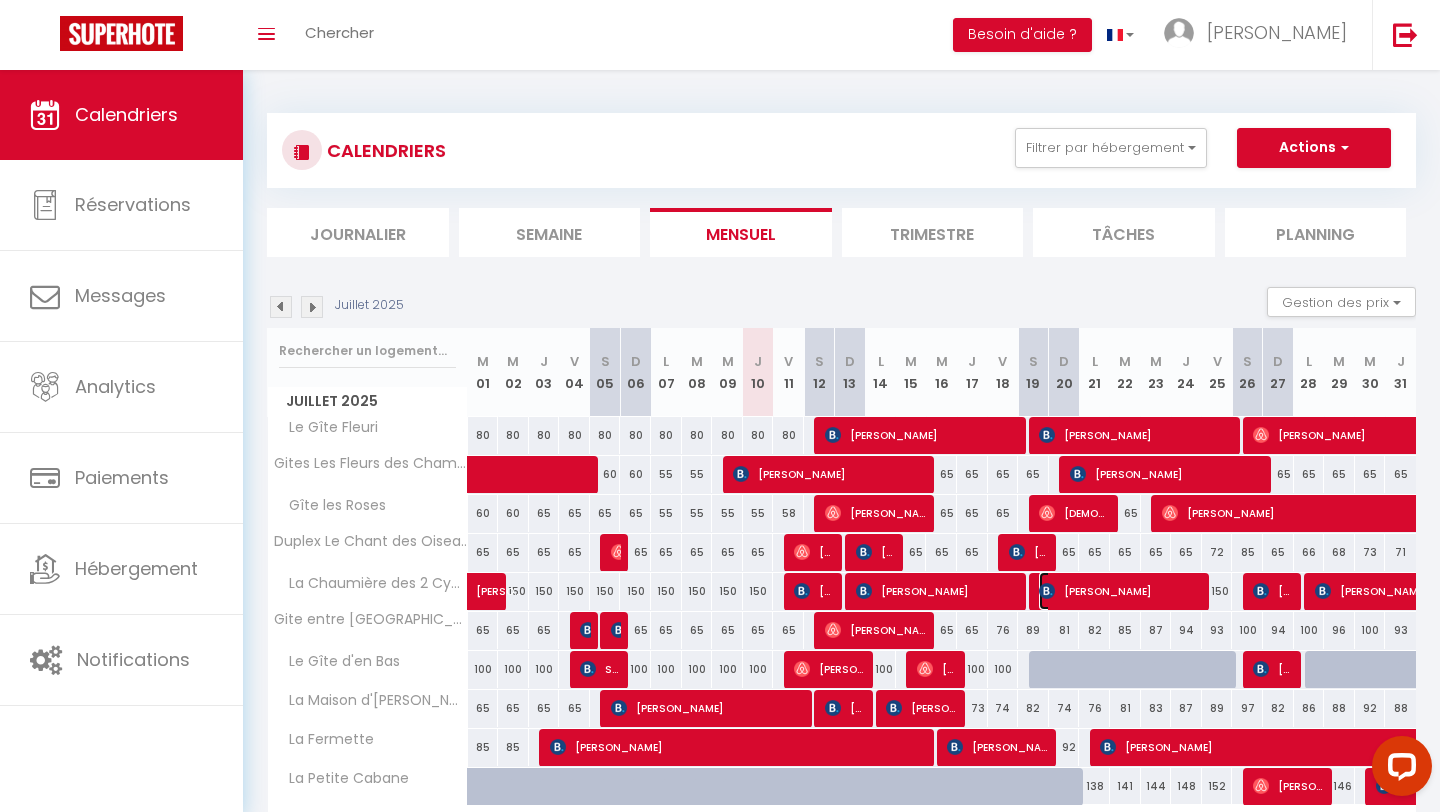 click on "[PERSON_NAME]" at bounding box center (1121, 591) 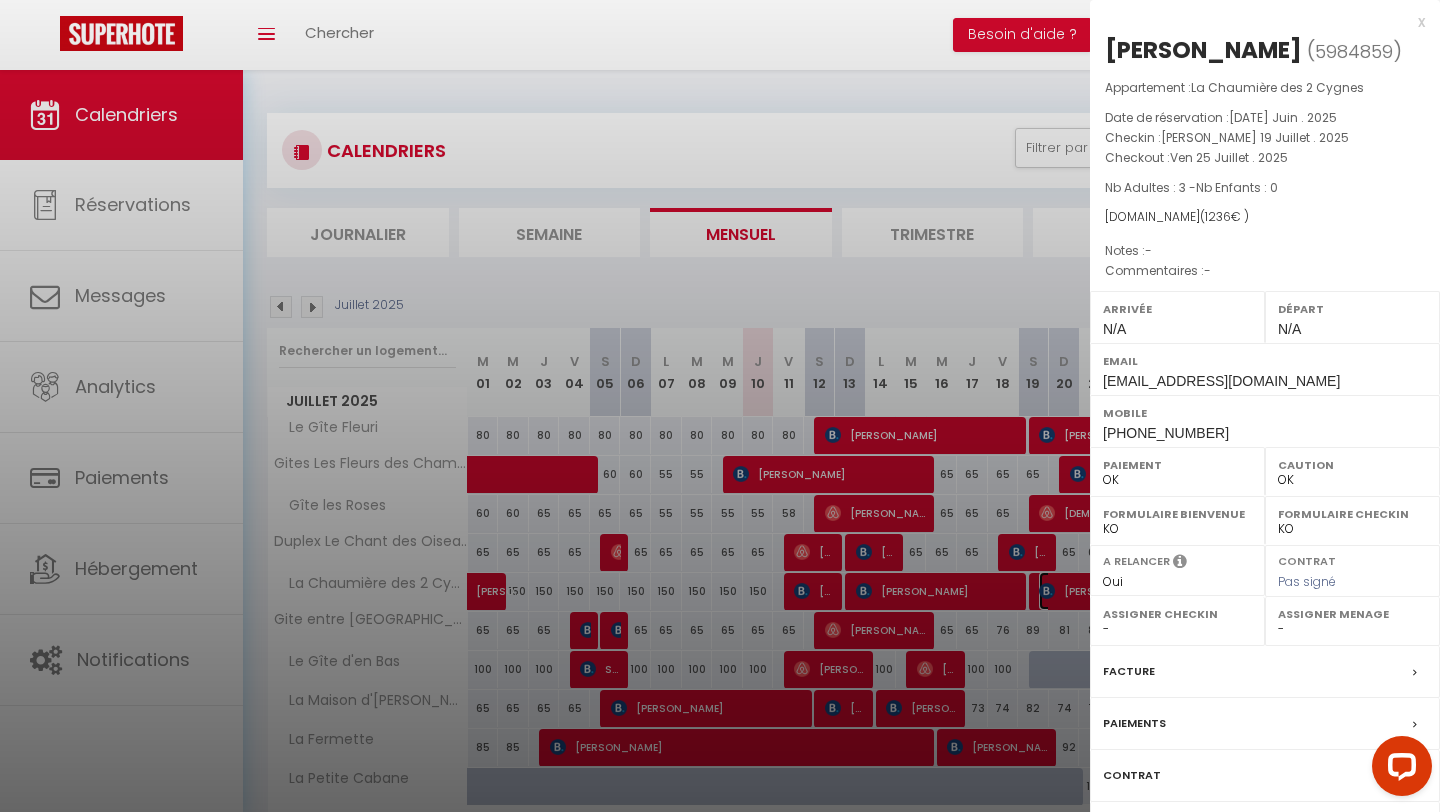 scroll, scrollTop: 127, scrollLeft: 0, axis: vertical 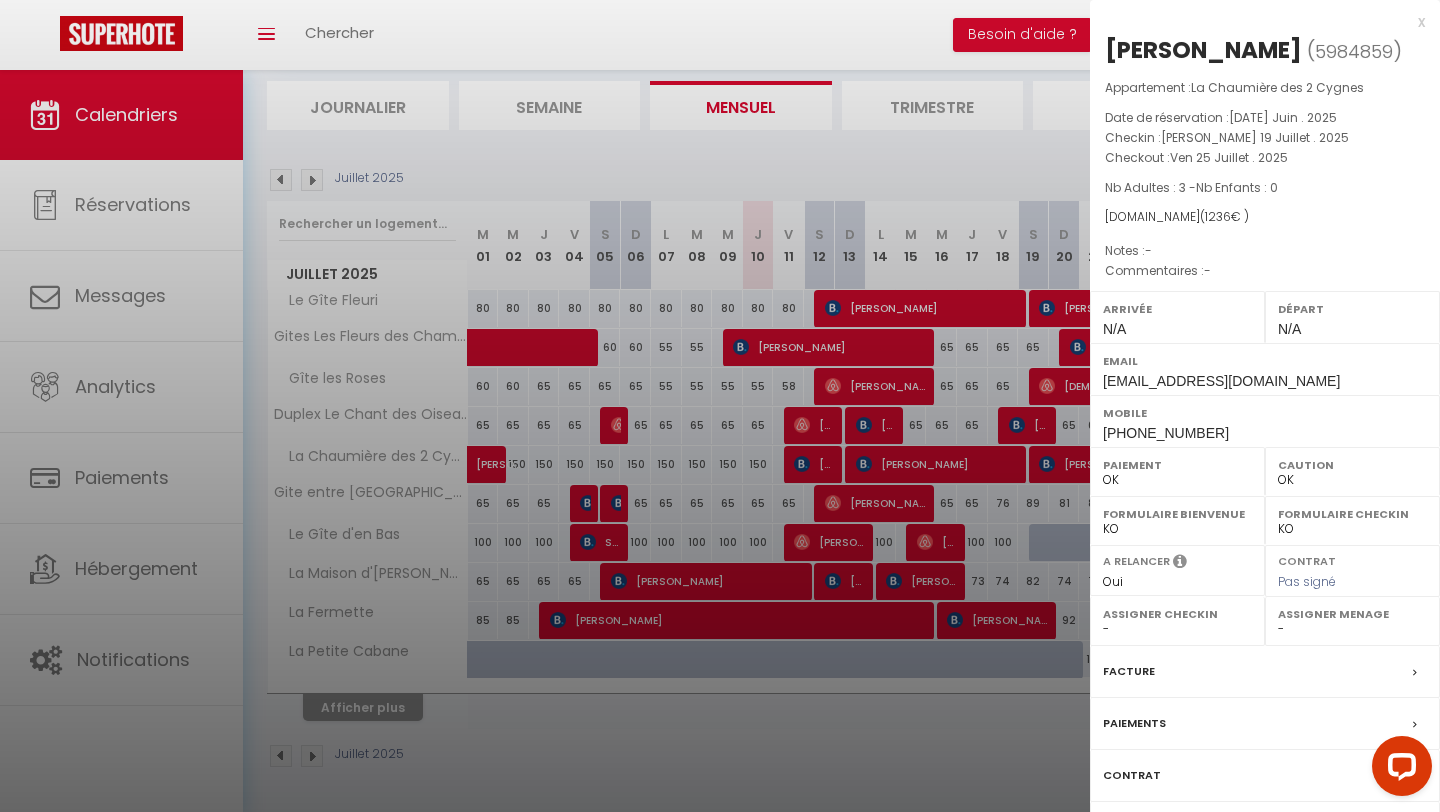 click on "OK   KO" at bounding box center [1352, 480] 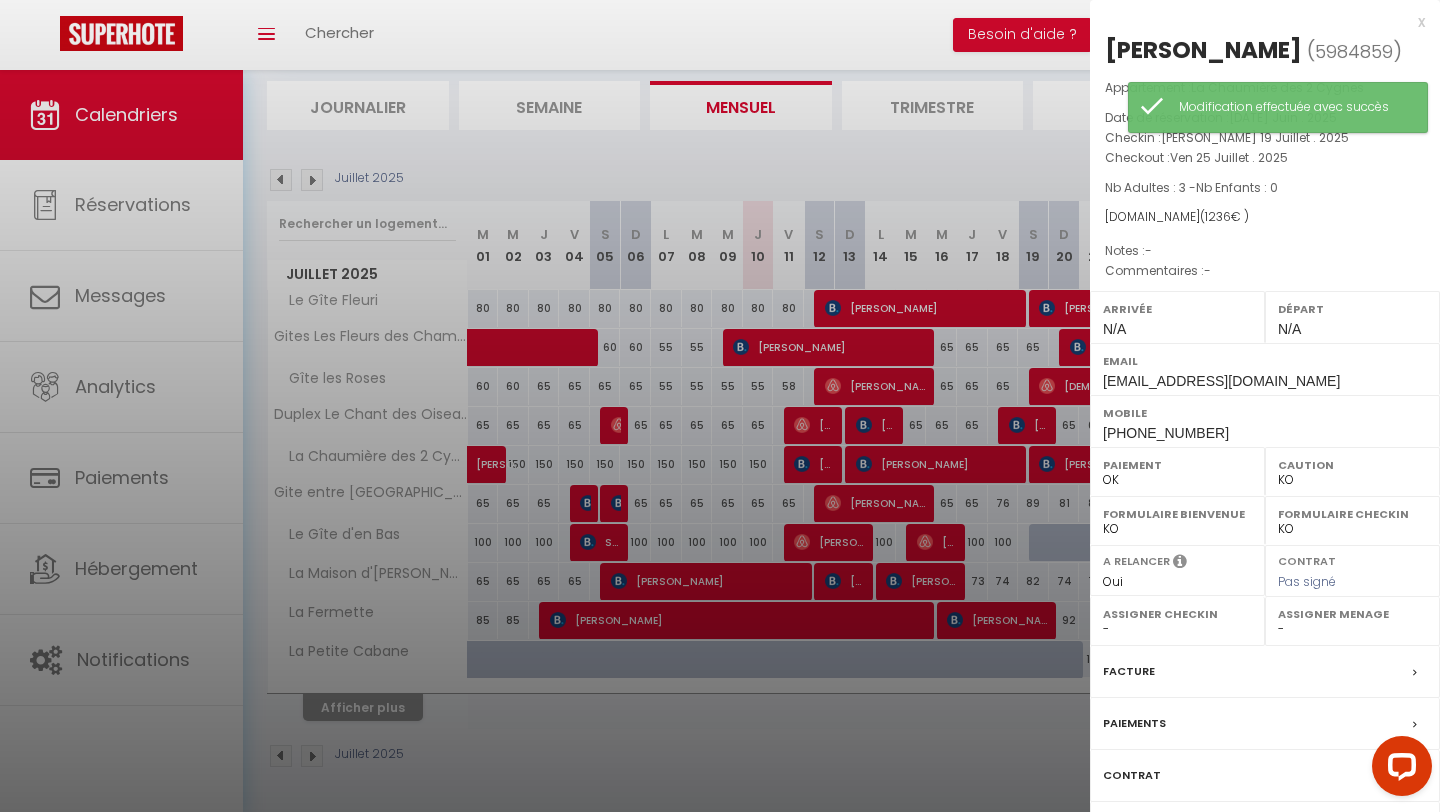 click at bounding box center (720, 406) 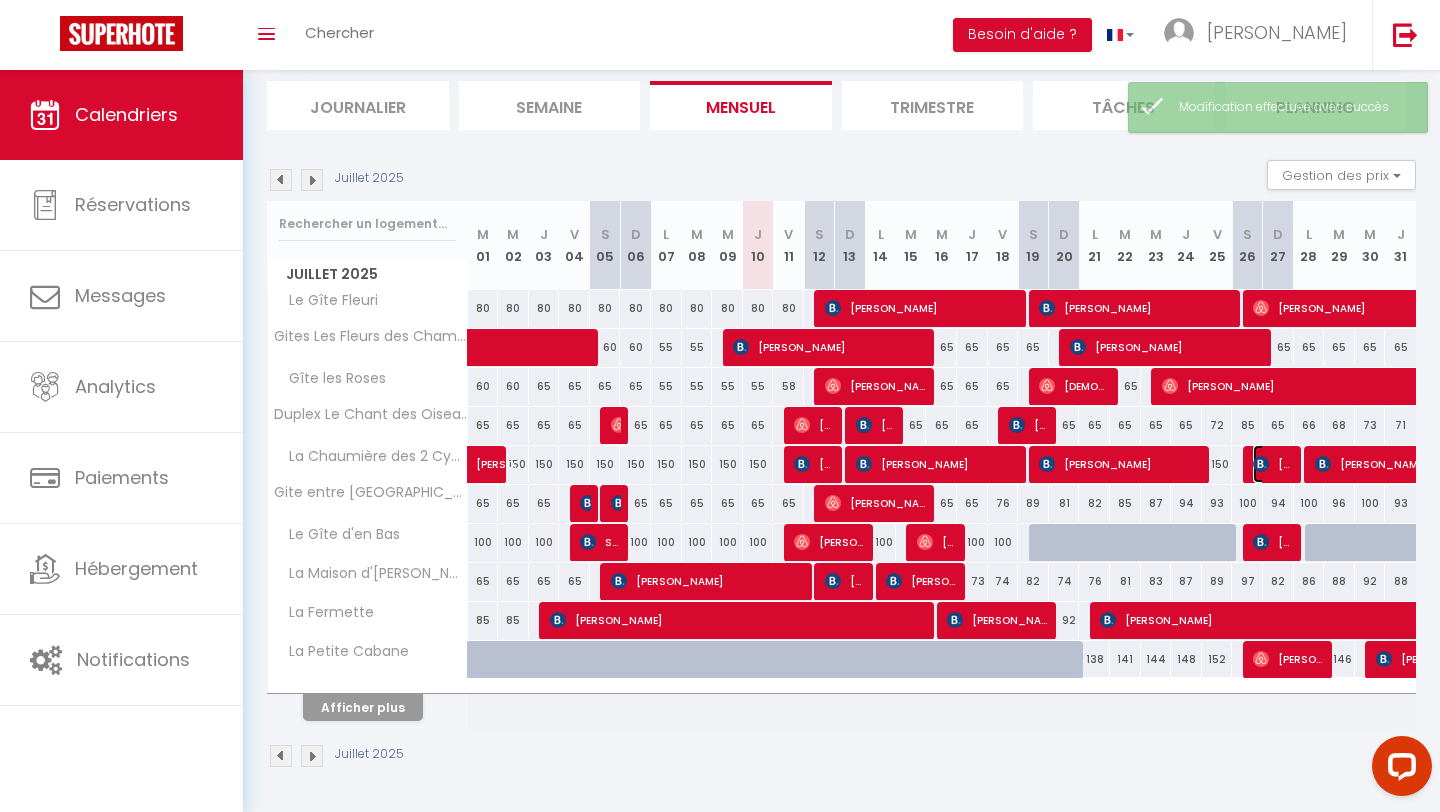 click on "[PERSON_NAME]" at bounding box center (1273, 464) 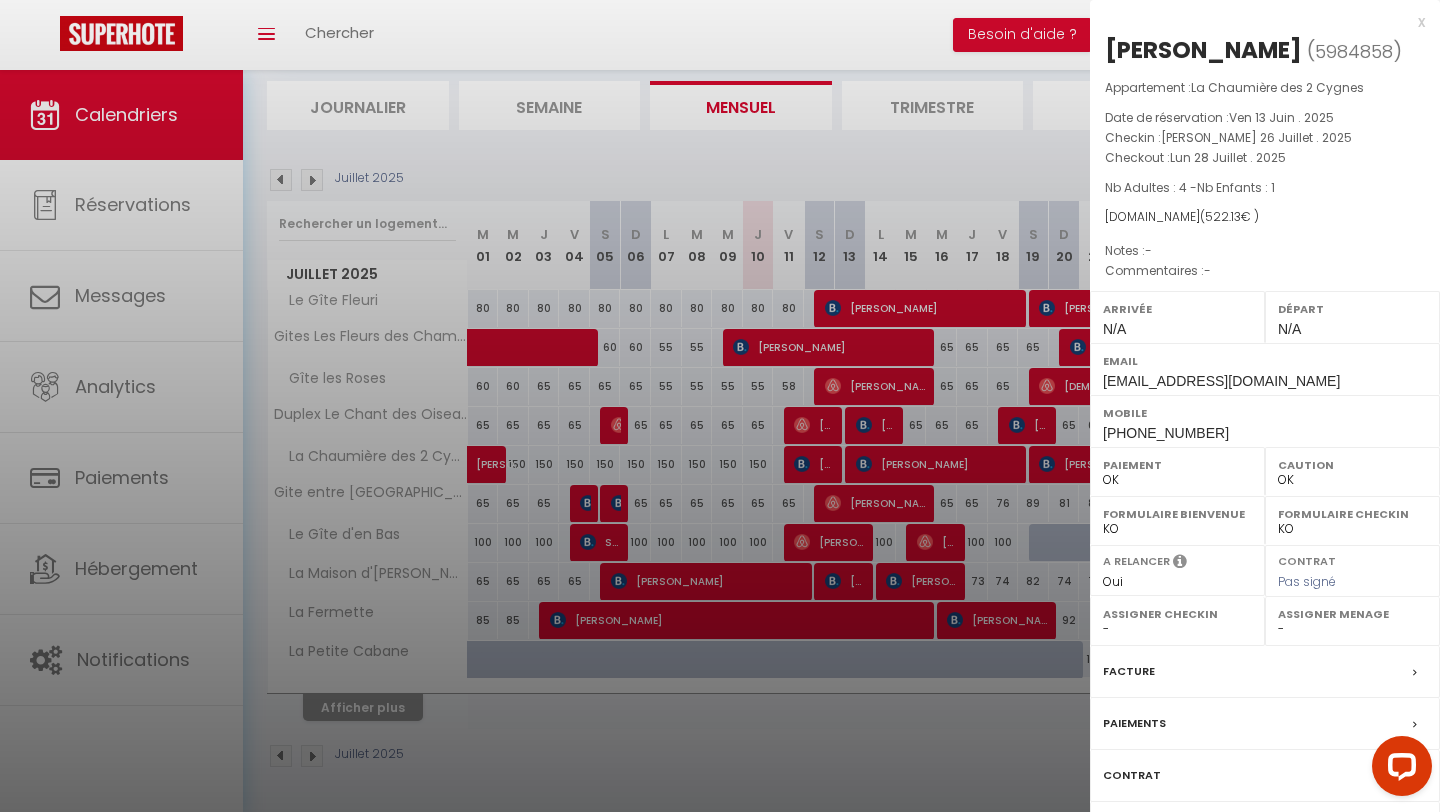 click on "OK   KO" at bounding box center [1352, 480] 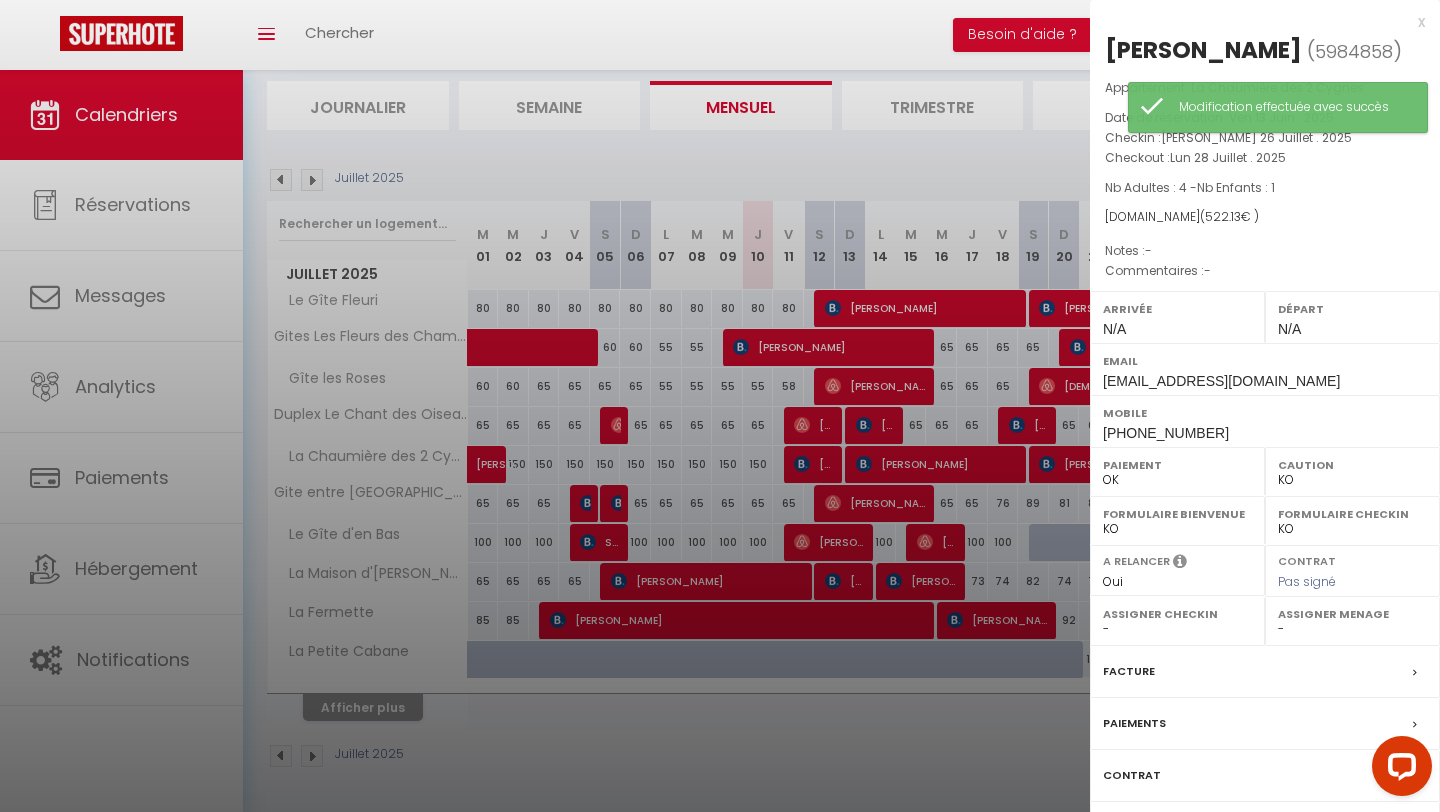 click at bounding box center (720, 406) 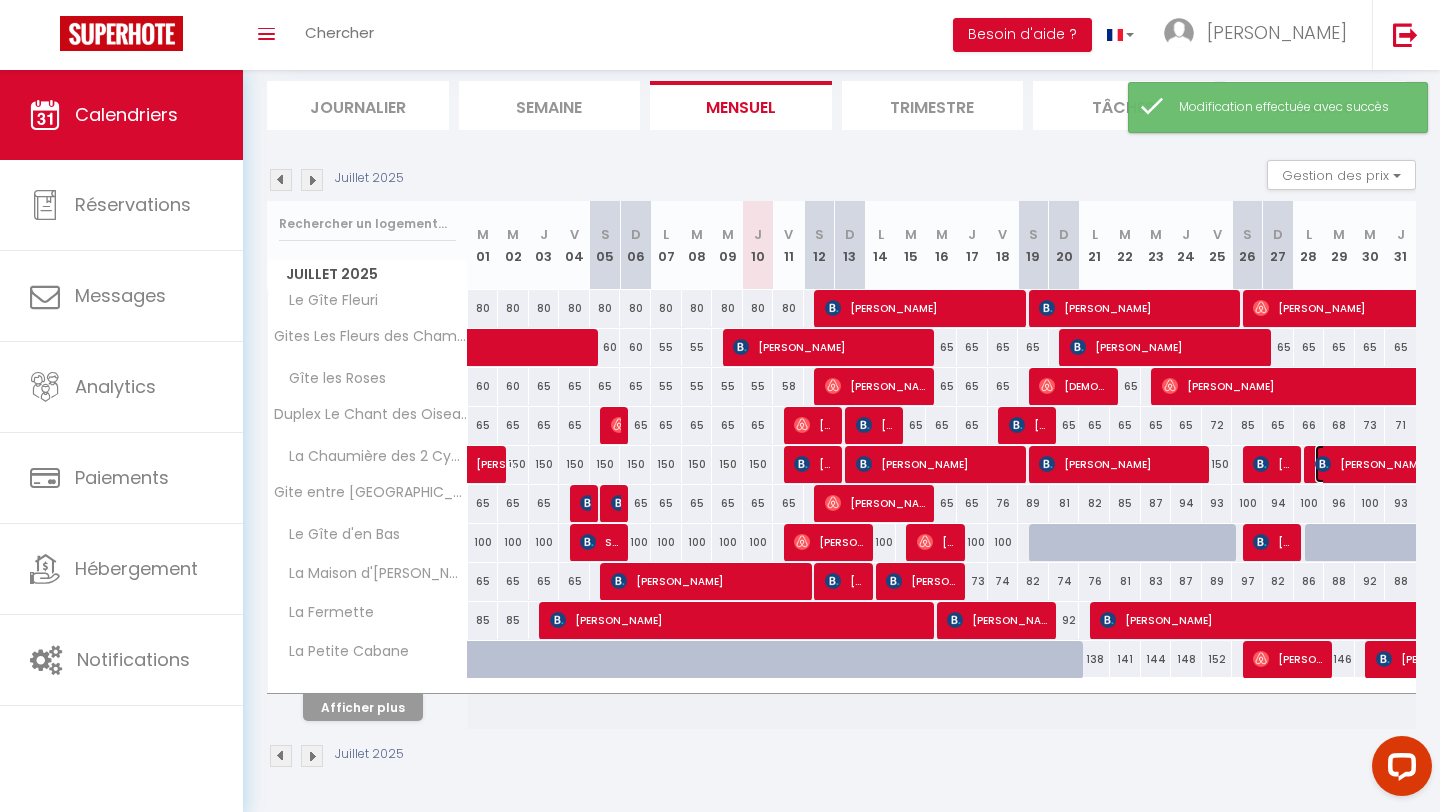 click on "[PERSON_NAME]" at bounding box center (1476, 464) 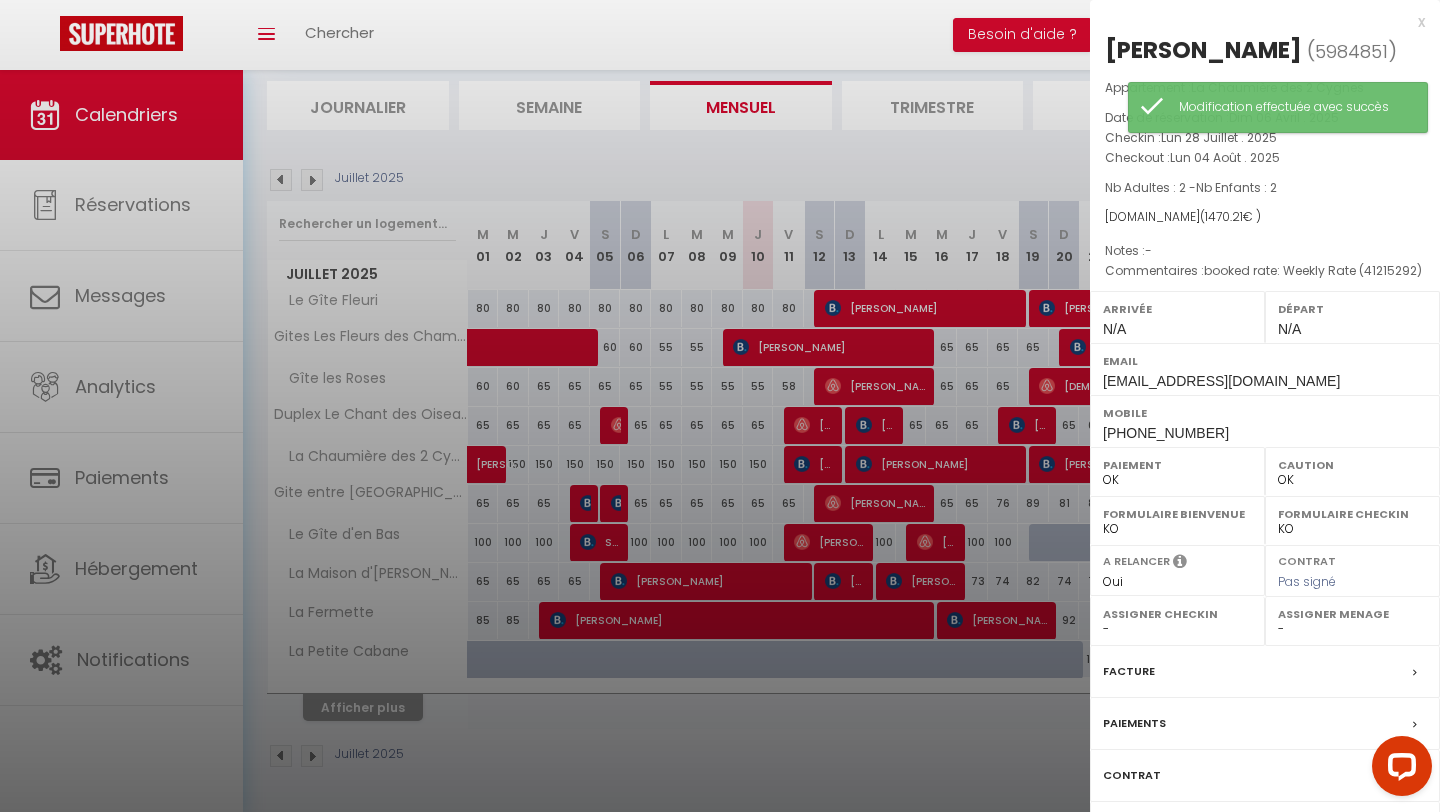 click on "OK   KO" at bounding box center (1352, 480) 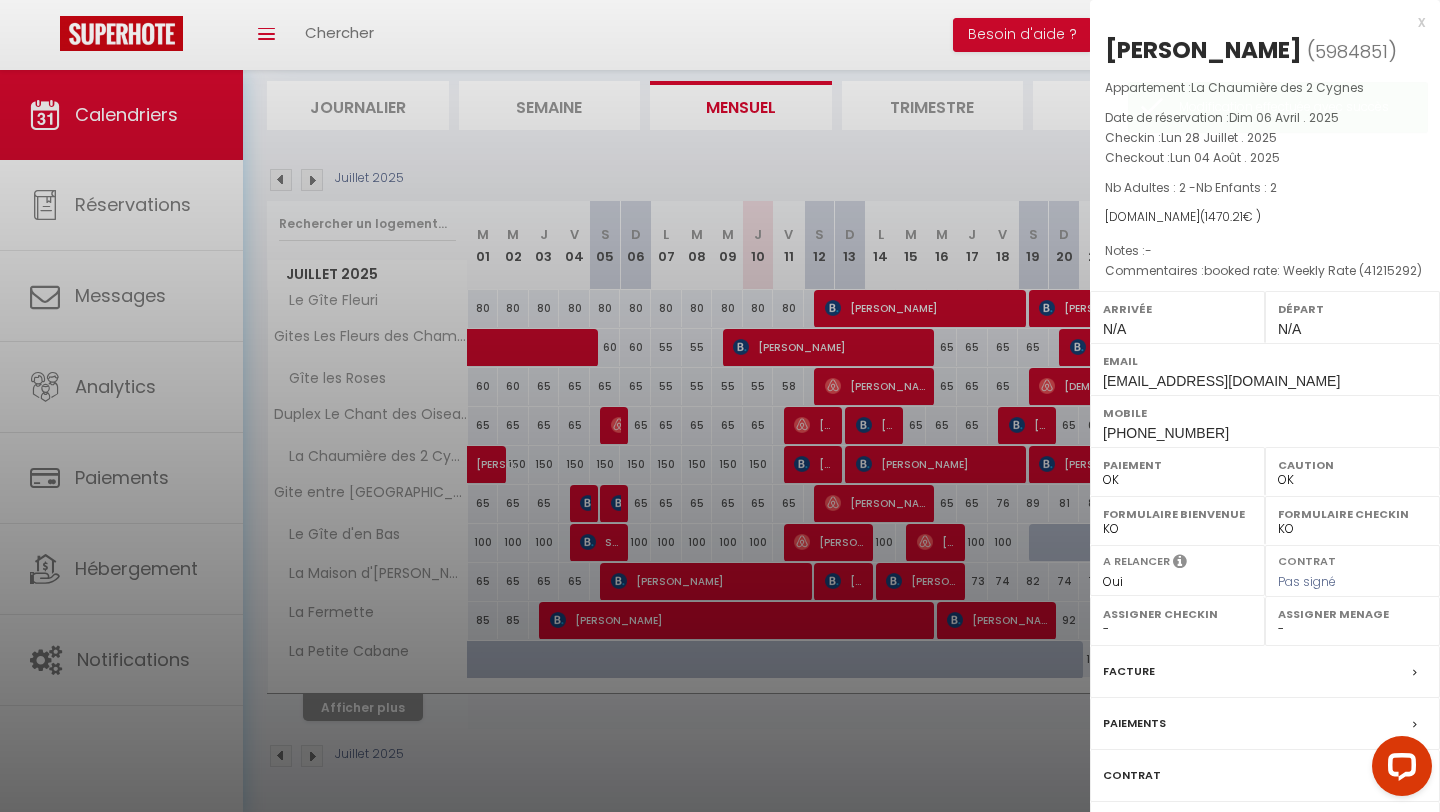 select on "KO" 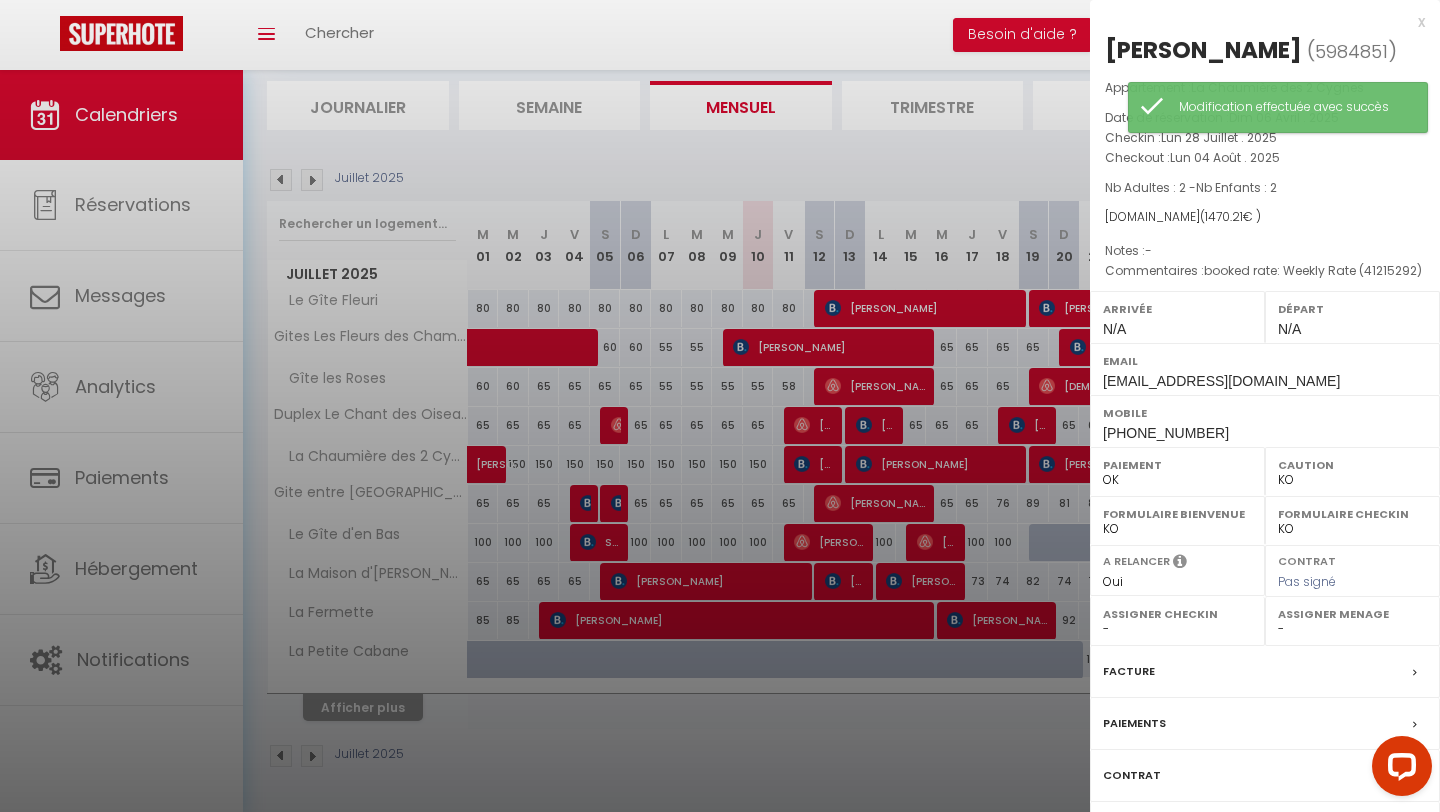 click at bounding box center [720, 406] 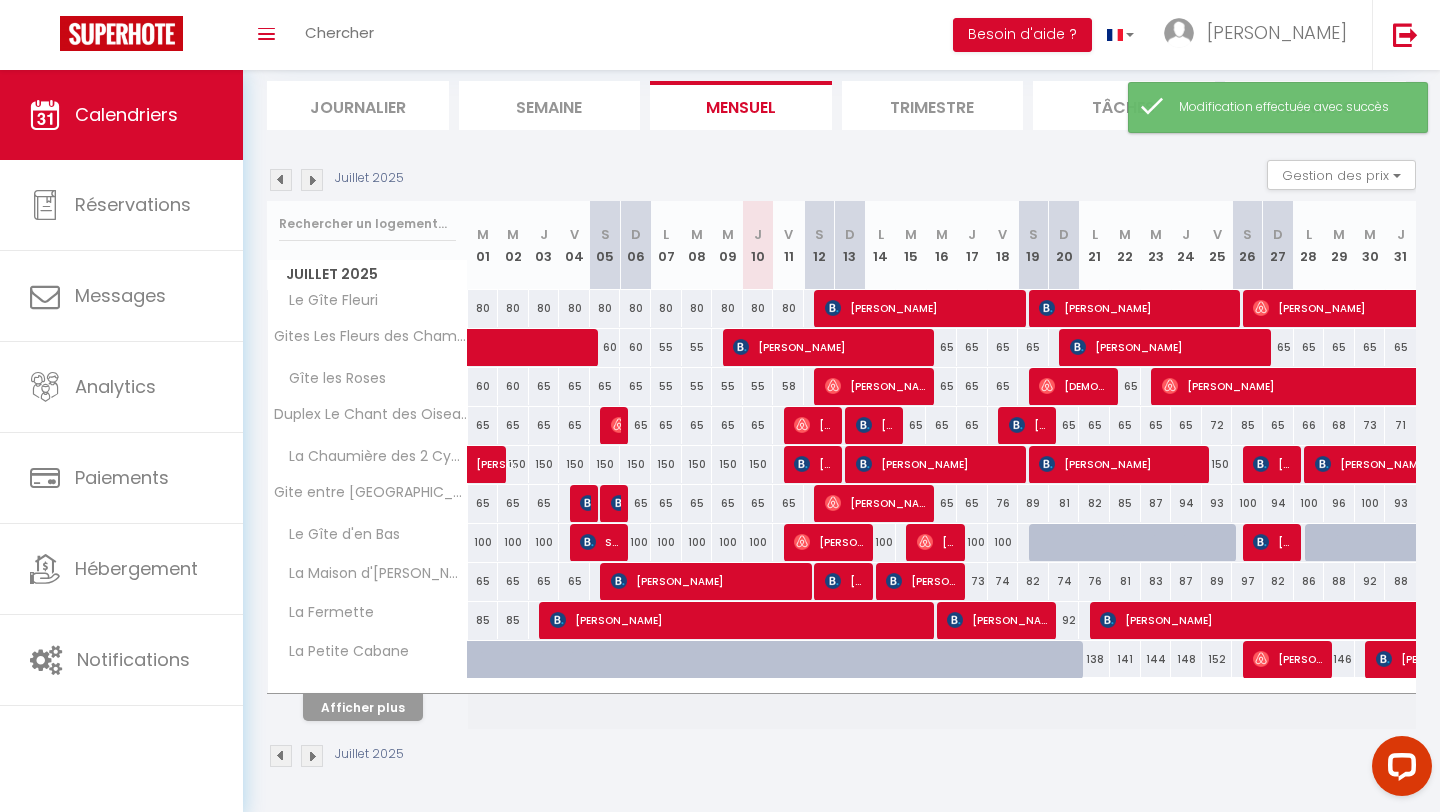 click at bounding box center (312, 180) 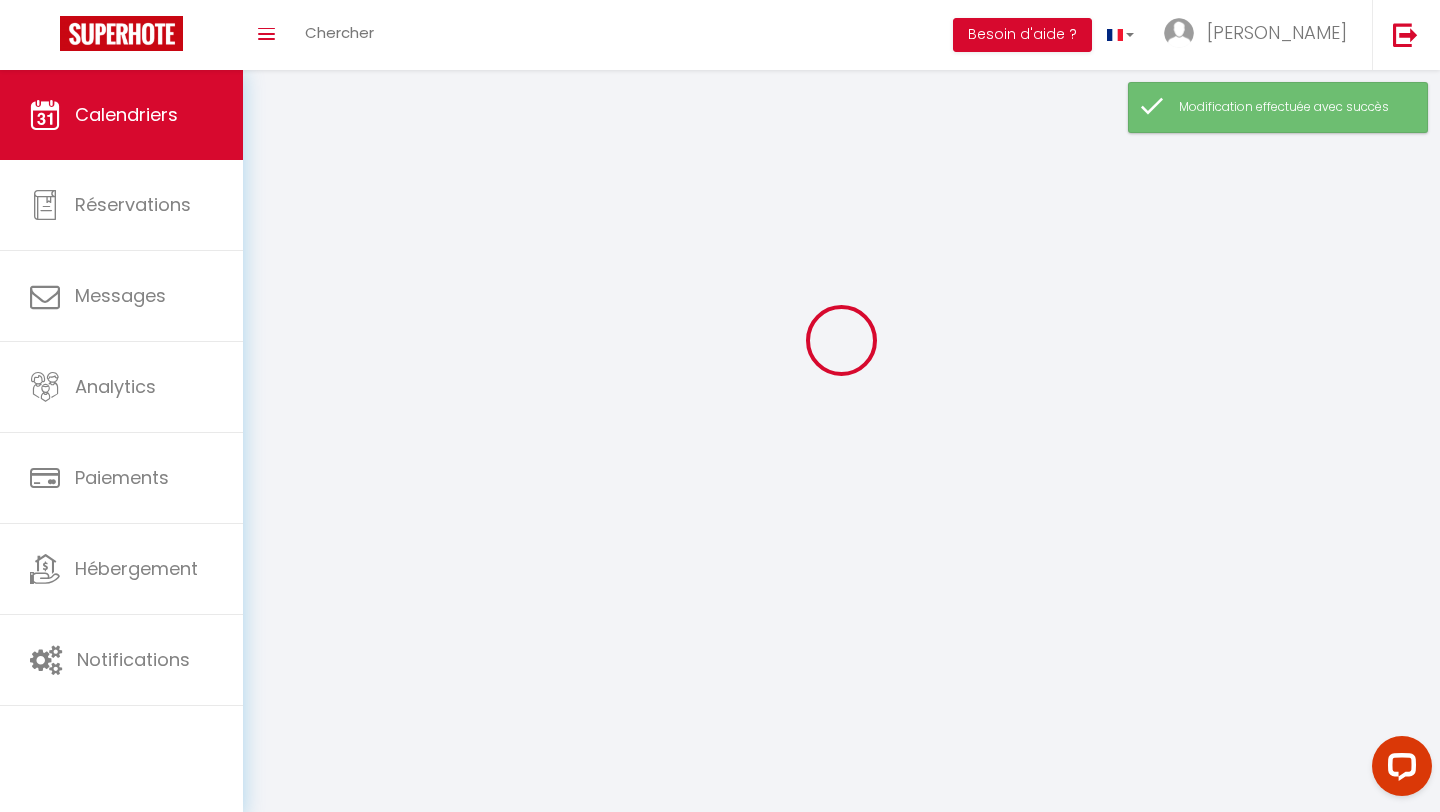 select on "KO" 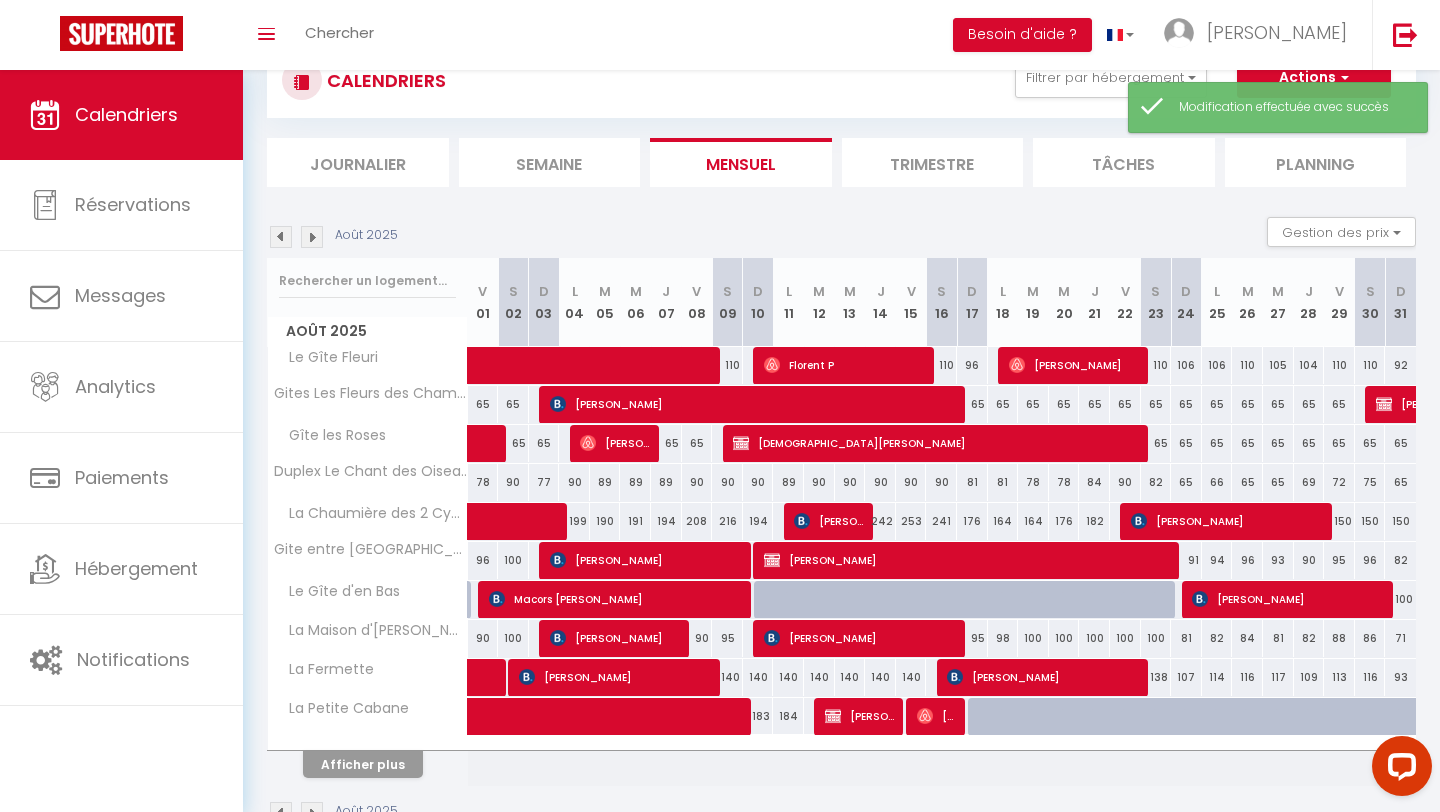 scroll, scrollTop: 127, scrollLeft: 0, axis: vertical 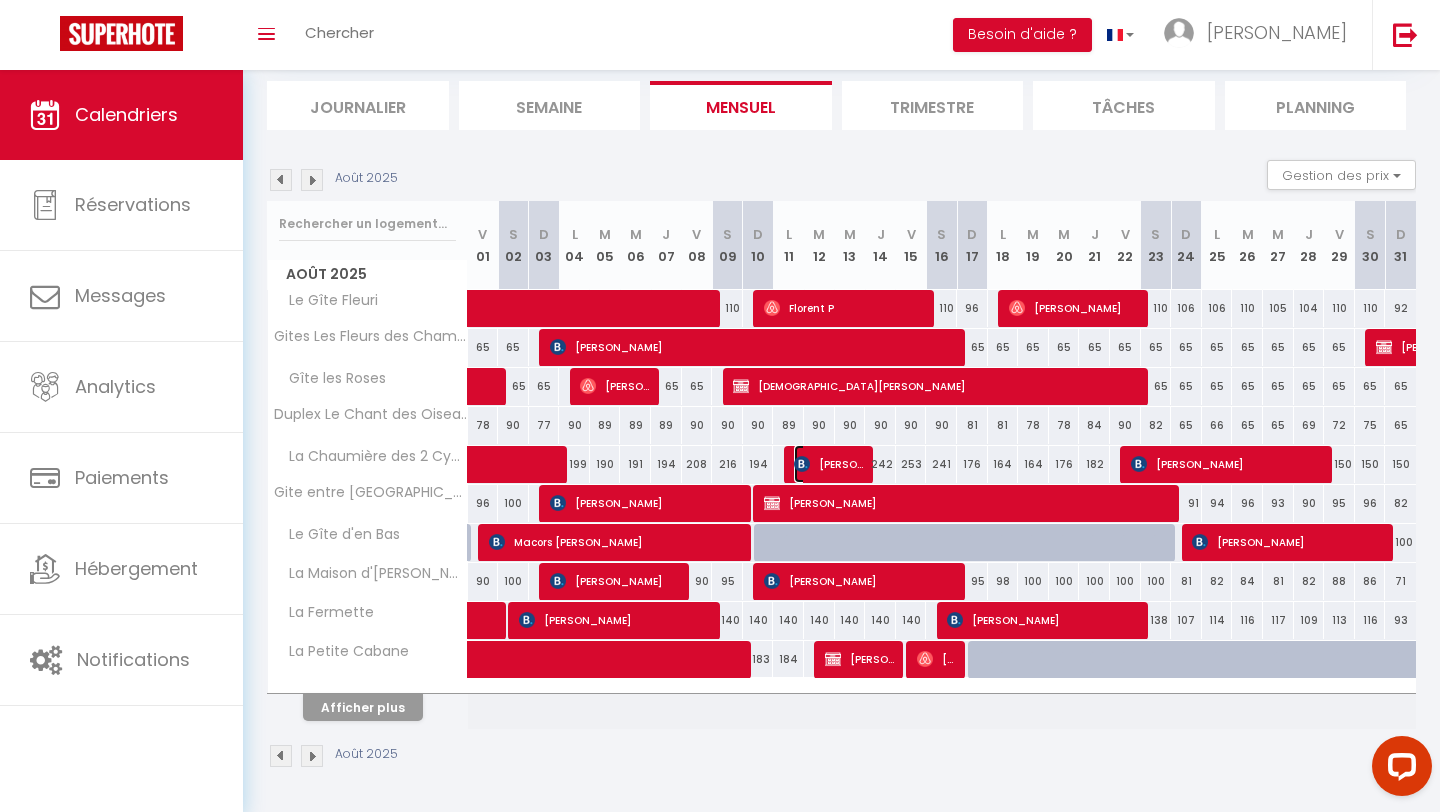 click on "[PERSON_NAME]" at bounding box center (830, 464) 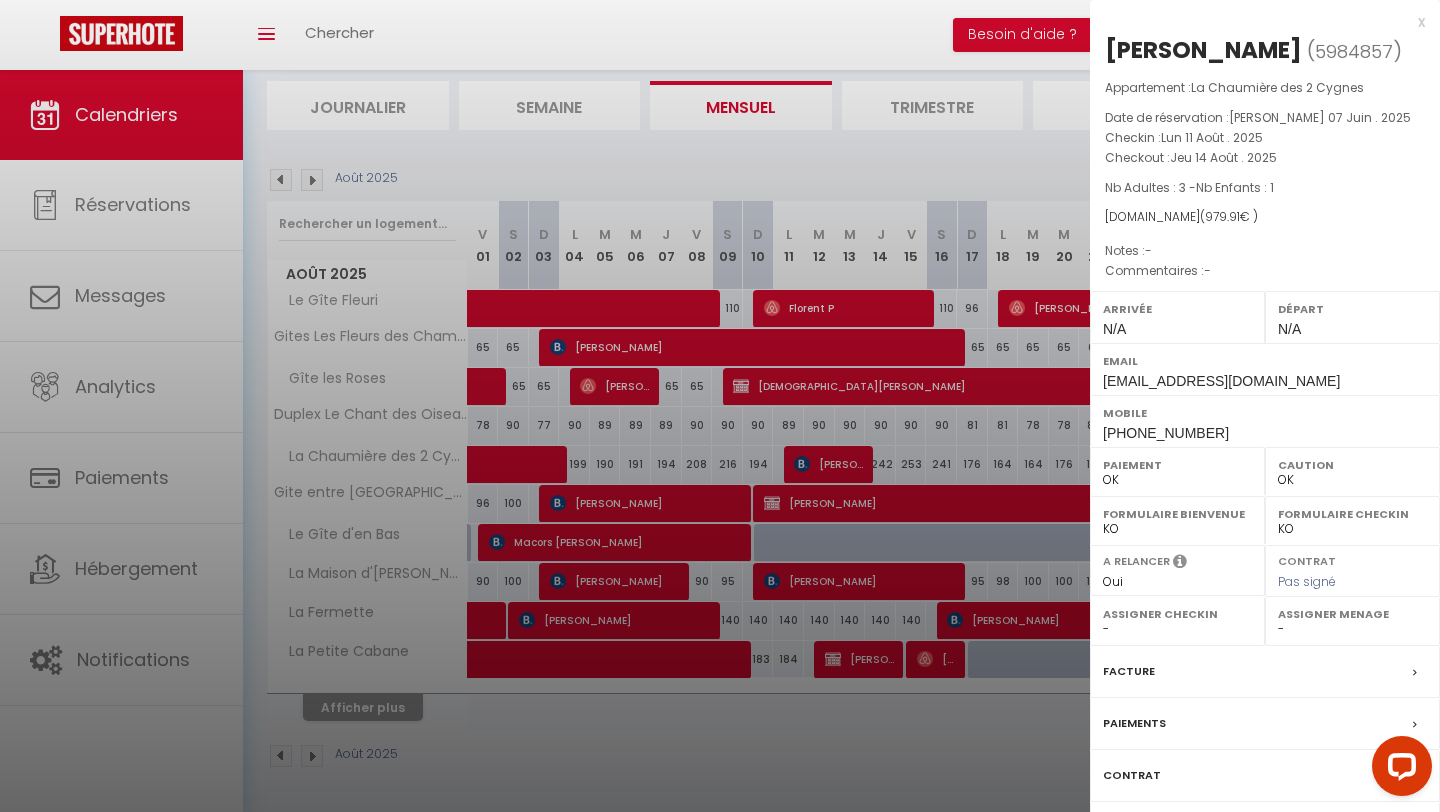 click on "Caution" at bounding box center [1352, 465] 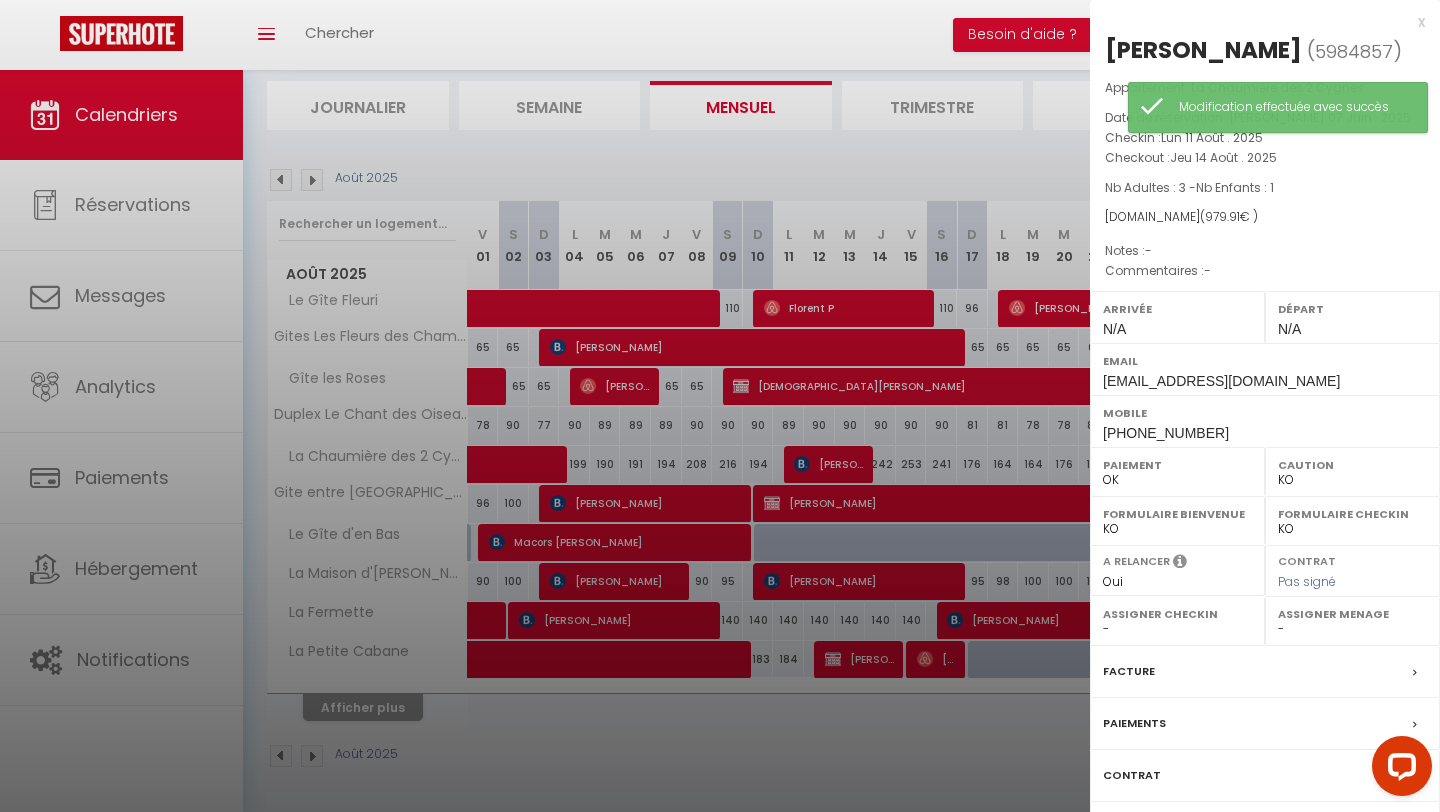 click at bounding box center (720, 406) 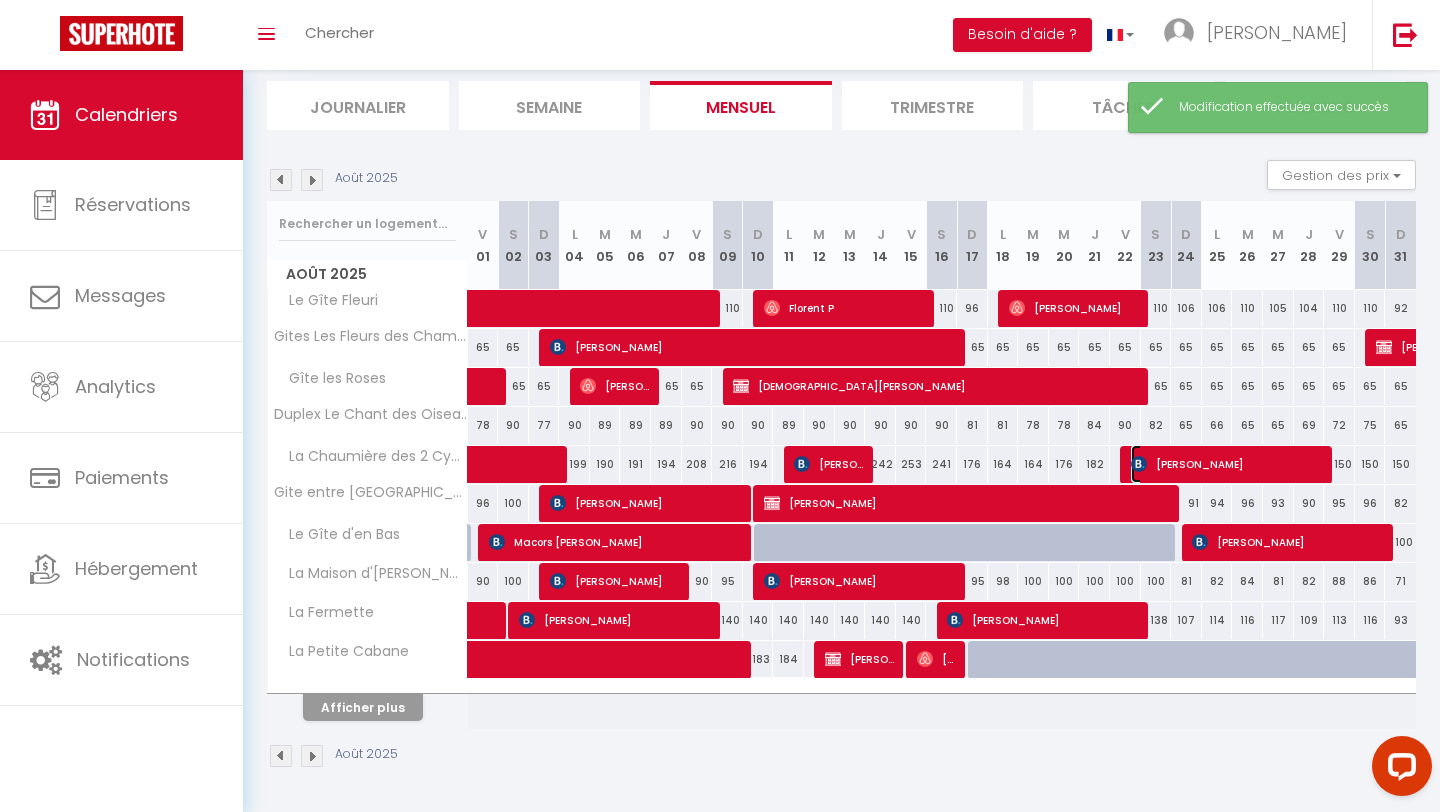 click on "[PERSON_NAME]" at bounding box center (1229, 464) 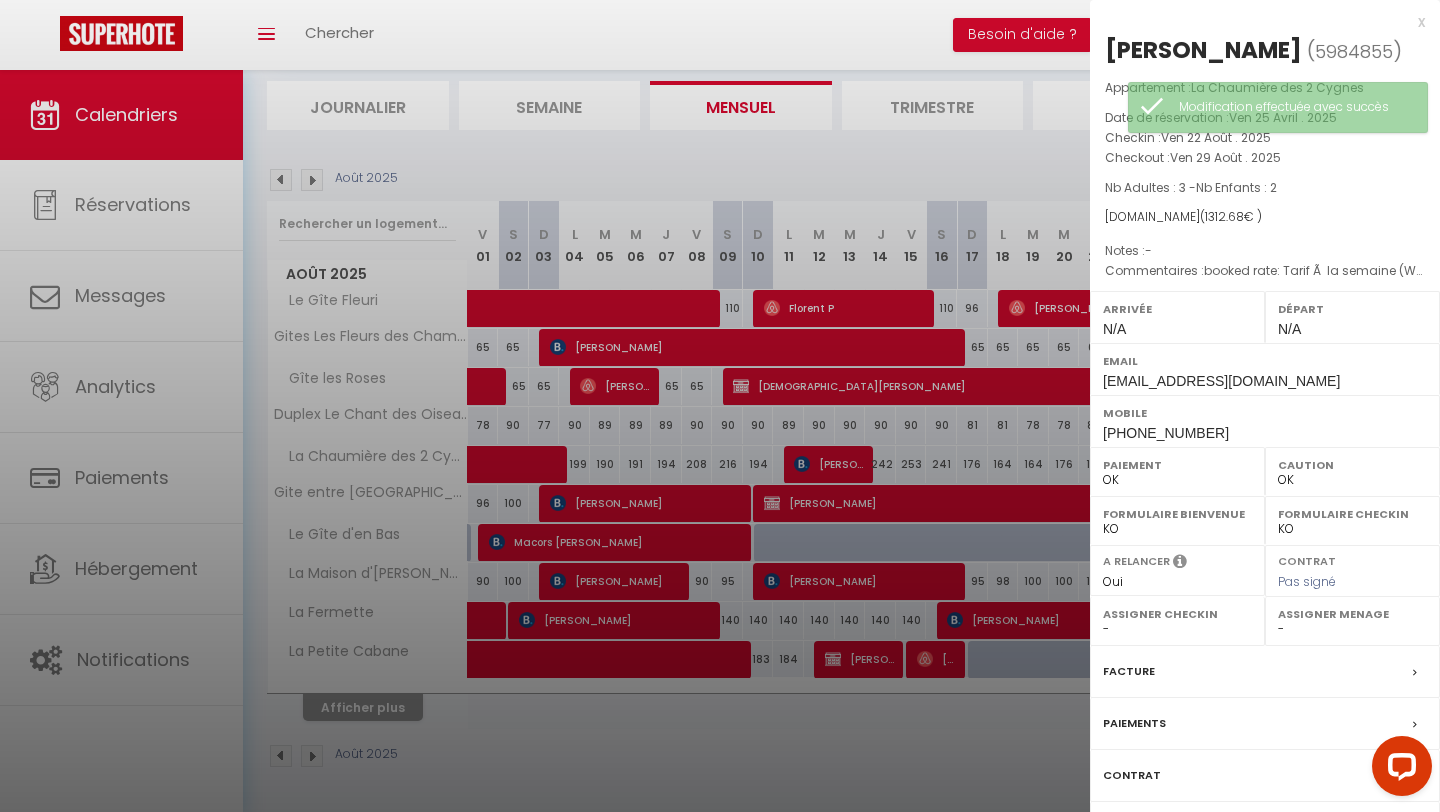 click on "OK   KO" at bounding box center [1352, 480] 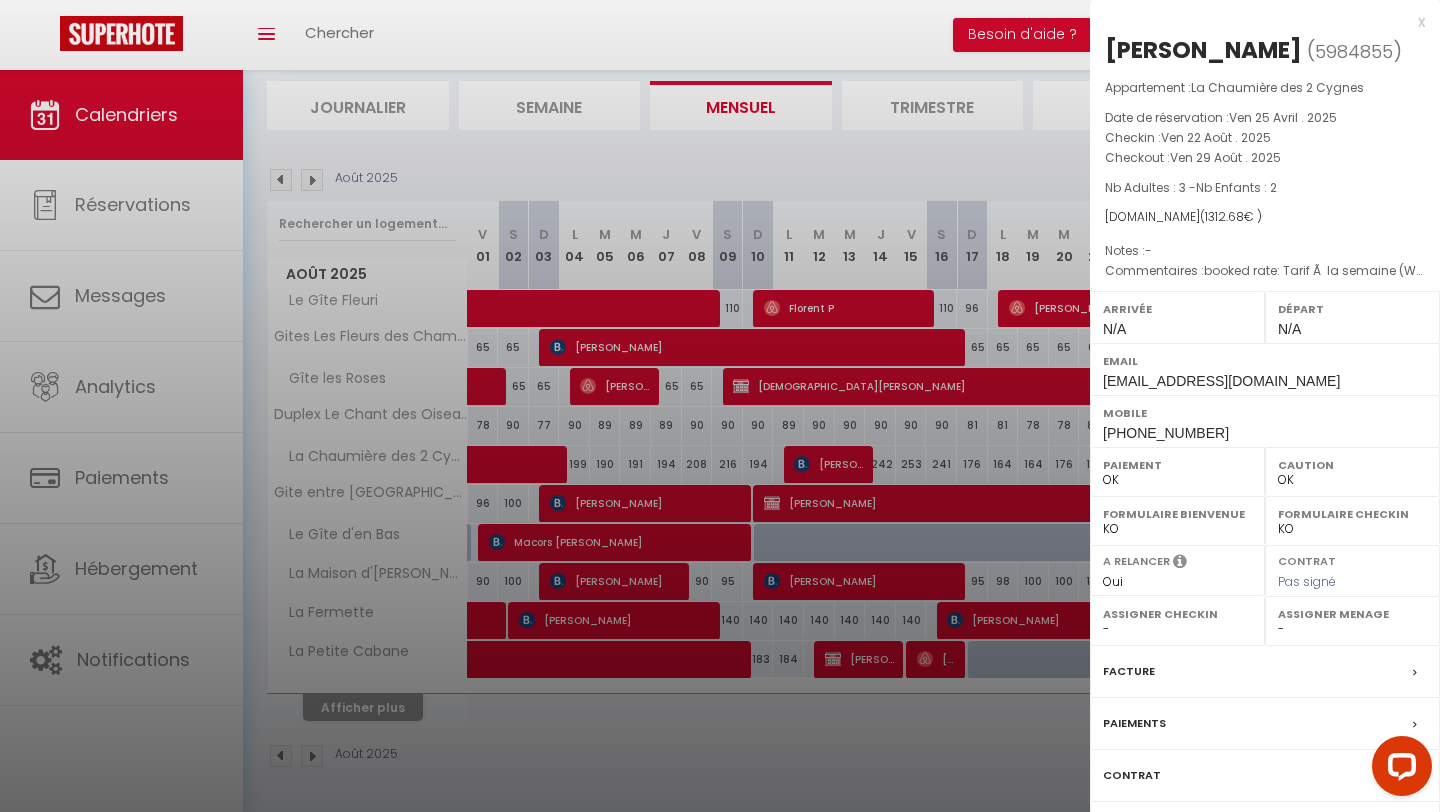 select on "KO" 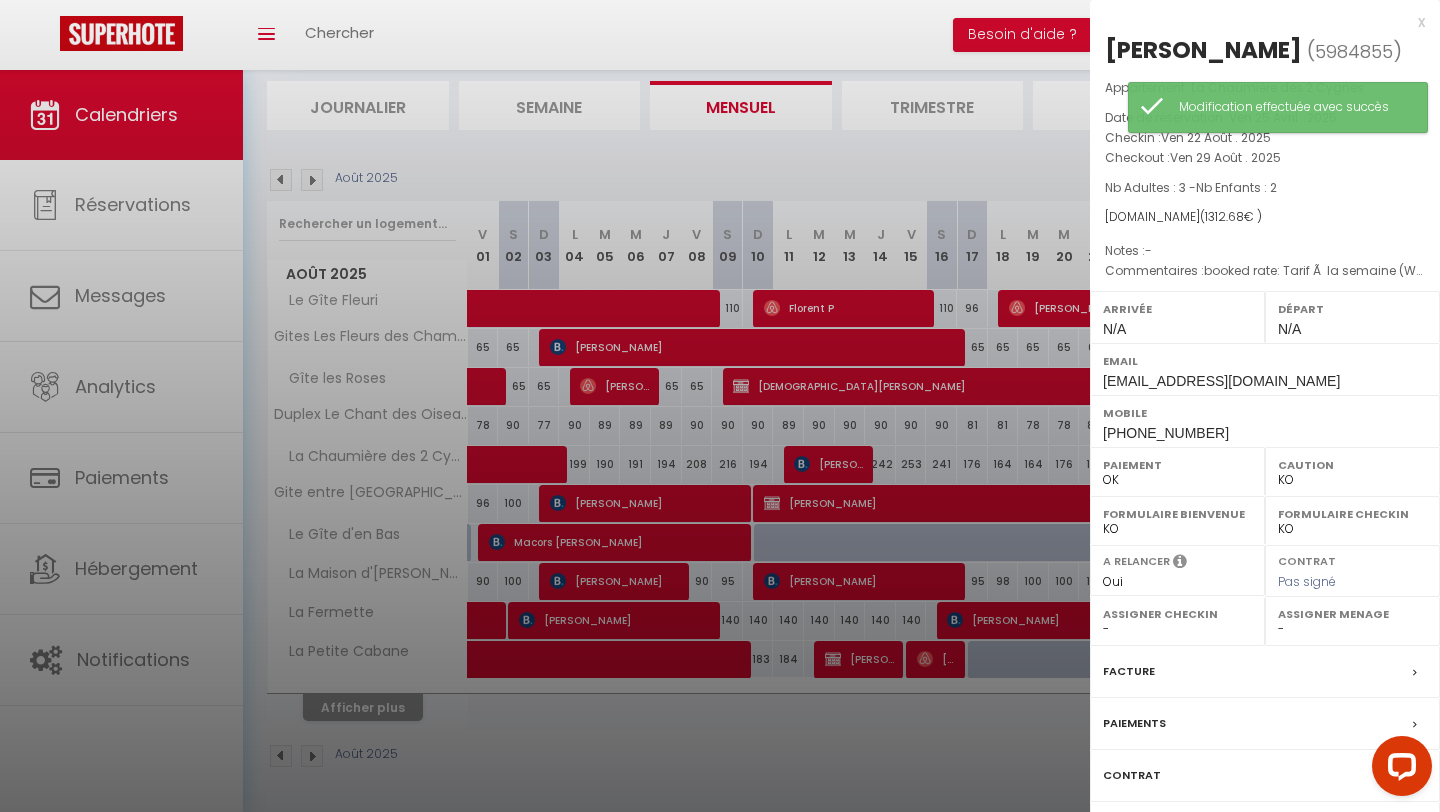 click at bounding box center [720, 406] 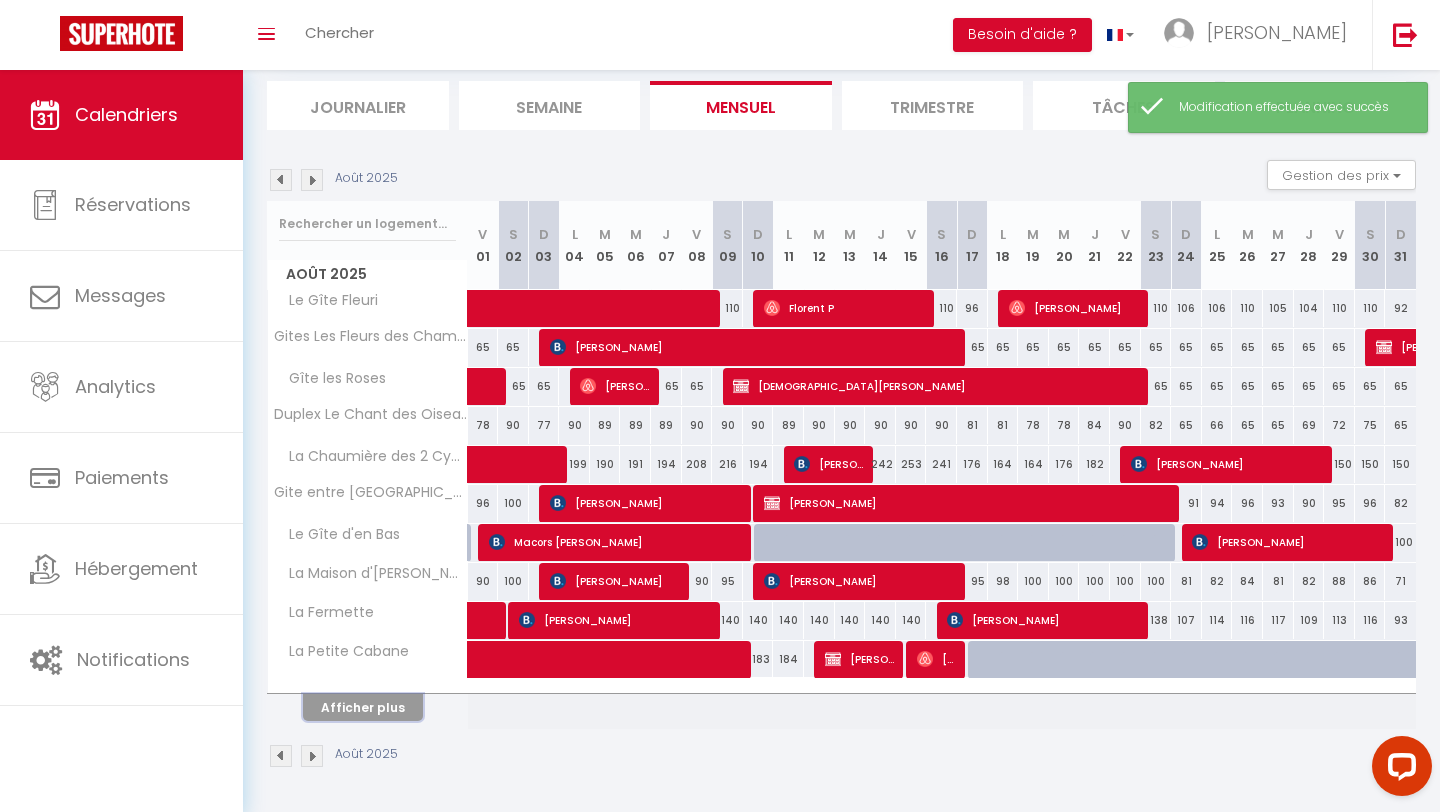 click on "Afficher plus" at bounding box center (363, 707) 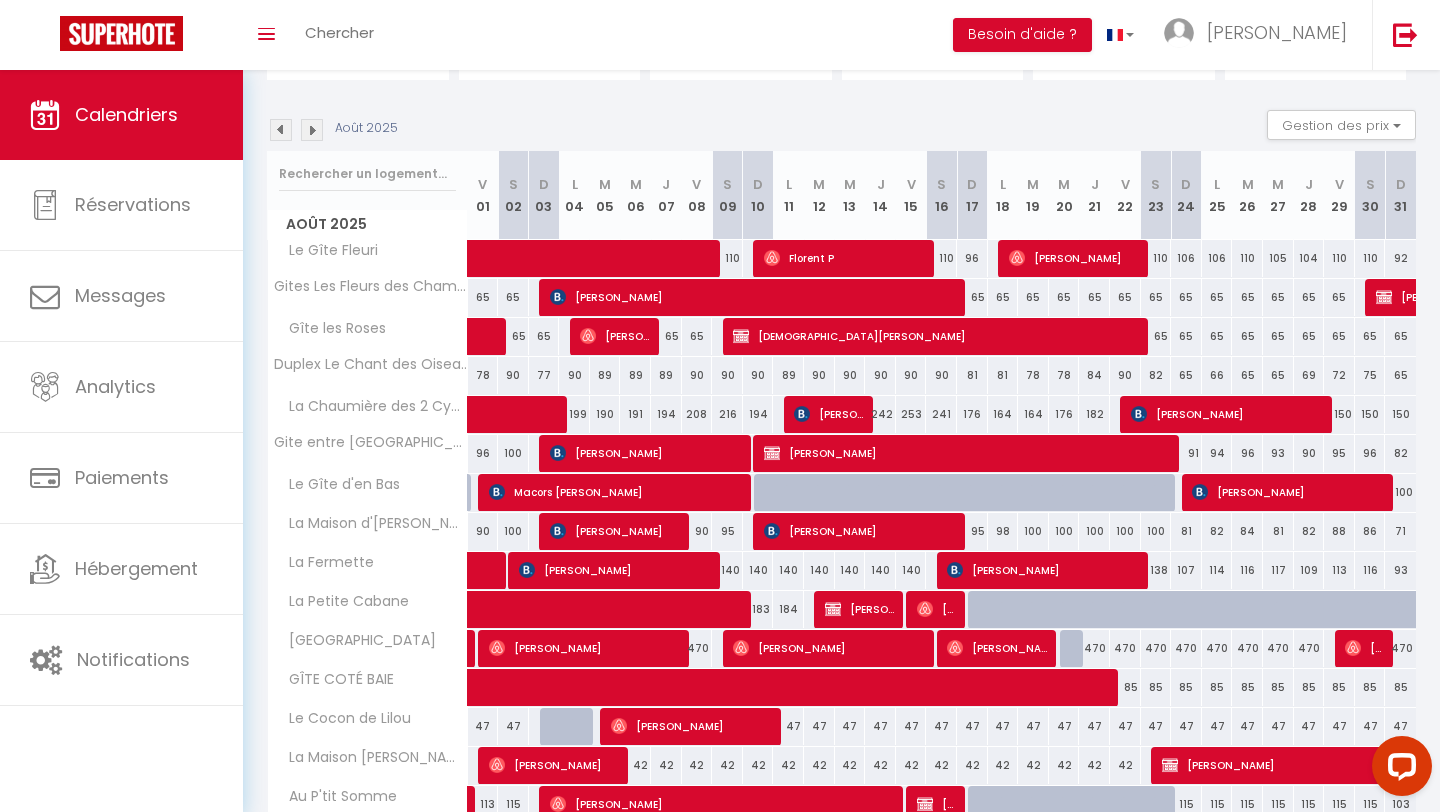 scroll, scrollTop: 154, scrollLeft: 0, axis: vertical 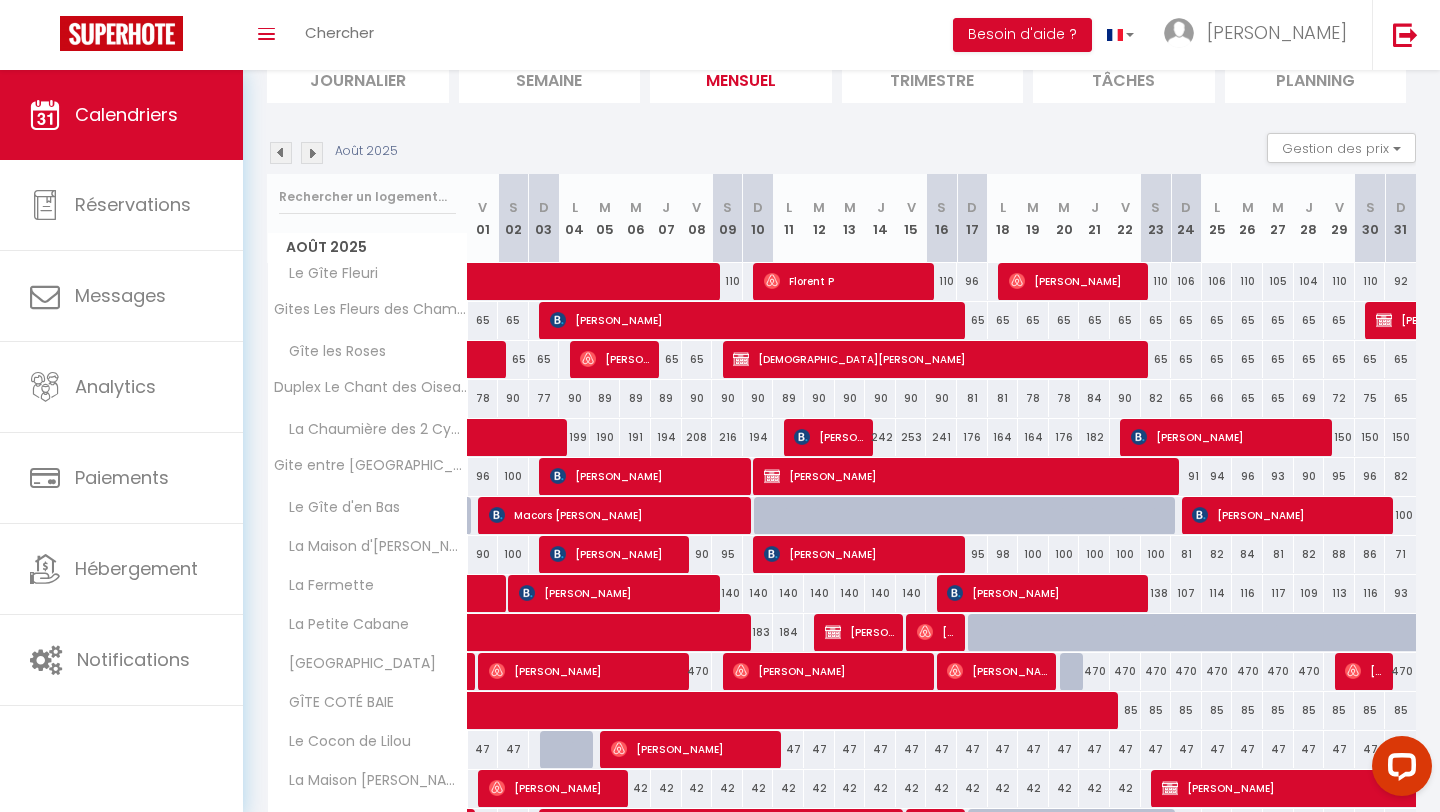 click at bounding box center (281, 153) 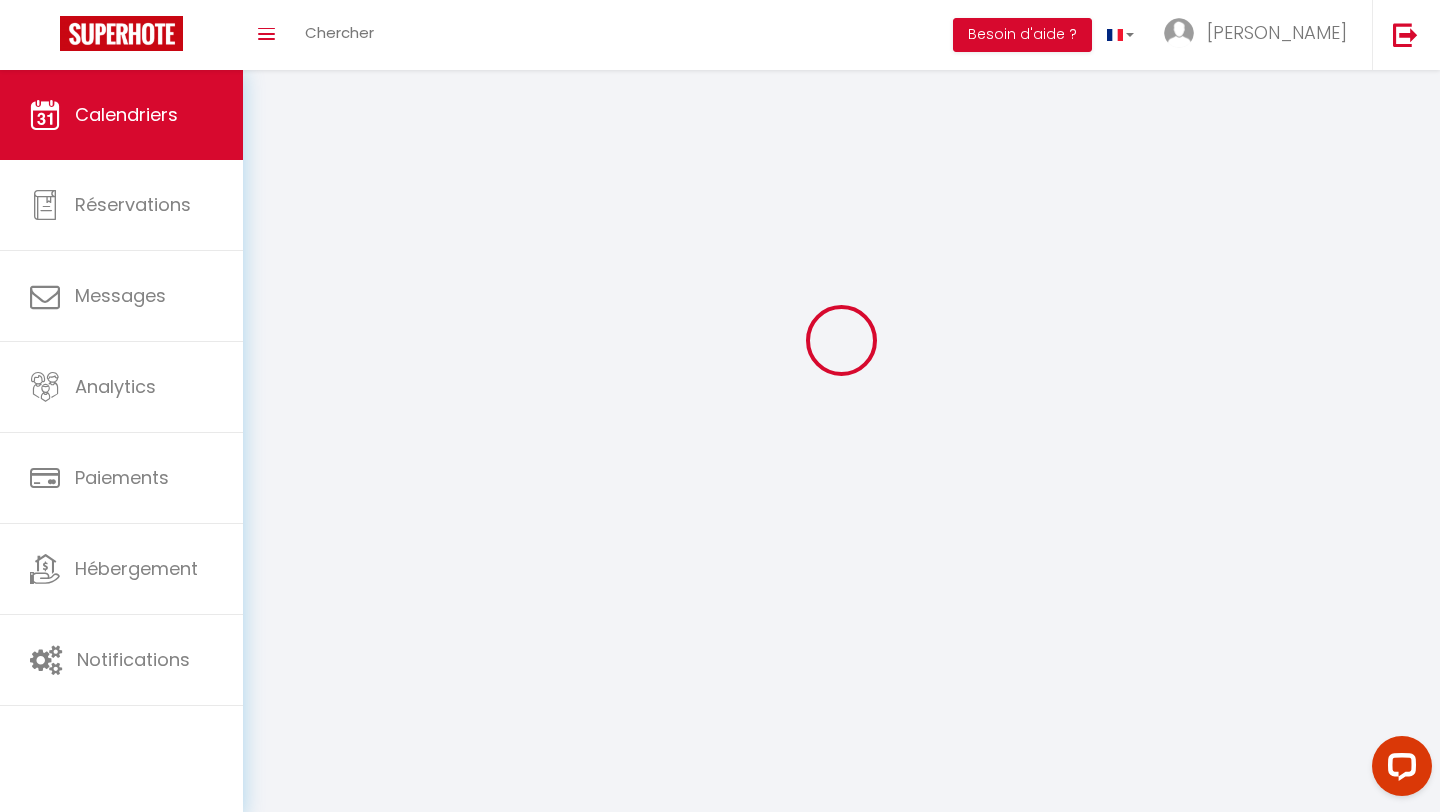 select on "KO" 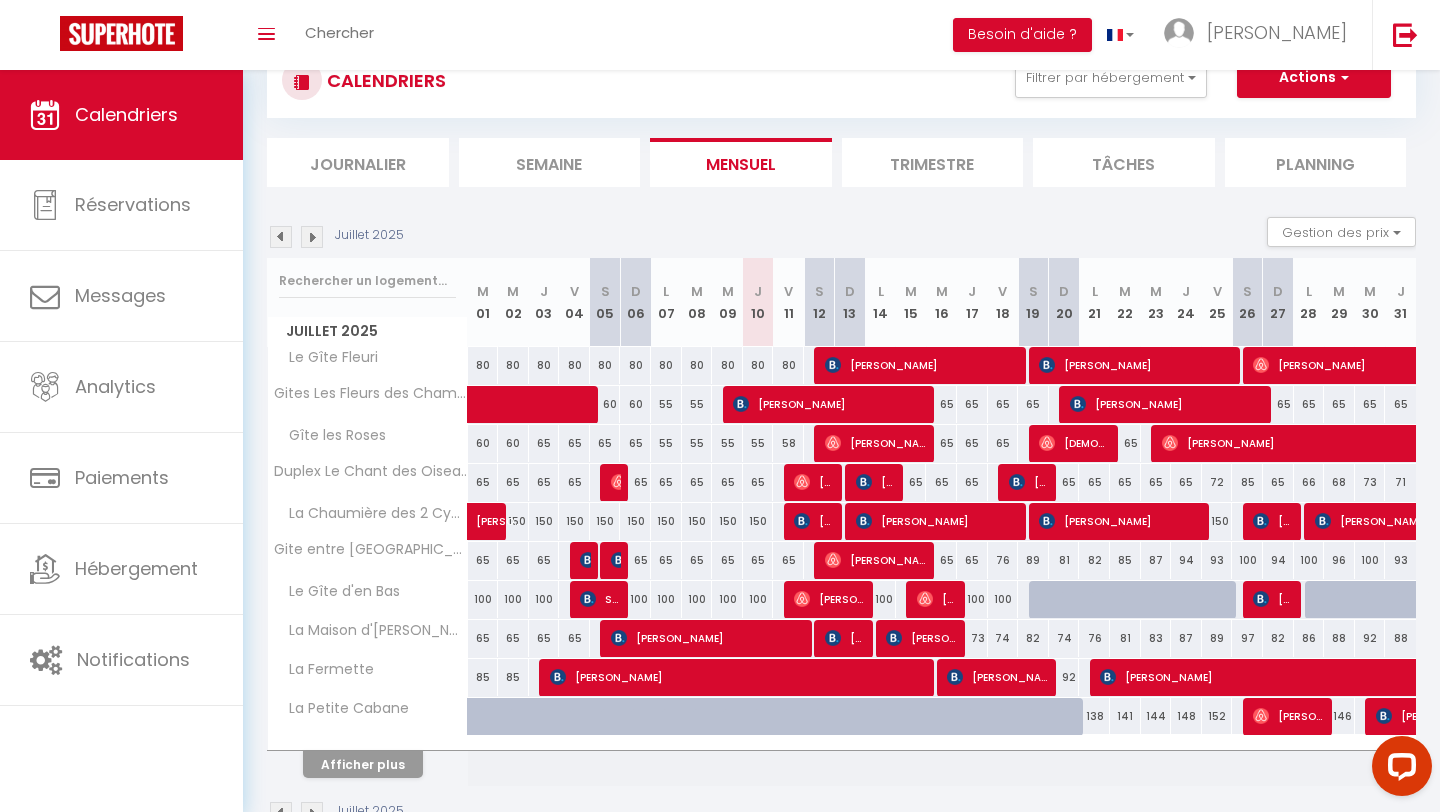 scroll, scrollTop: 127, scrollLeft: 0, axis: vertical 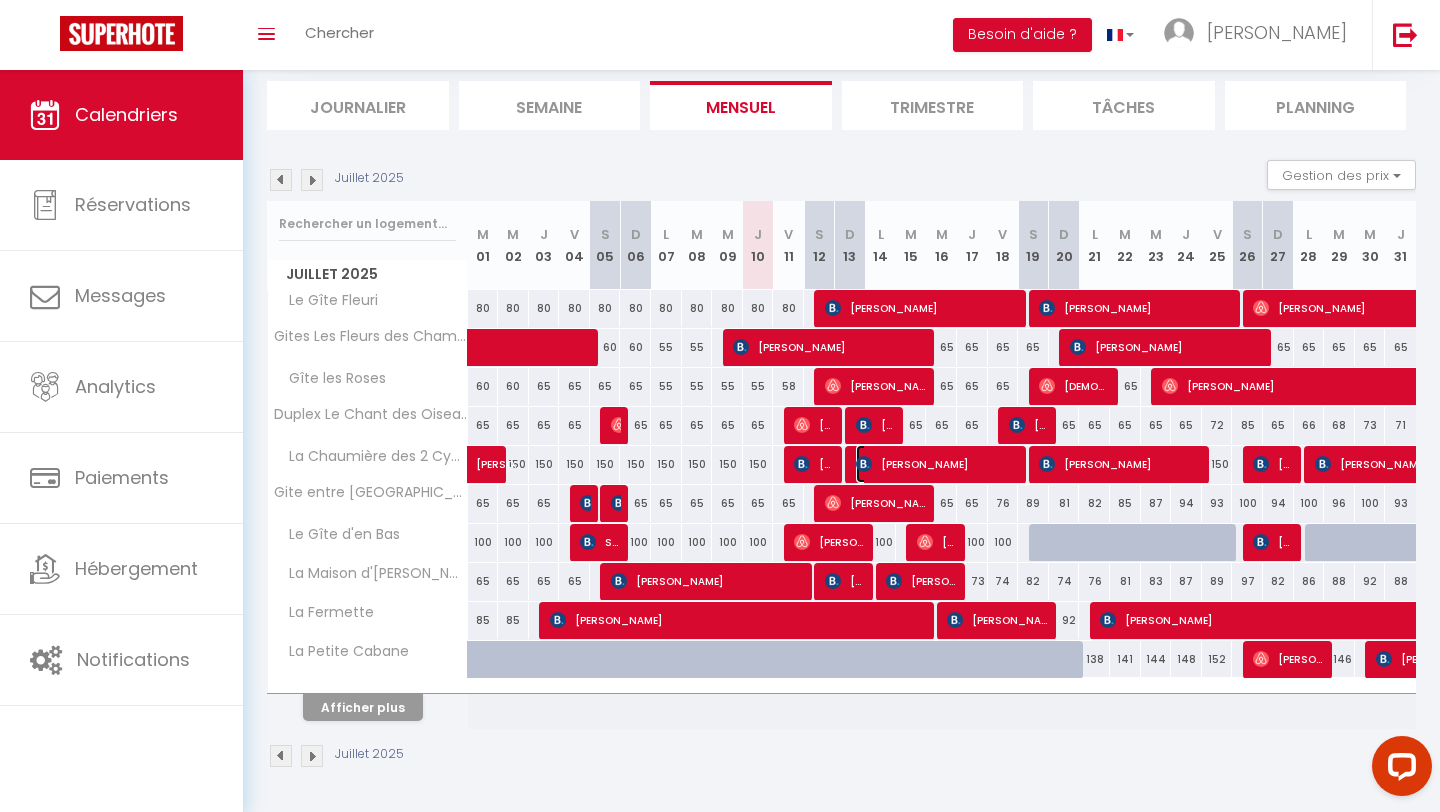 click on "[PERSON_NAME]" at bounding box center [938, 464] 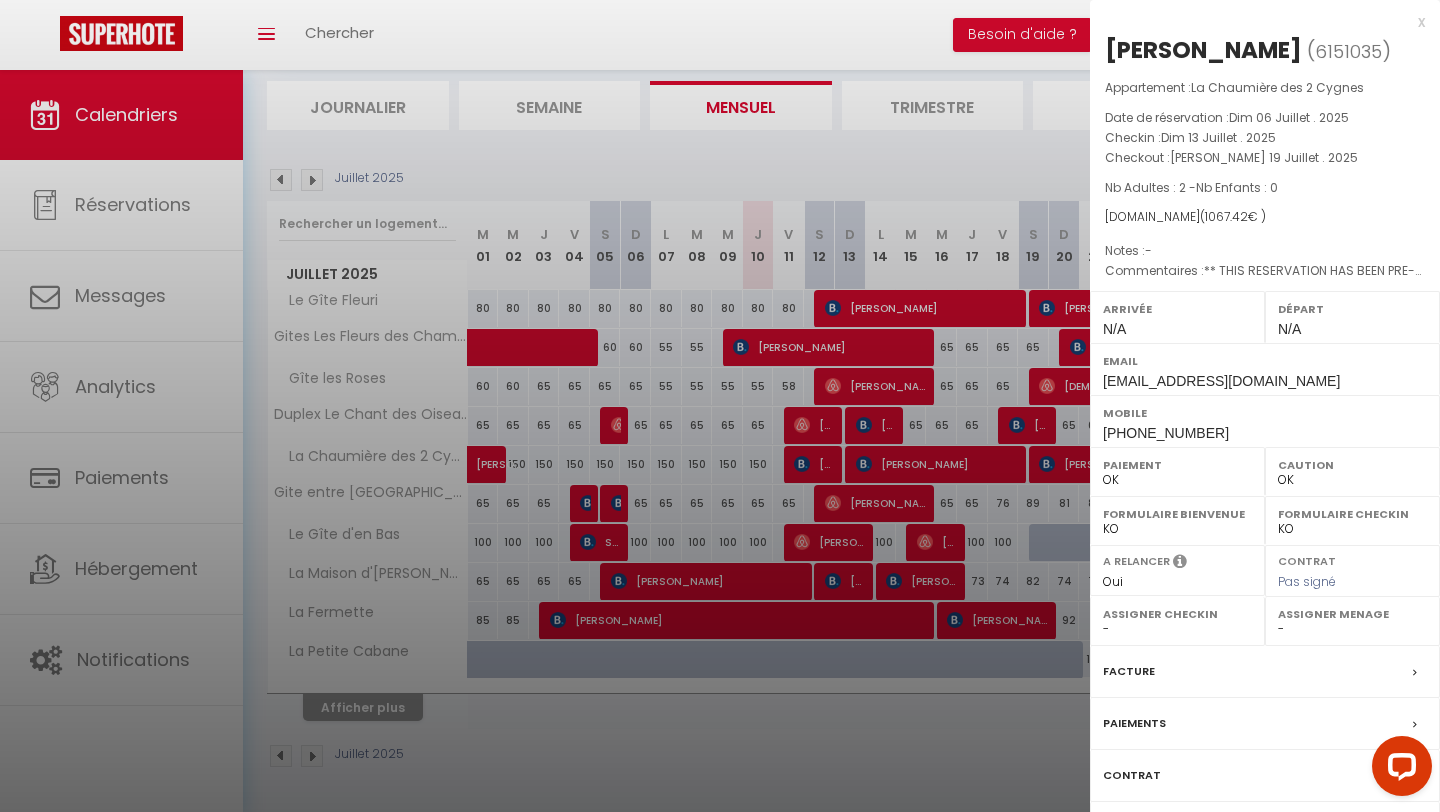 click on "OK   KO" at bounding box center (1352, 480) 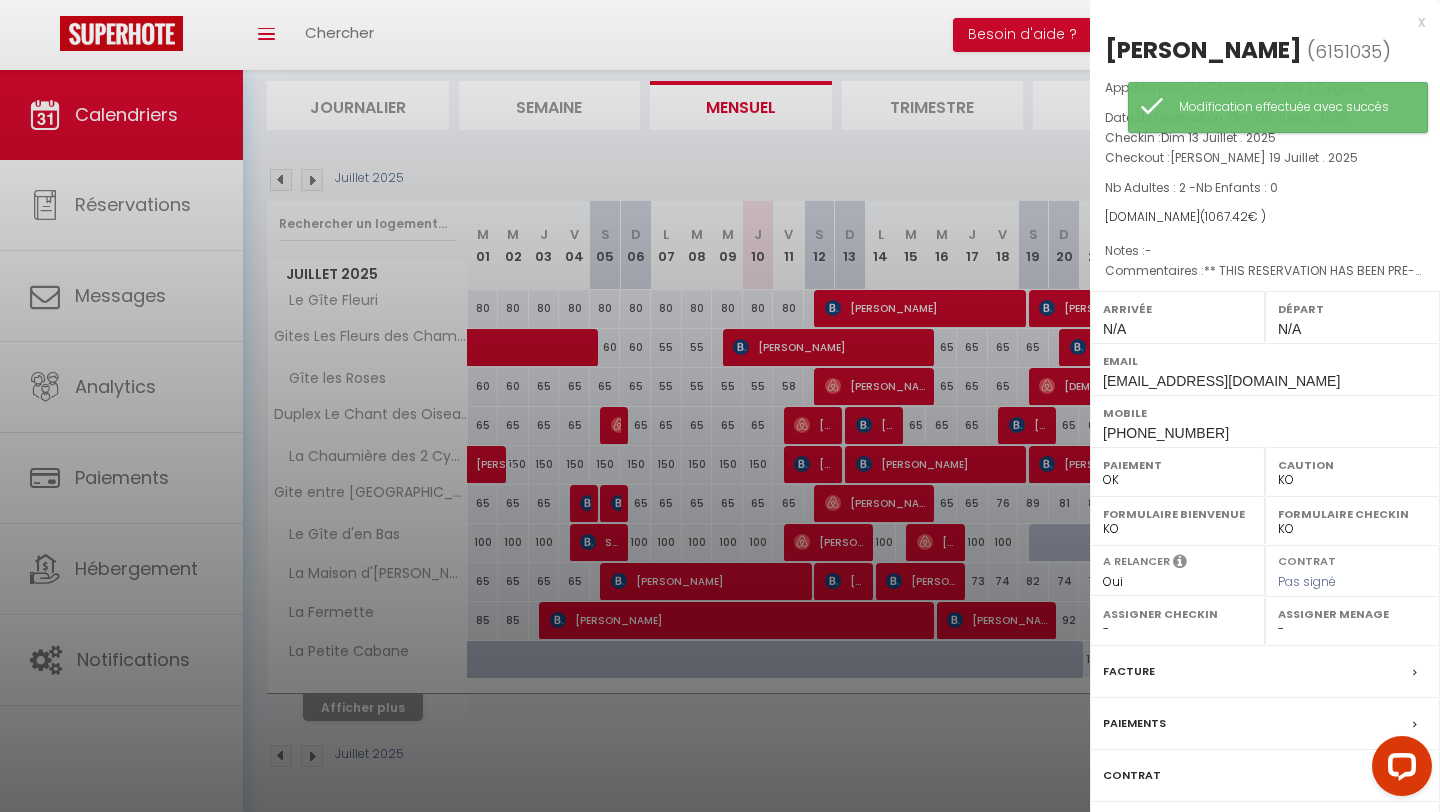 click at bounding box center [720, 406] 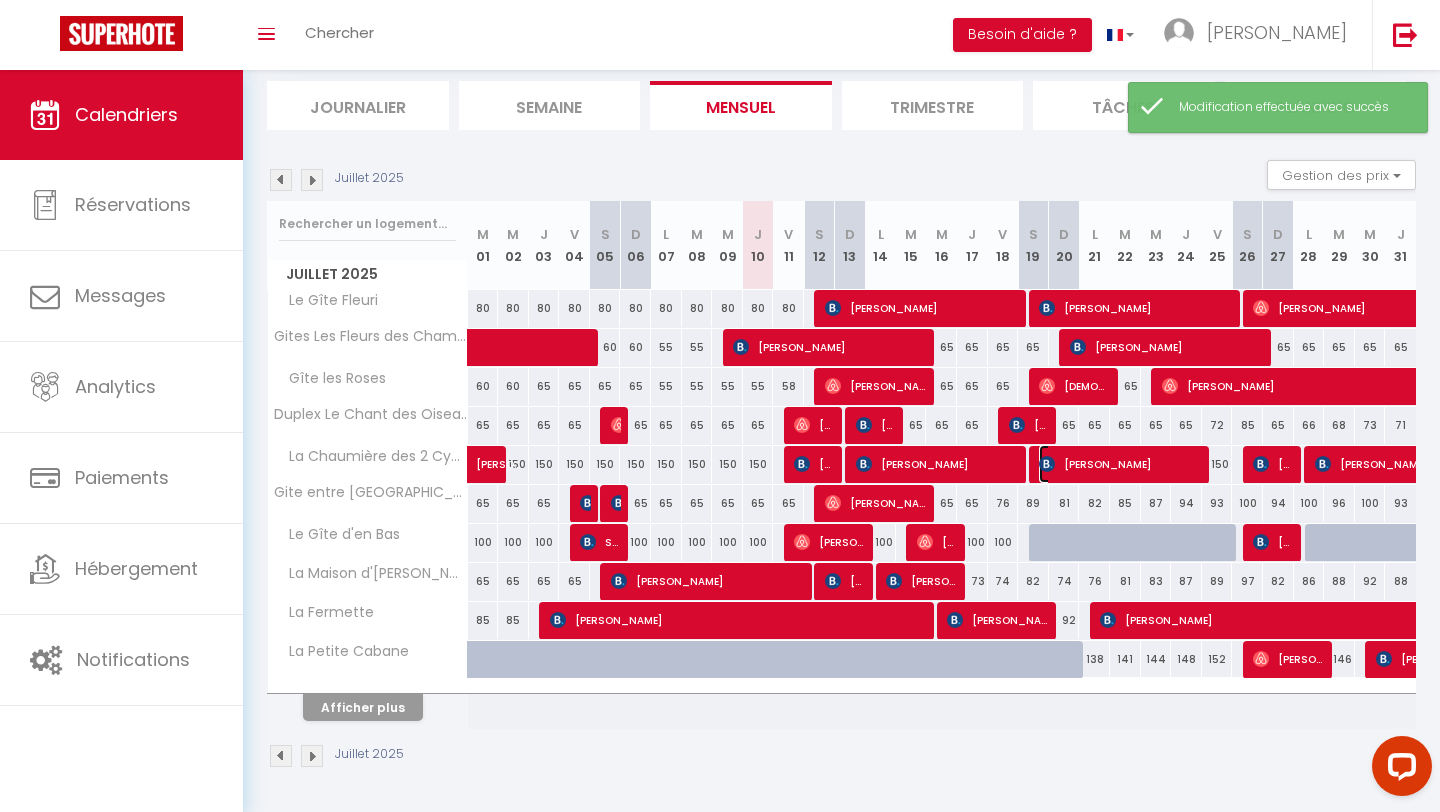 click on "[PERSON_NAME]" at bounding box center (1121, 464) 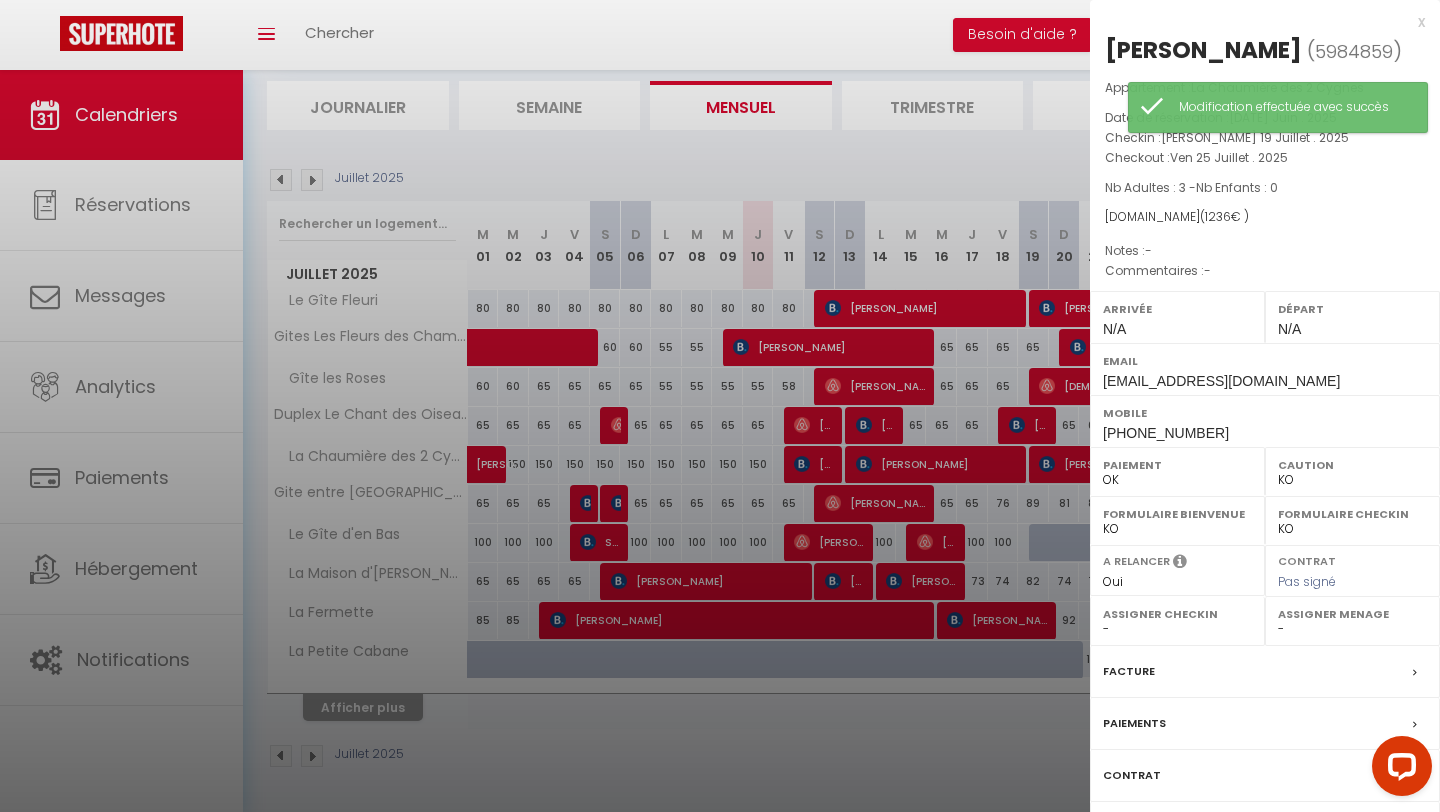 click at bounding box center (720, 406) 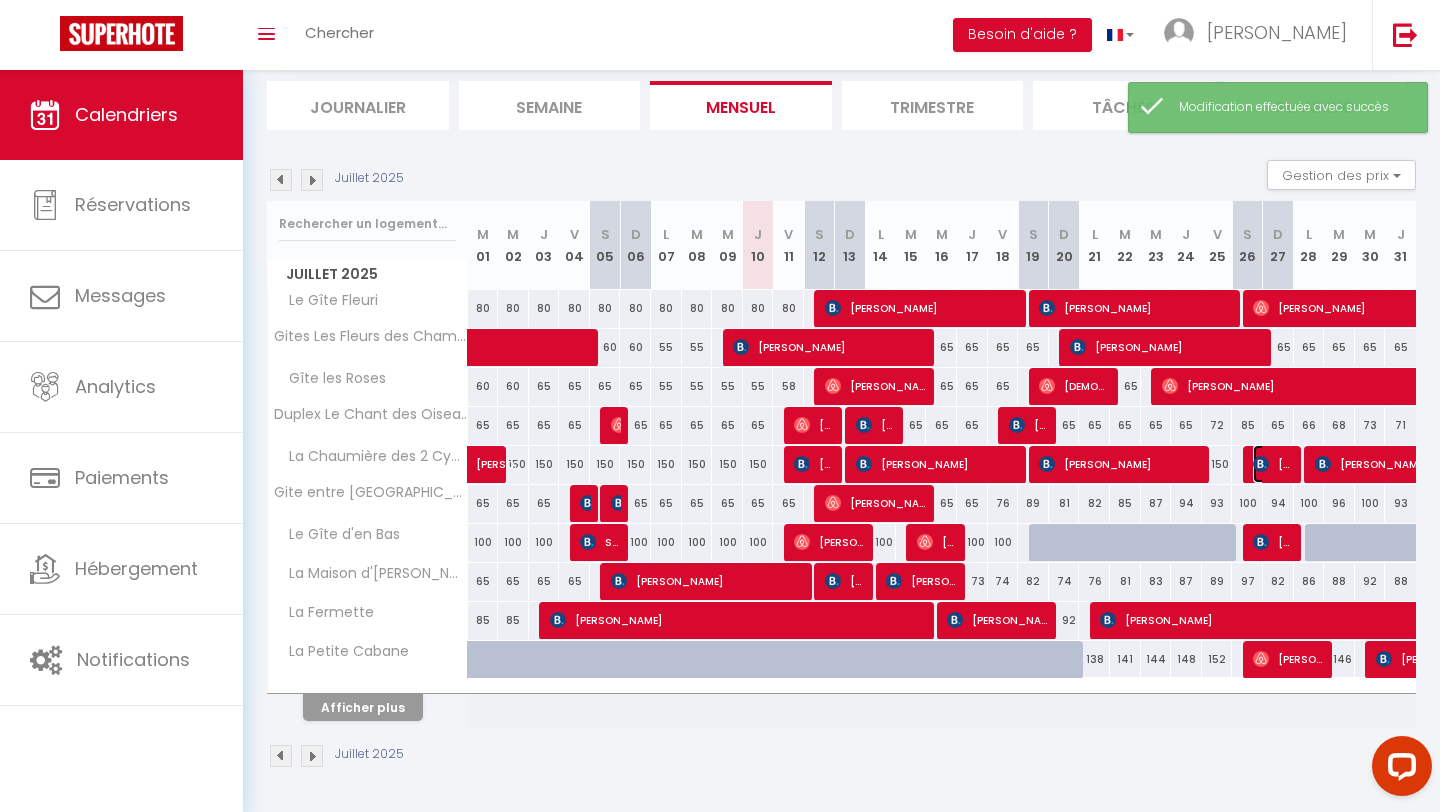 click at bounding box center (1261, 464) 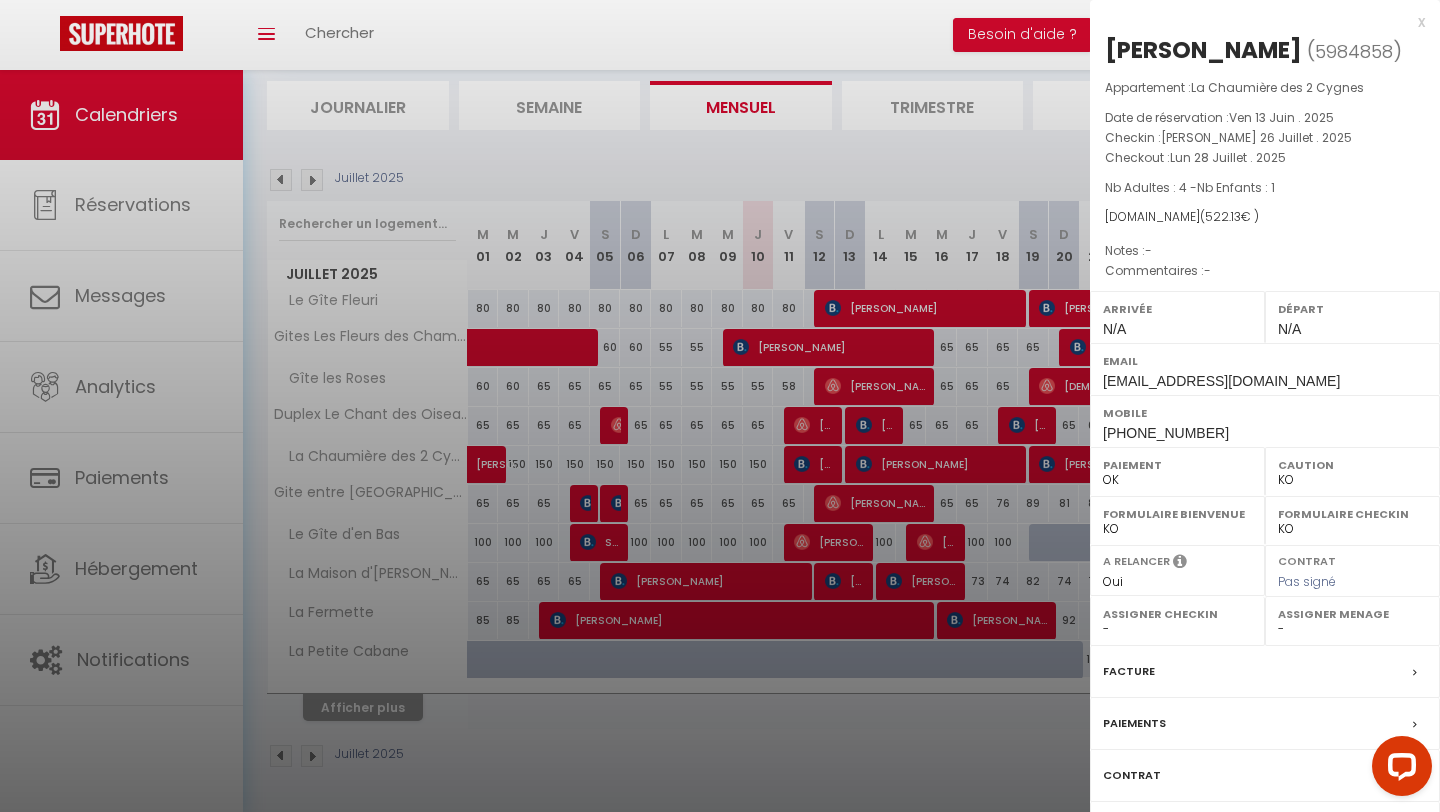 click at bounding box center [720, 406] 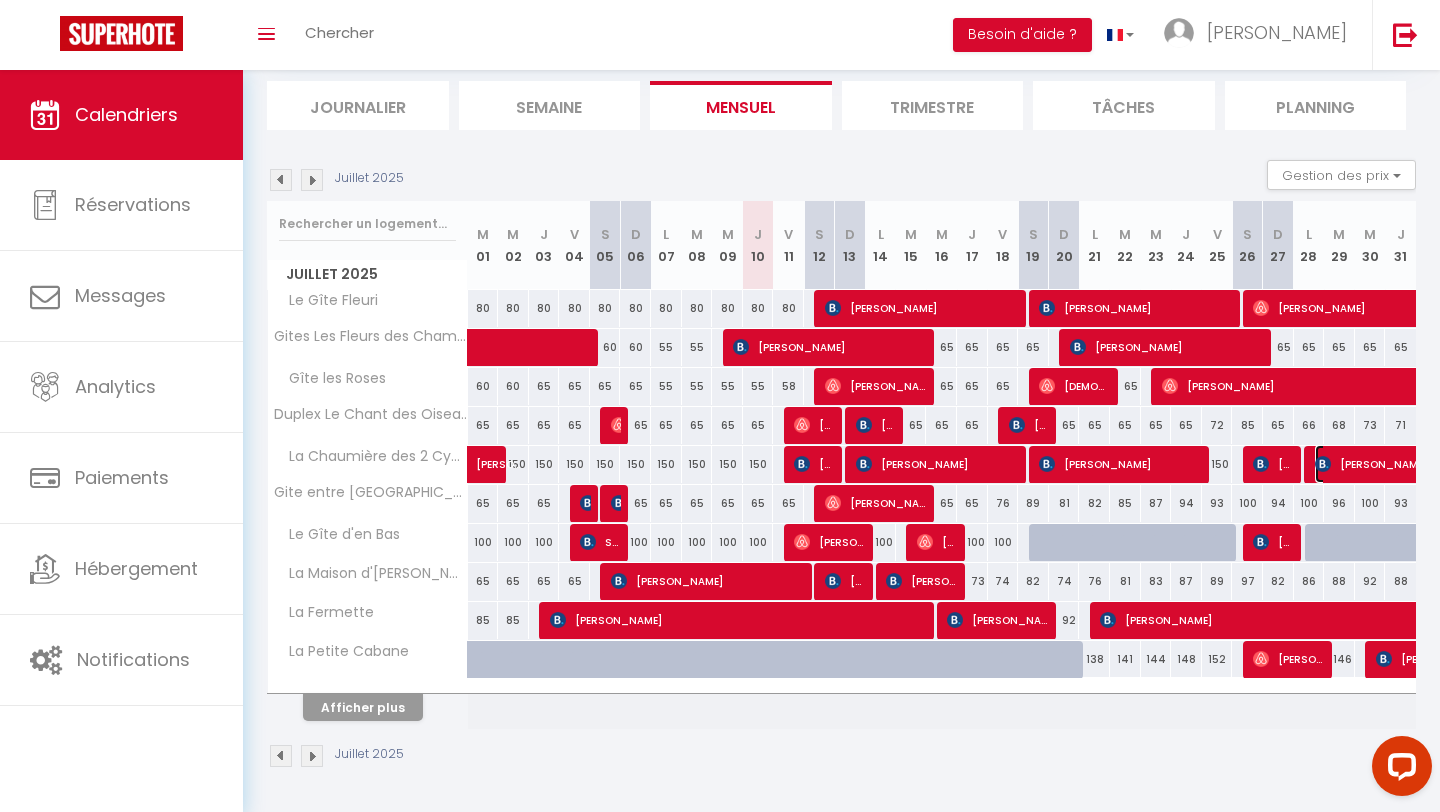 click on "[PERSON_NAME]" at bounding box center [1476, 464] 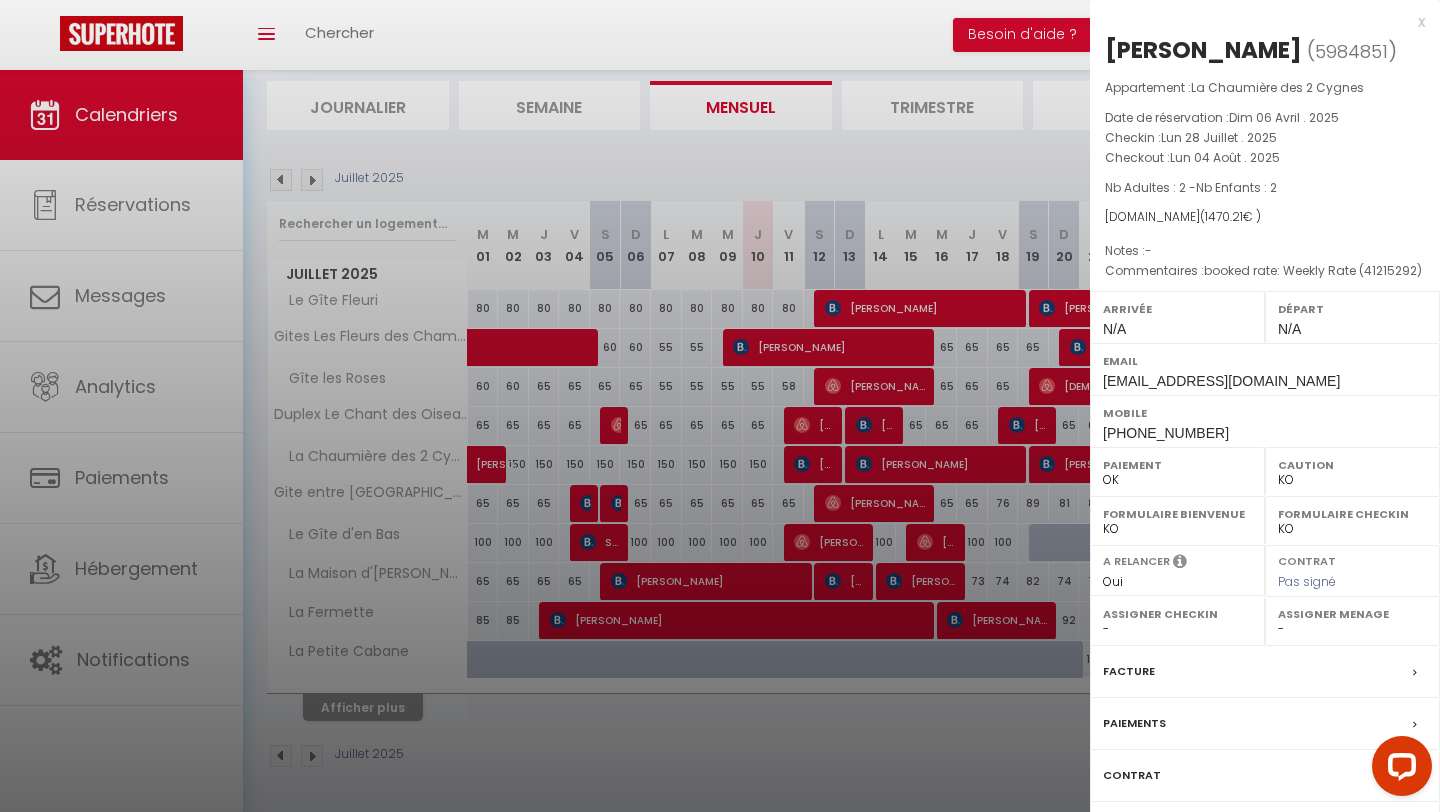 click at bounding box center [720, 406] 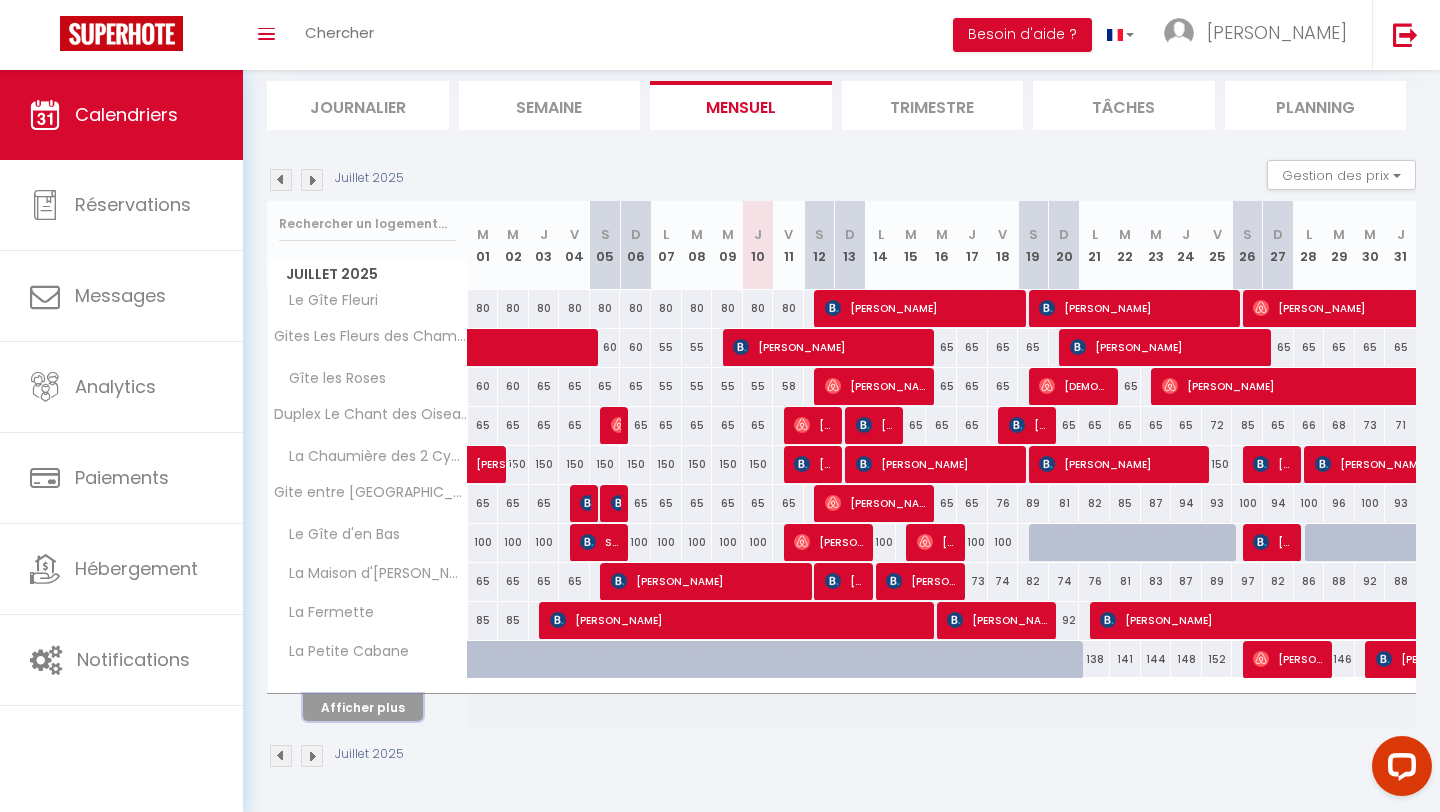 click on "Afficher plus" at bounding box center [363, 707] 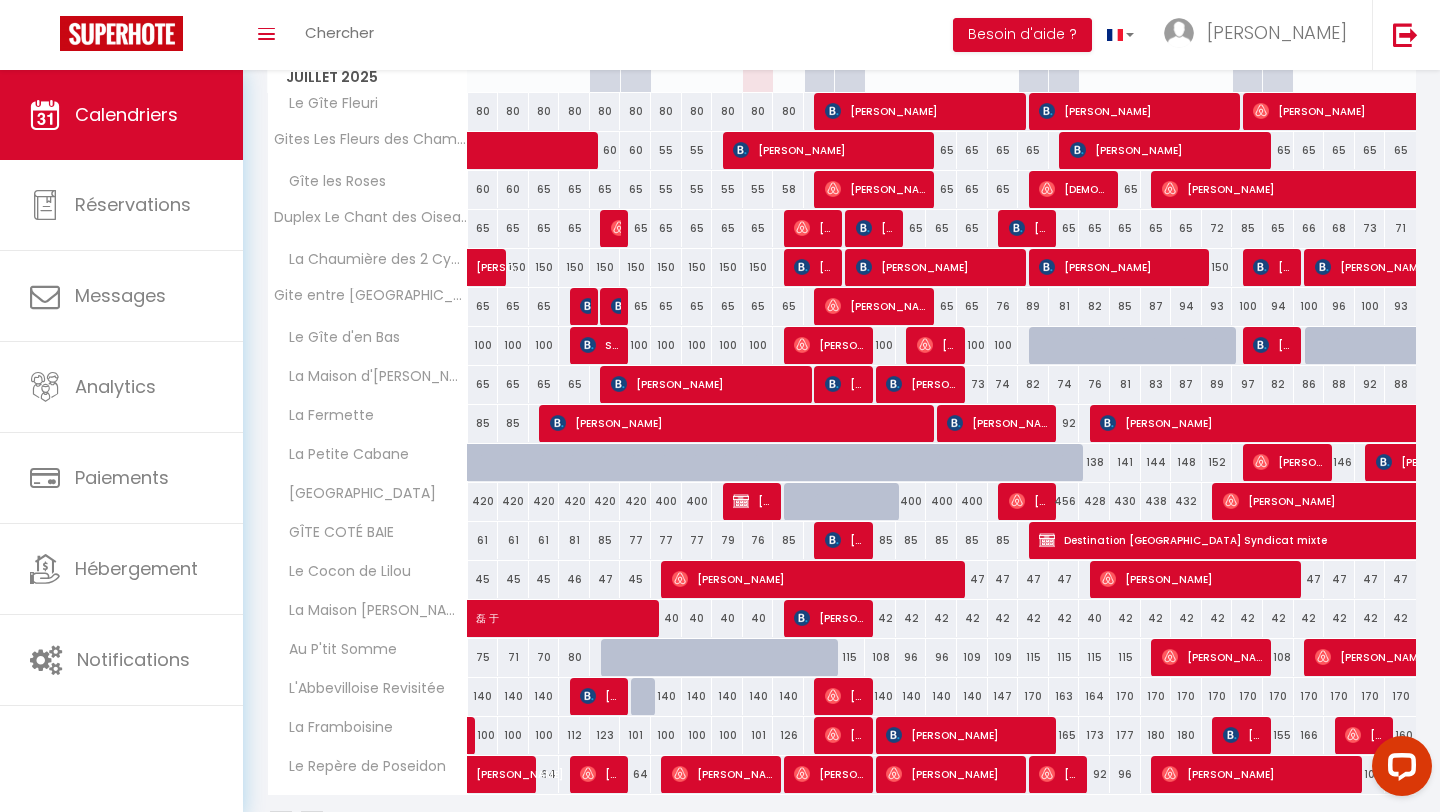 scroll, scrollTop: 390, scrollLeft: 0, axis: vertical 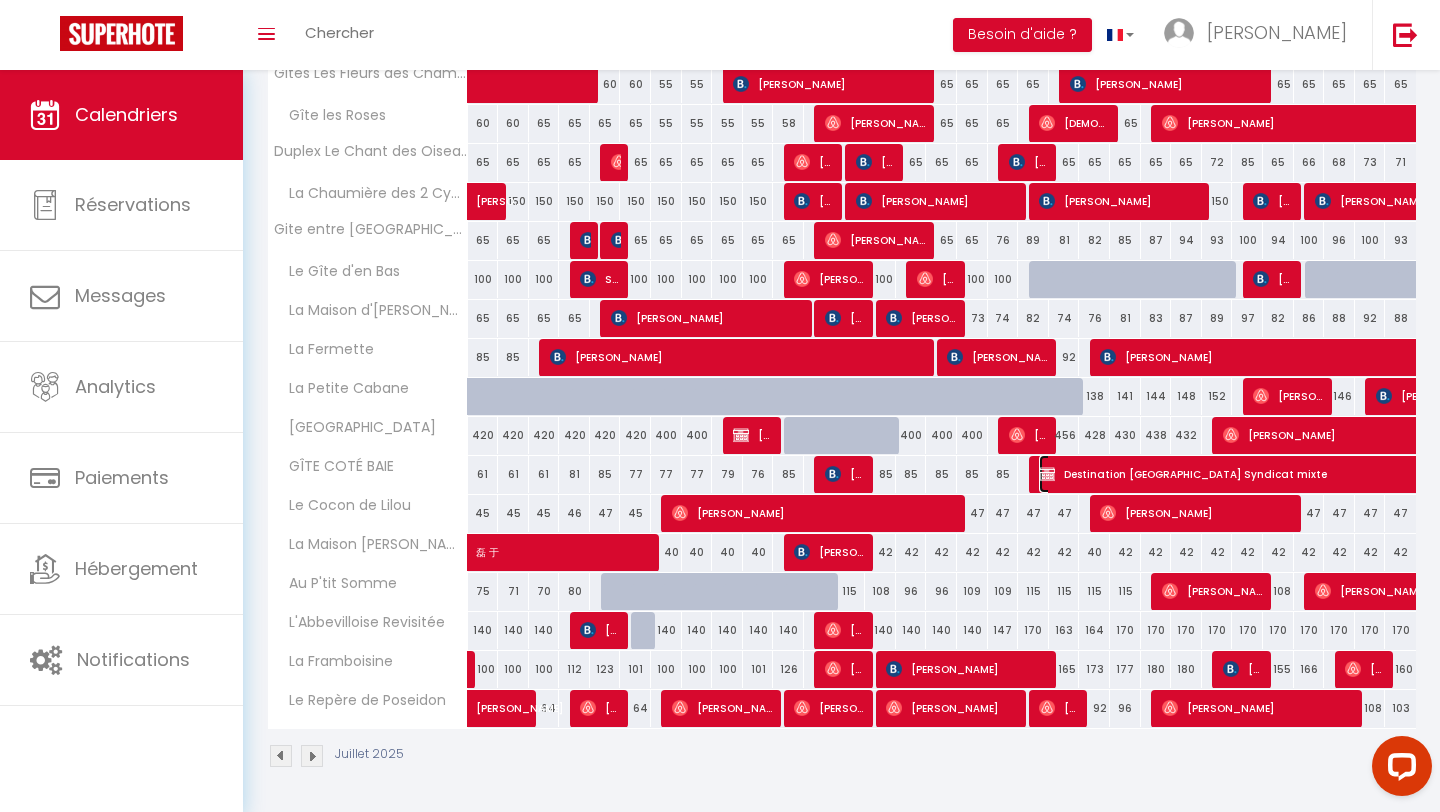 click on "Destination [GEOGRAPHIC_DATA] Syndicat mixte" at bounding box center [1821, 474] 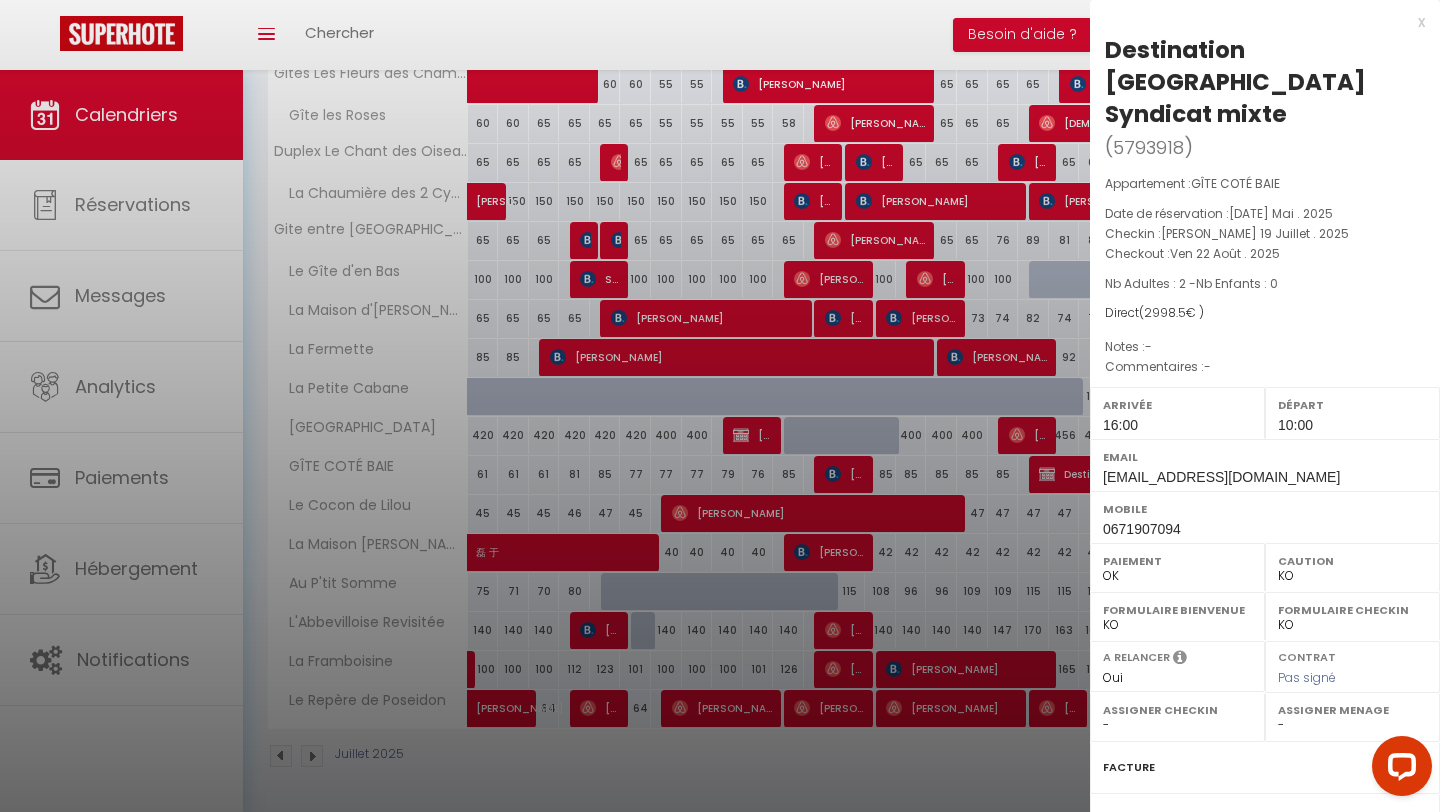 click at bounding box center (720, 406) 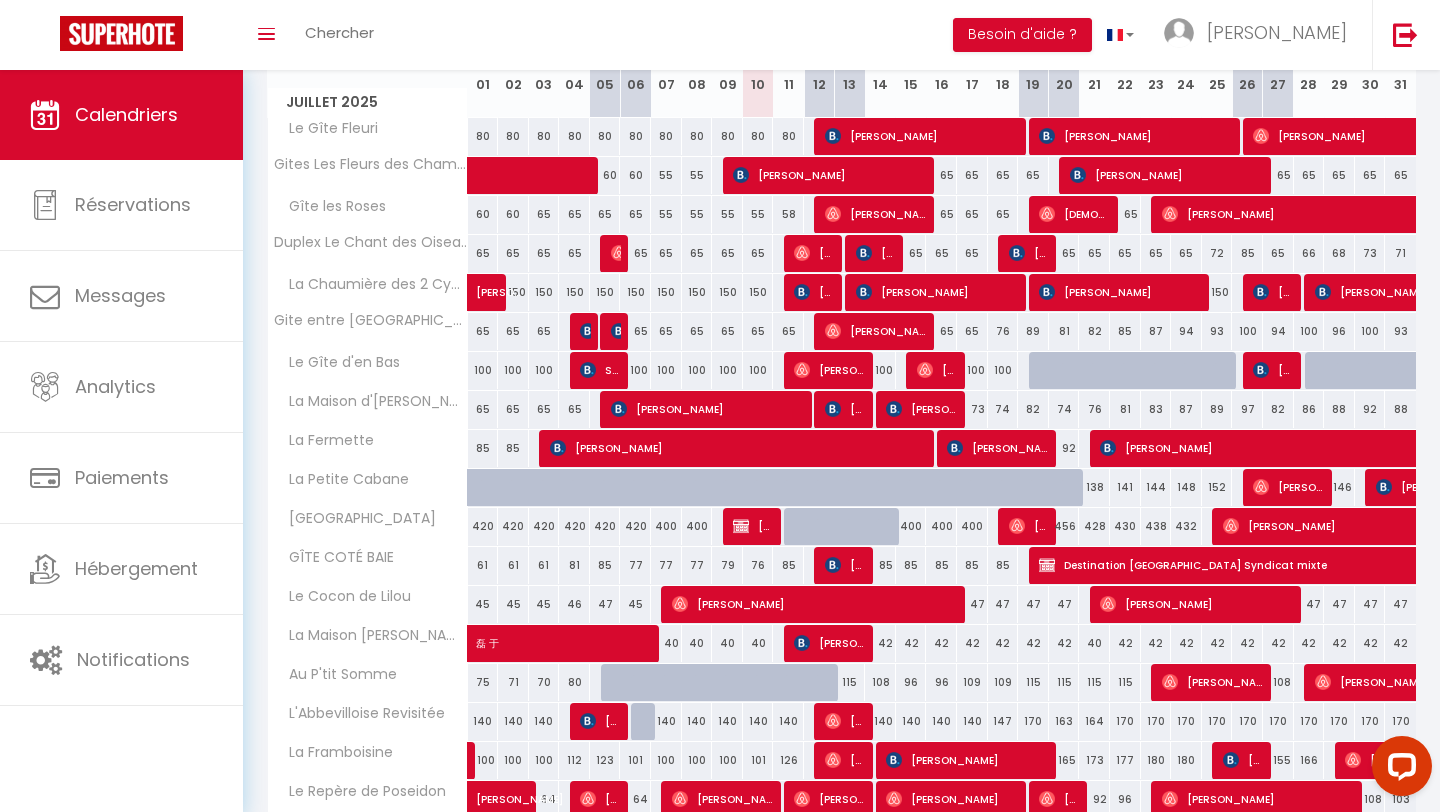 scroll, scrollTop: 305, scrollLeft: 0, axis: vertical 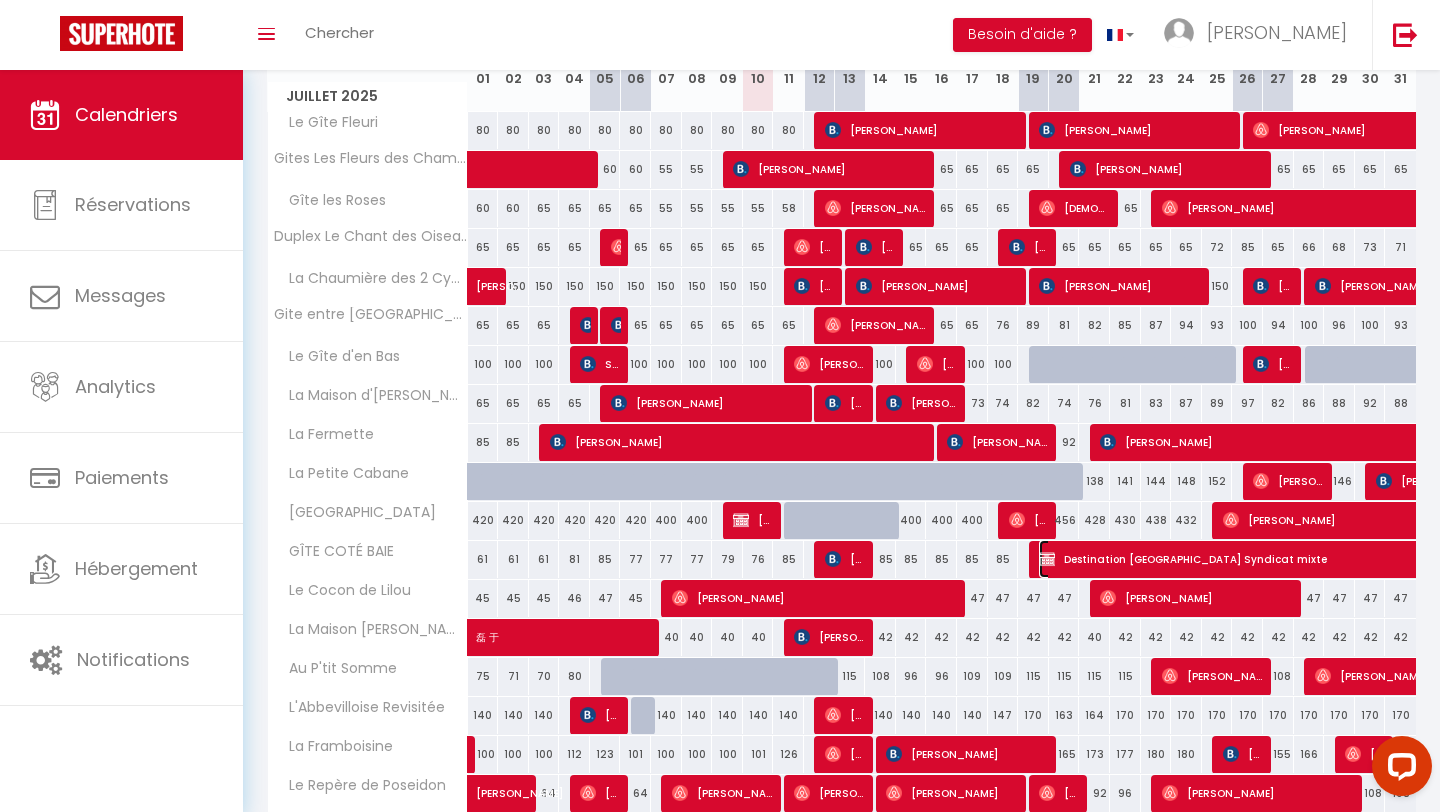 click on "Destination [GEOGRAPHIC_DATA] Syndicat mixte" at bounding box center (1821, 559) 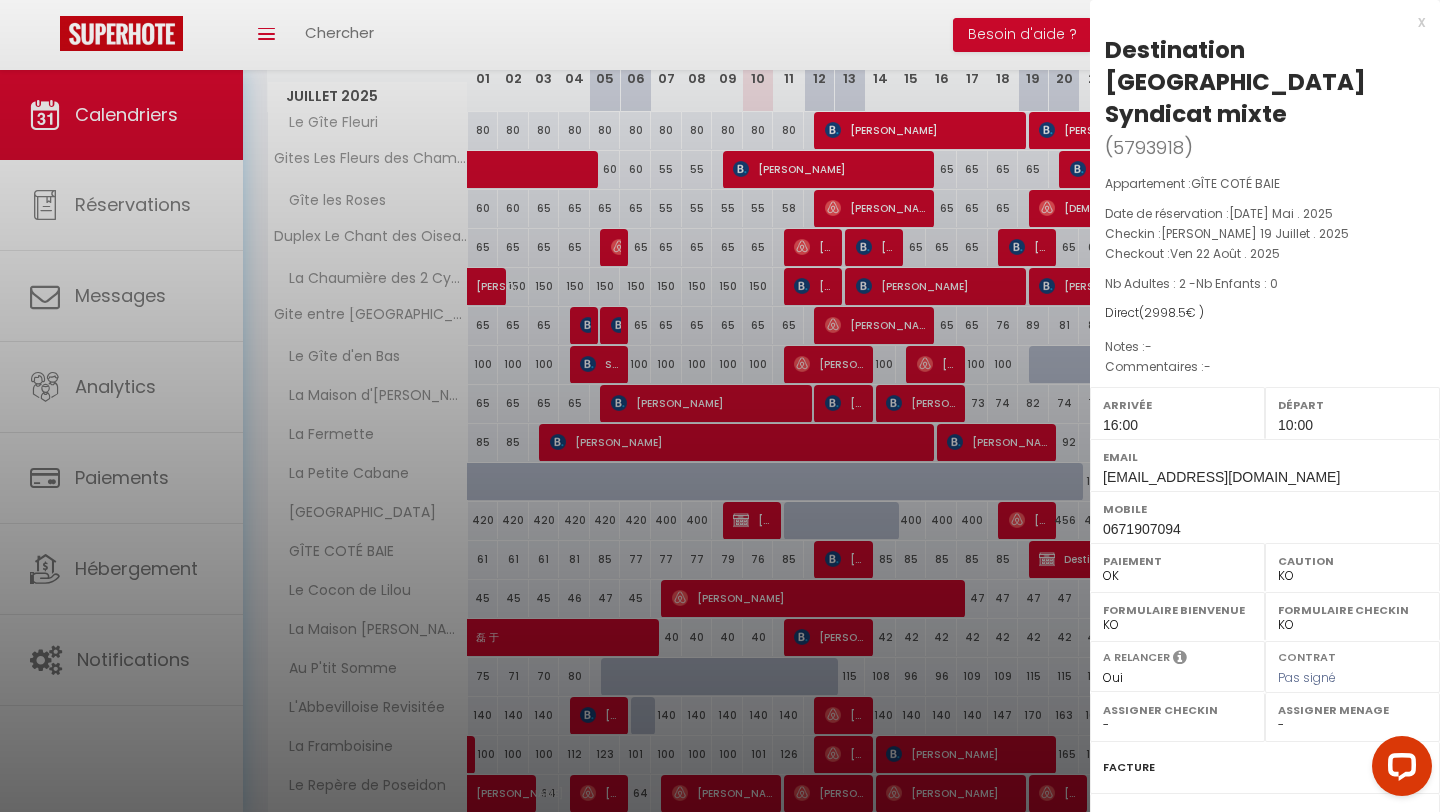 drag, startPoint x: 1312, startPoint y: 445, endPoint x: 1104, endPoint y: 445, distance: 208 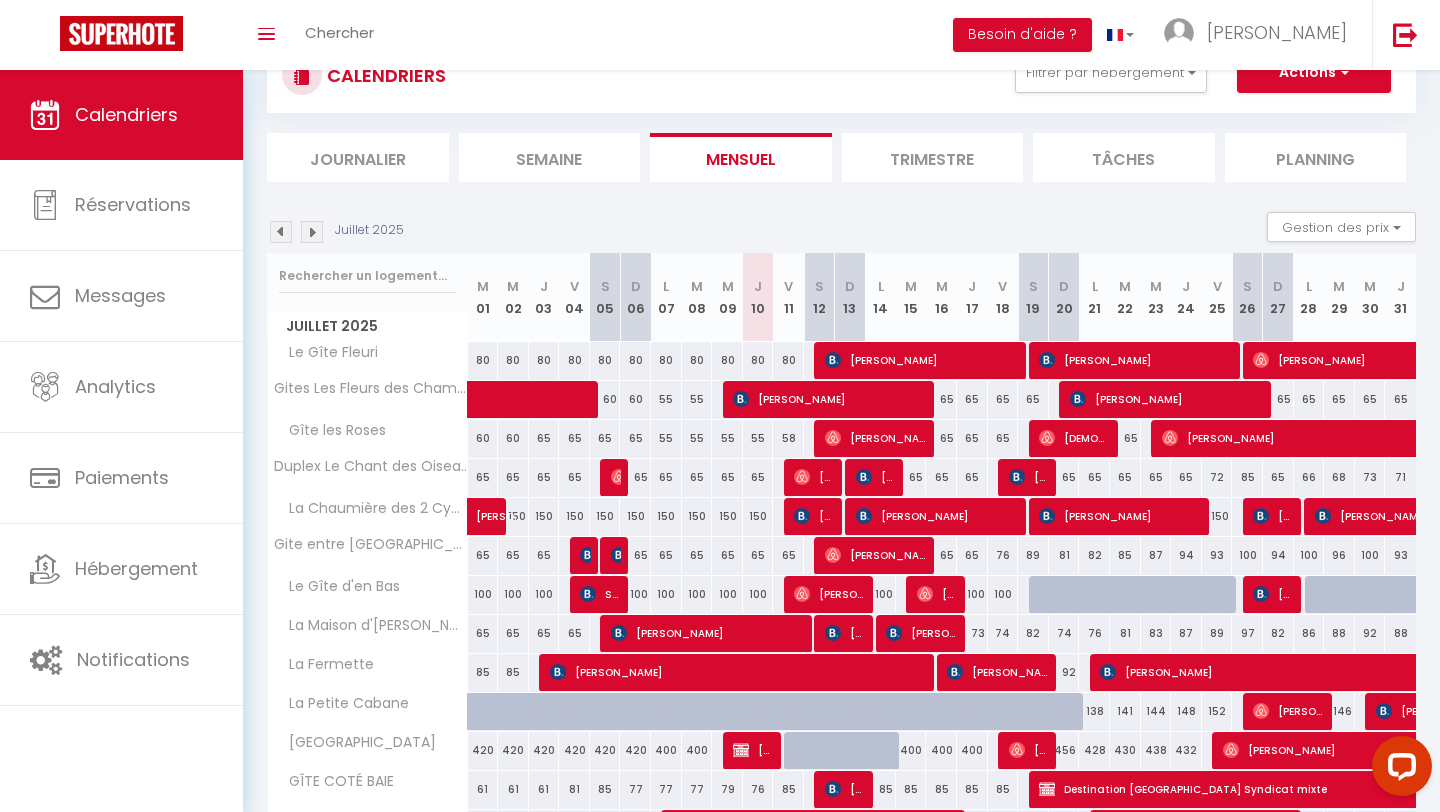 scroll, scrollTop: 74, scrollLeft: 0, axis: vertical 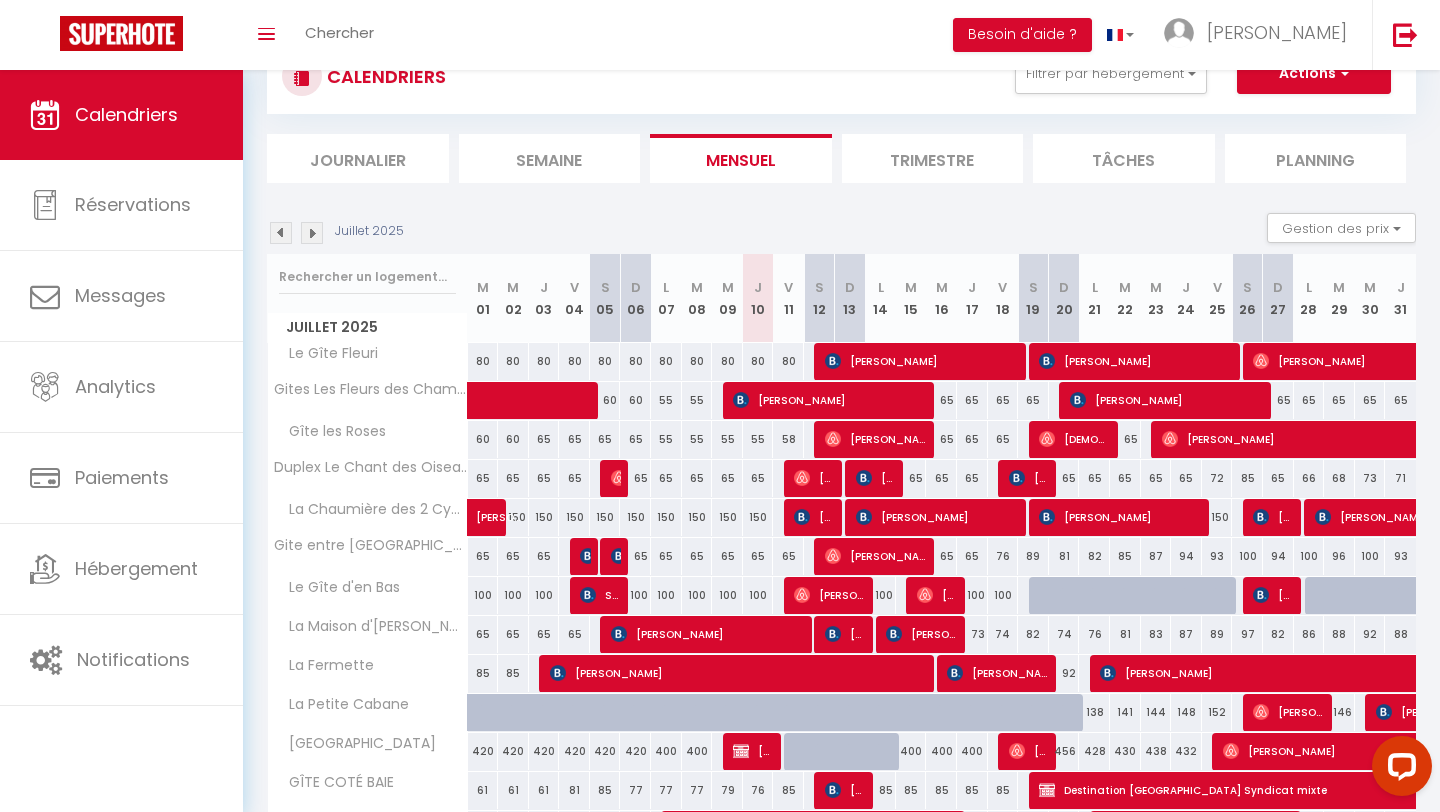 click at bounding box center [312, 233] 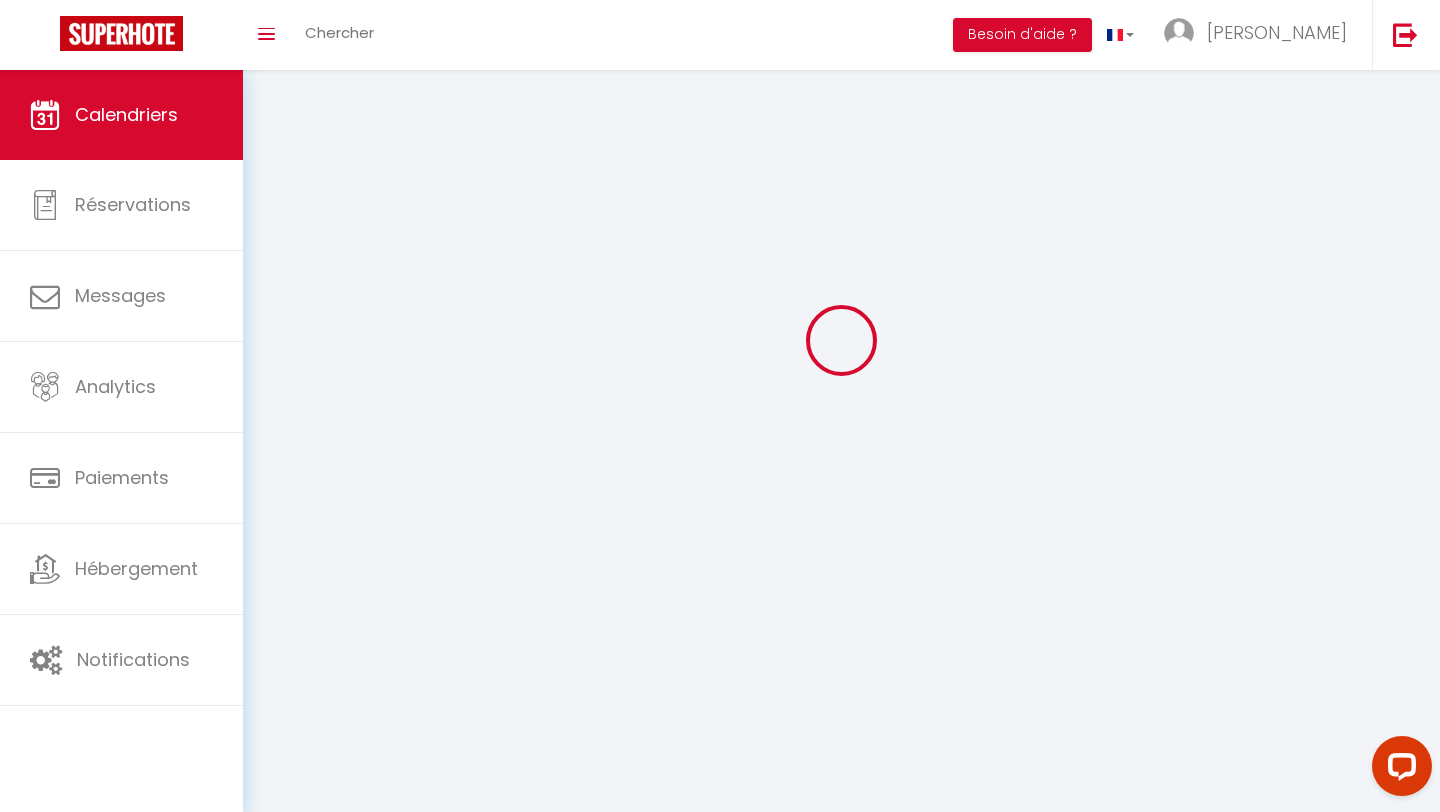 scroll, scrollTop: 70, scrollLeft: 0, axis: vertical 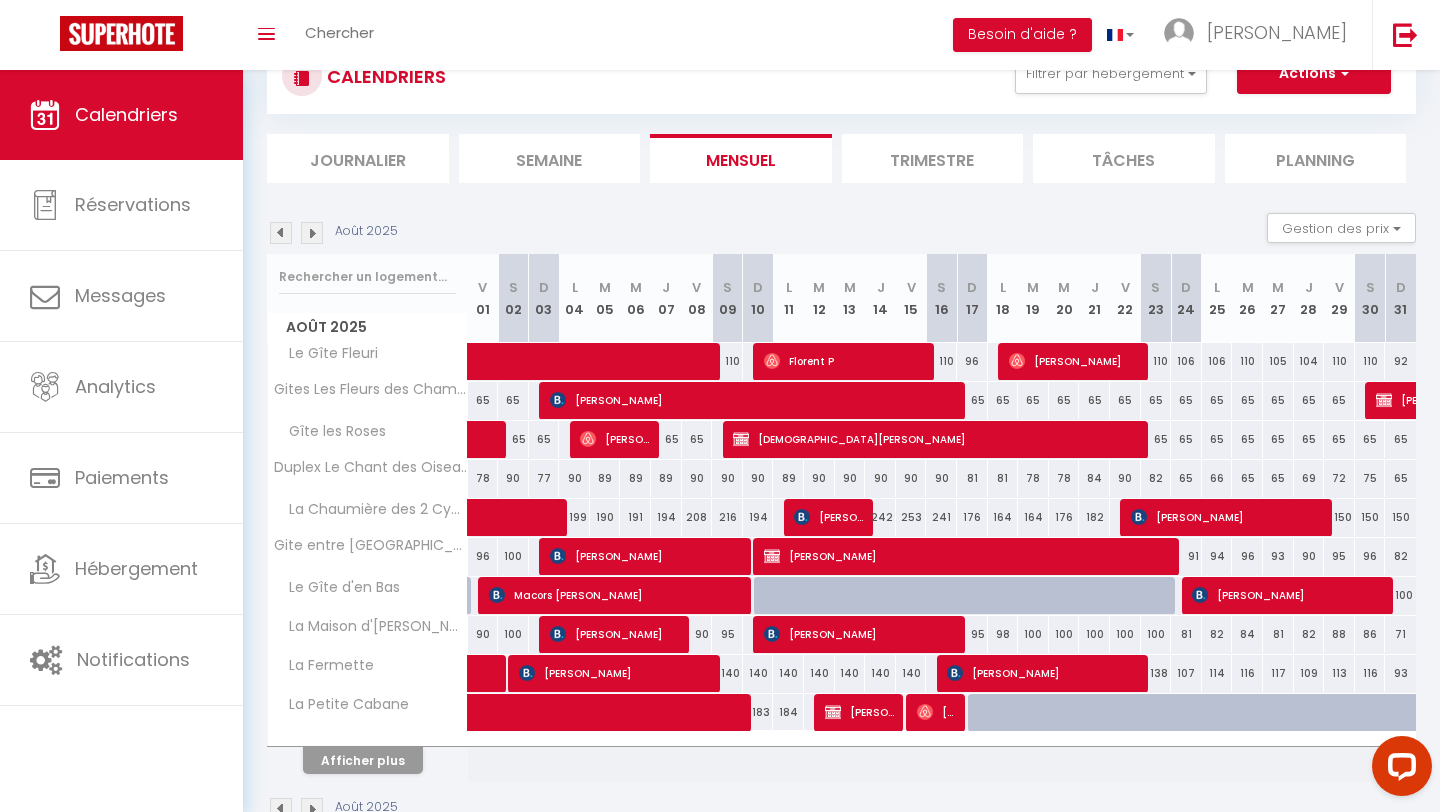 click at bounding box center [312, 233] 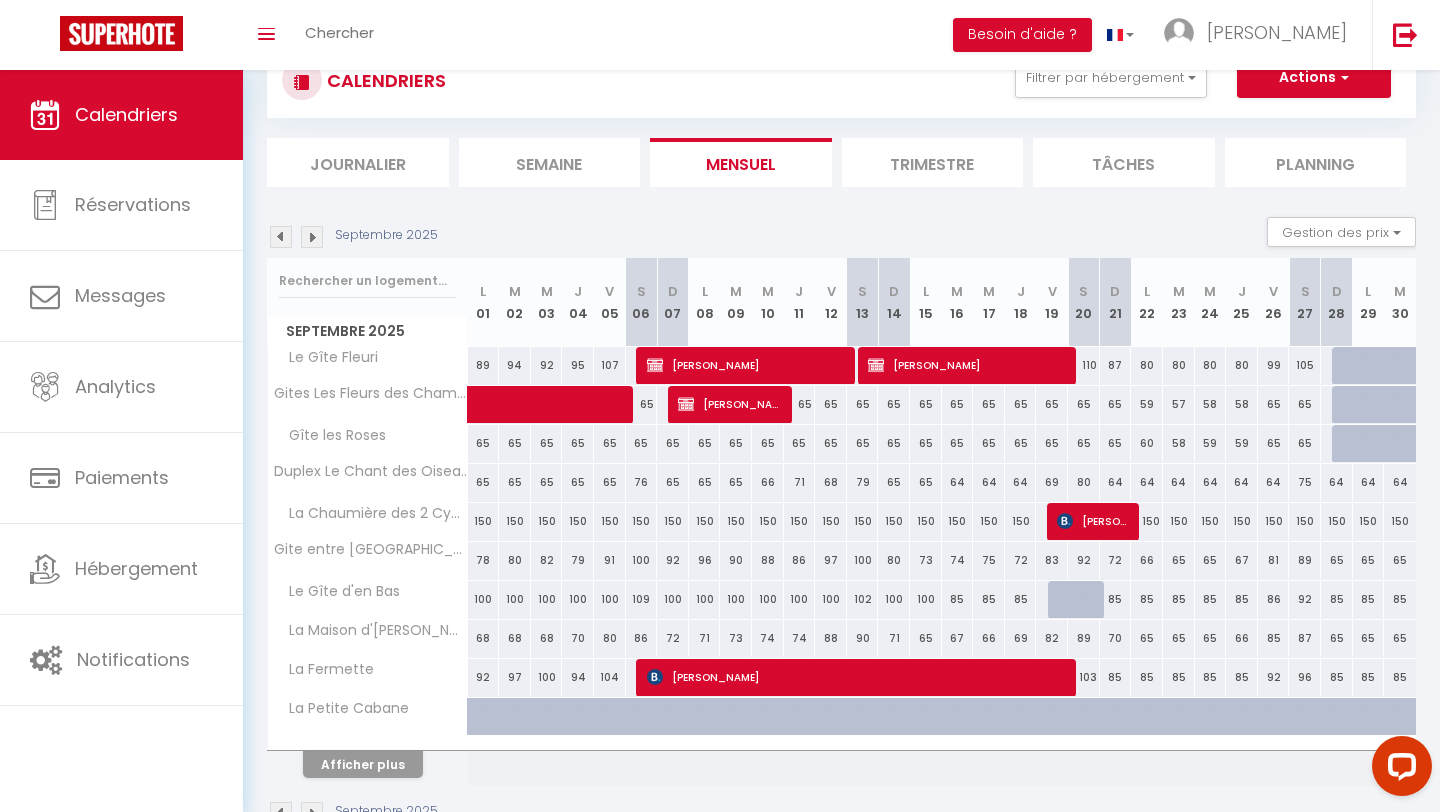 scroll, scrollTop: 74, scrollLeft: 0, axis: vertical 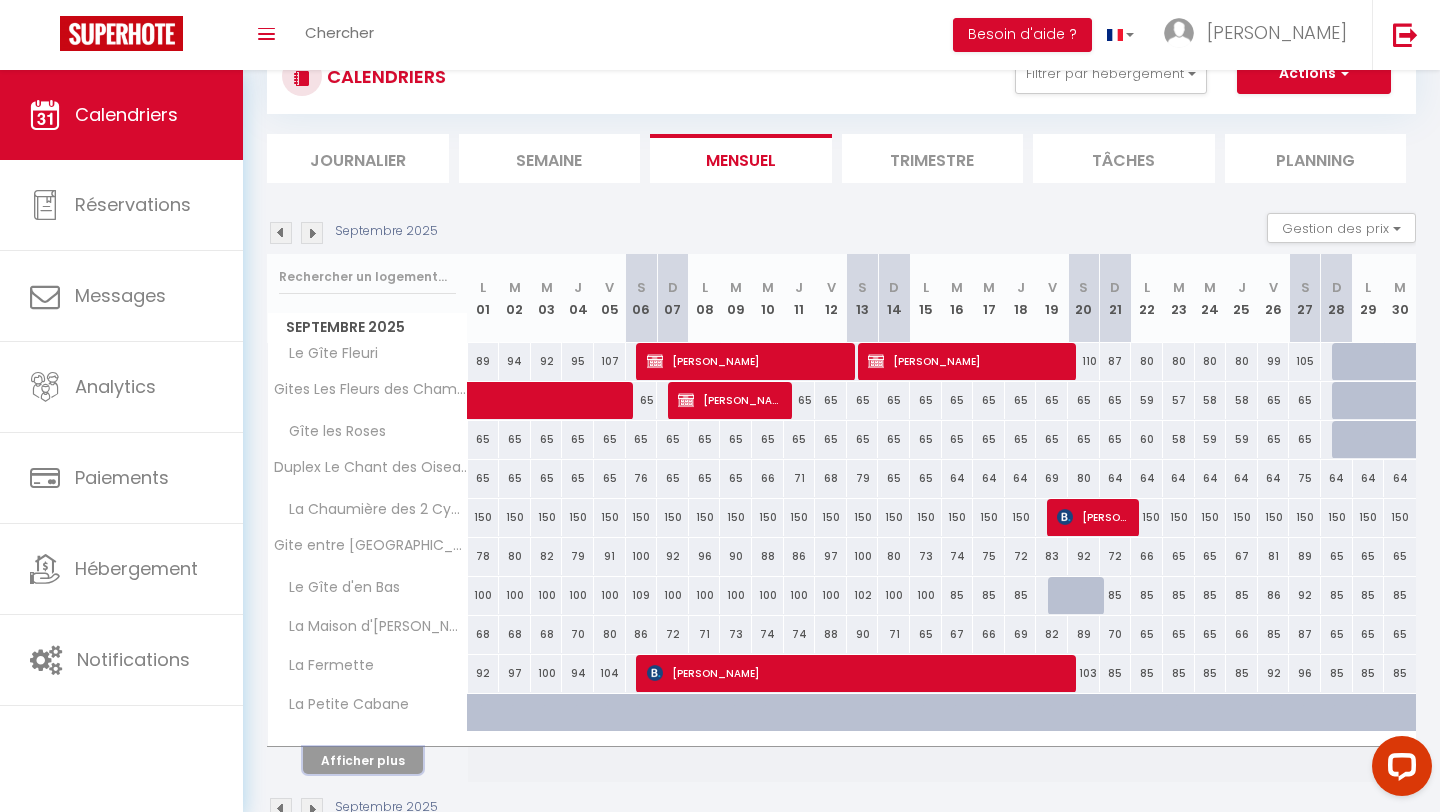 click on "Afficher plus" at bounding box center [363, 760] 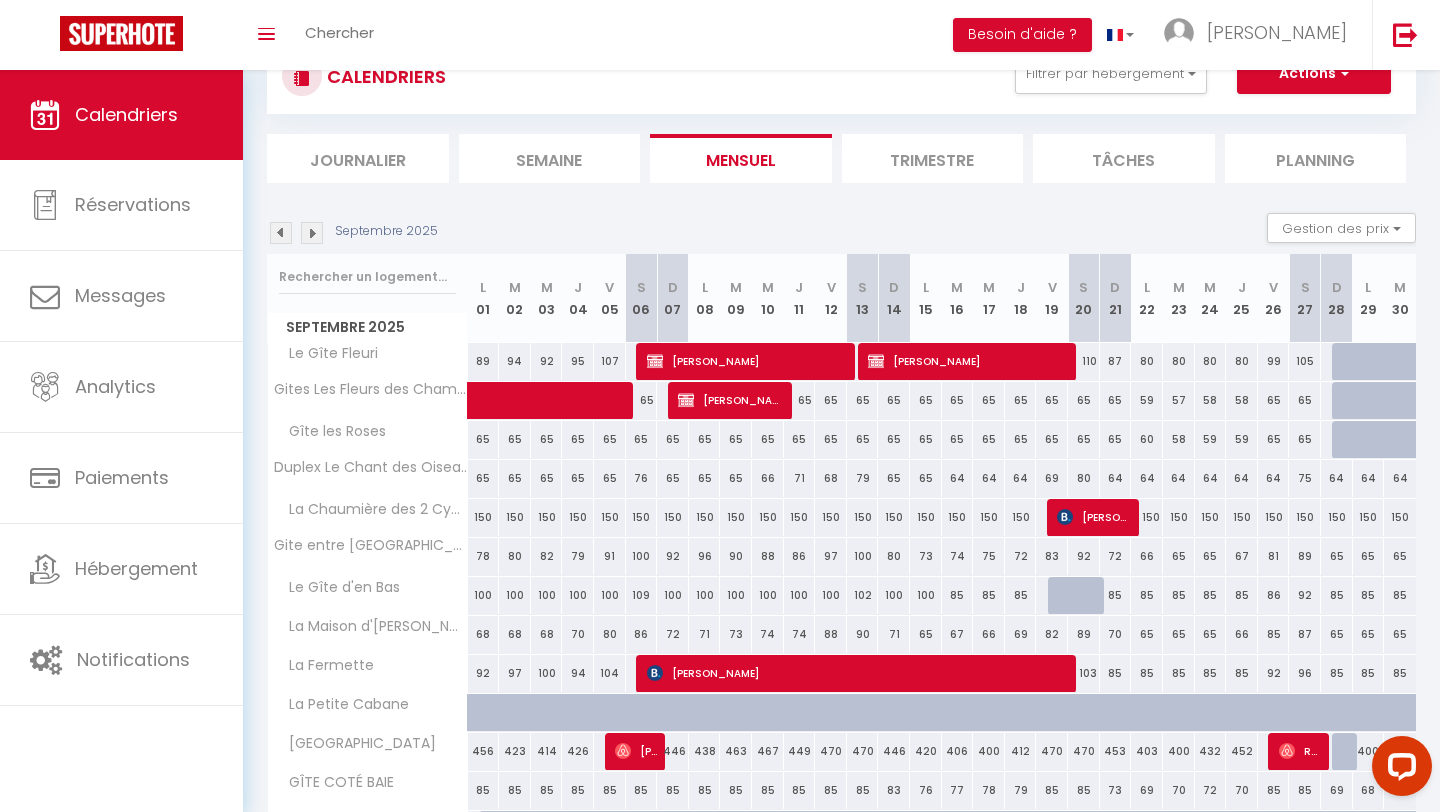 click at bounding box center [312, 233] 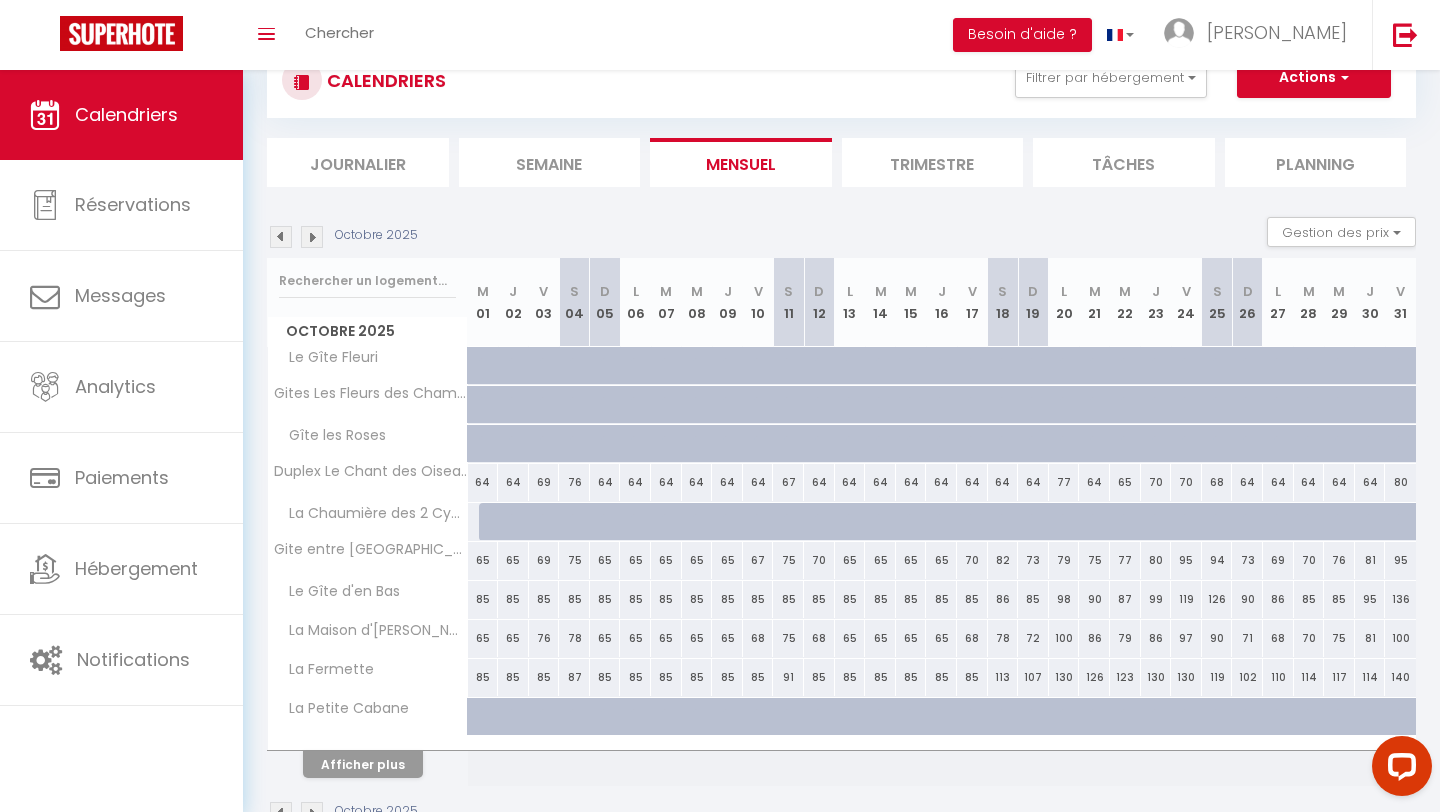 scroll, scrollTop: 74, scrollLeft: 0, axis: vertical 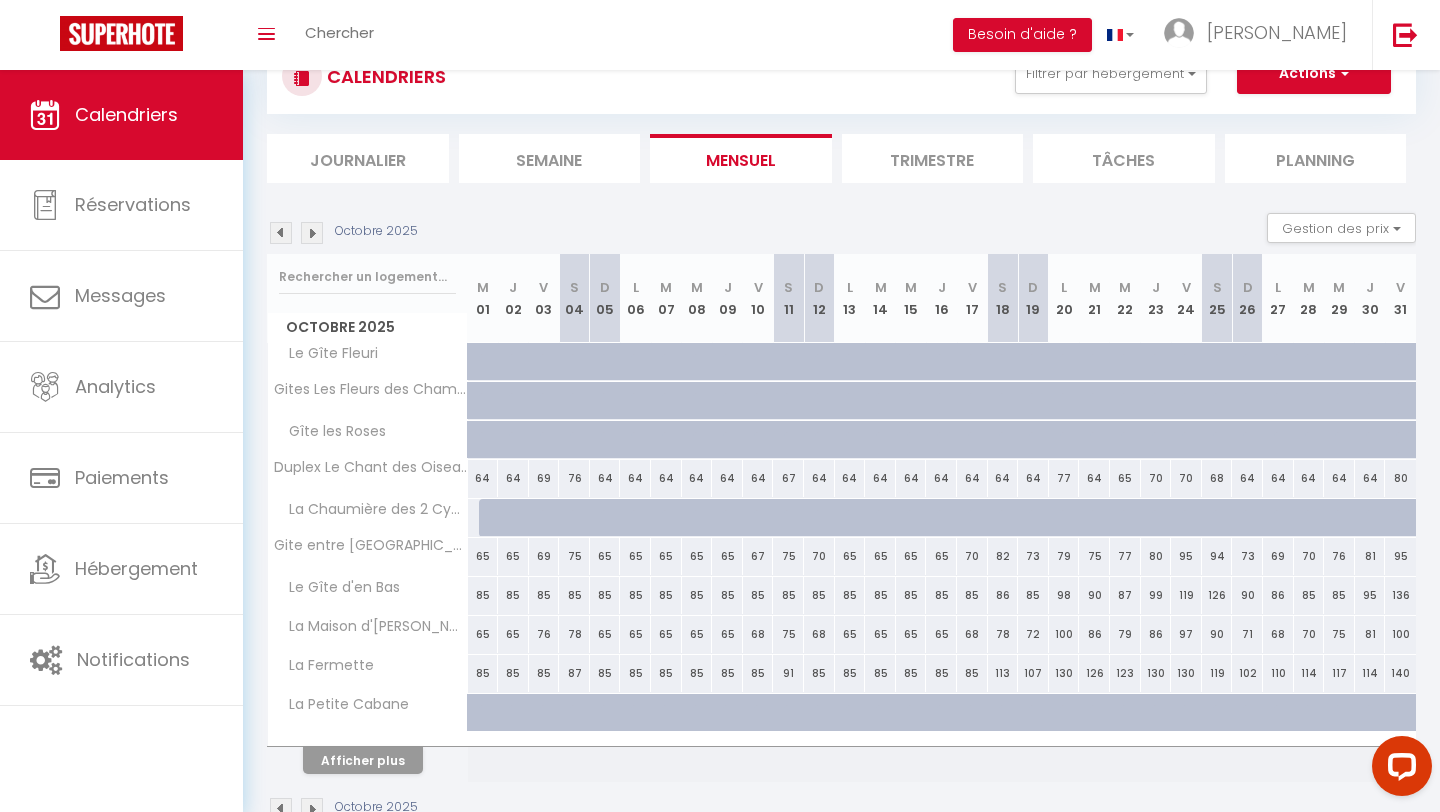 click at bounding box center (312, 233) 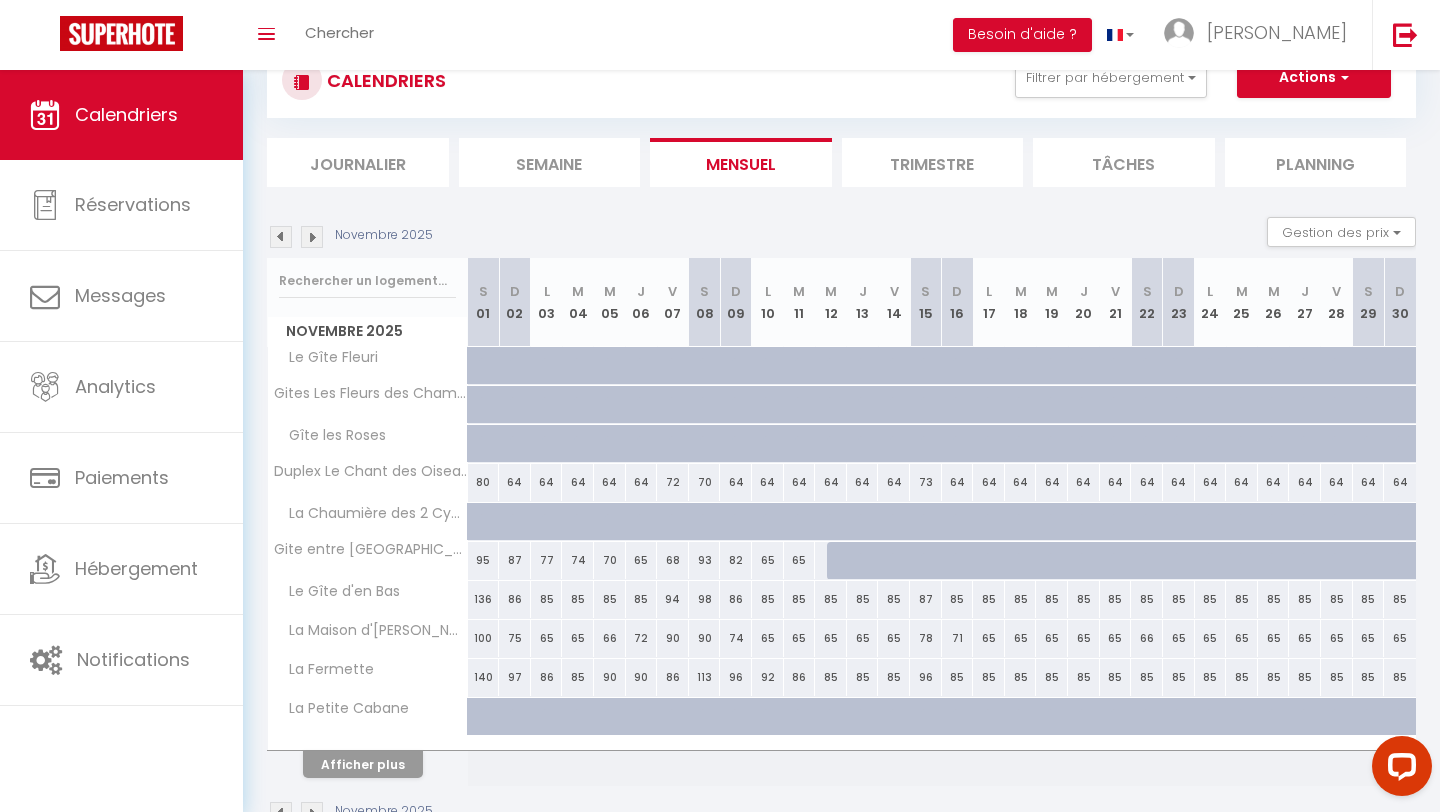 scroll, scrollTop: 74, scrollLeft: 0, axis: vertical 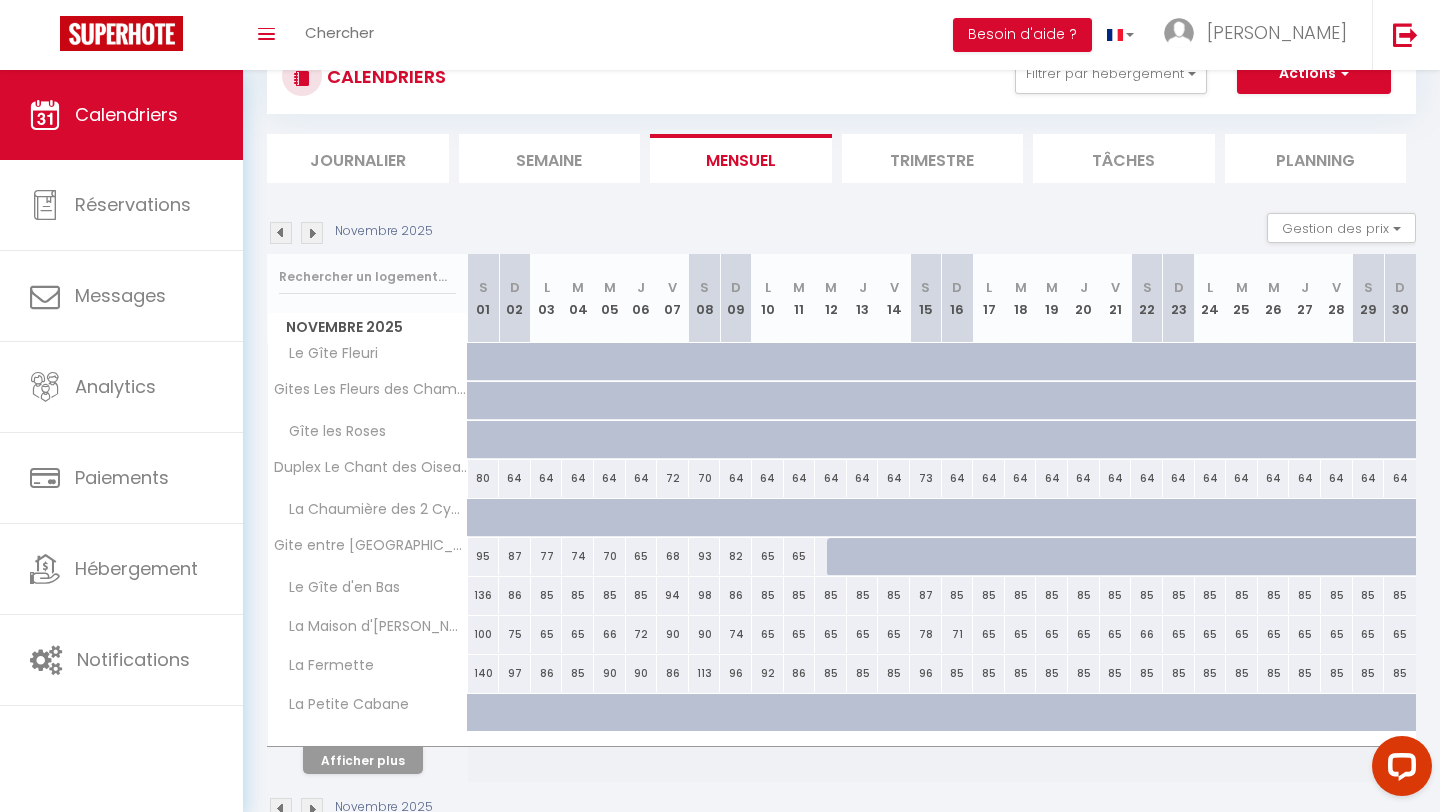 click at bounding box center (312, 233) 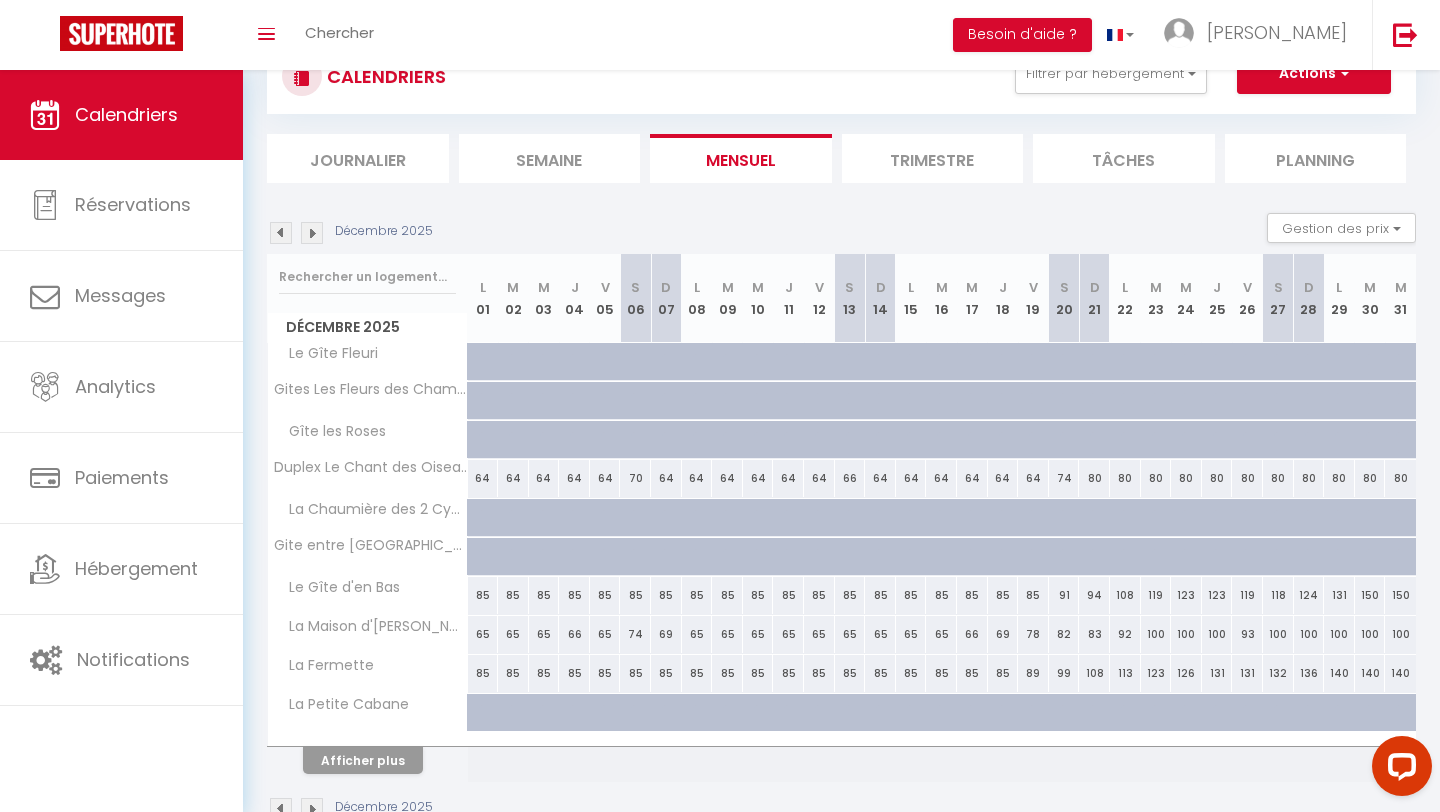 click at bounding box center (312, 233) 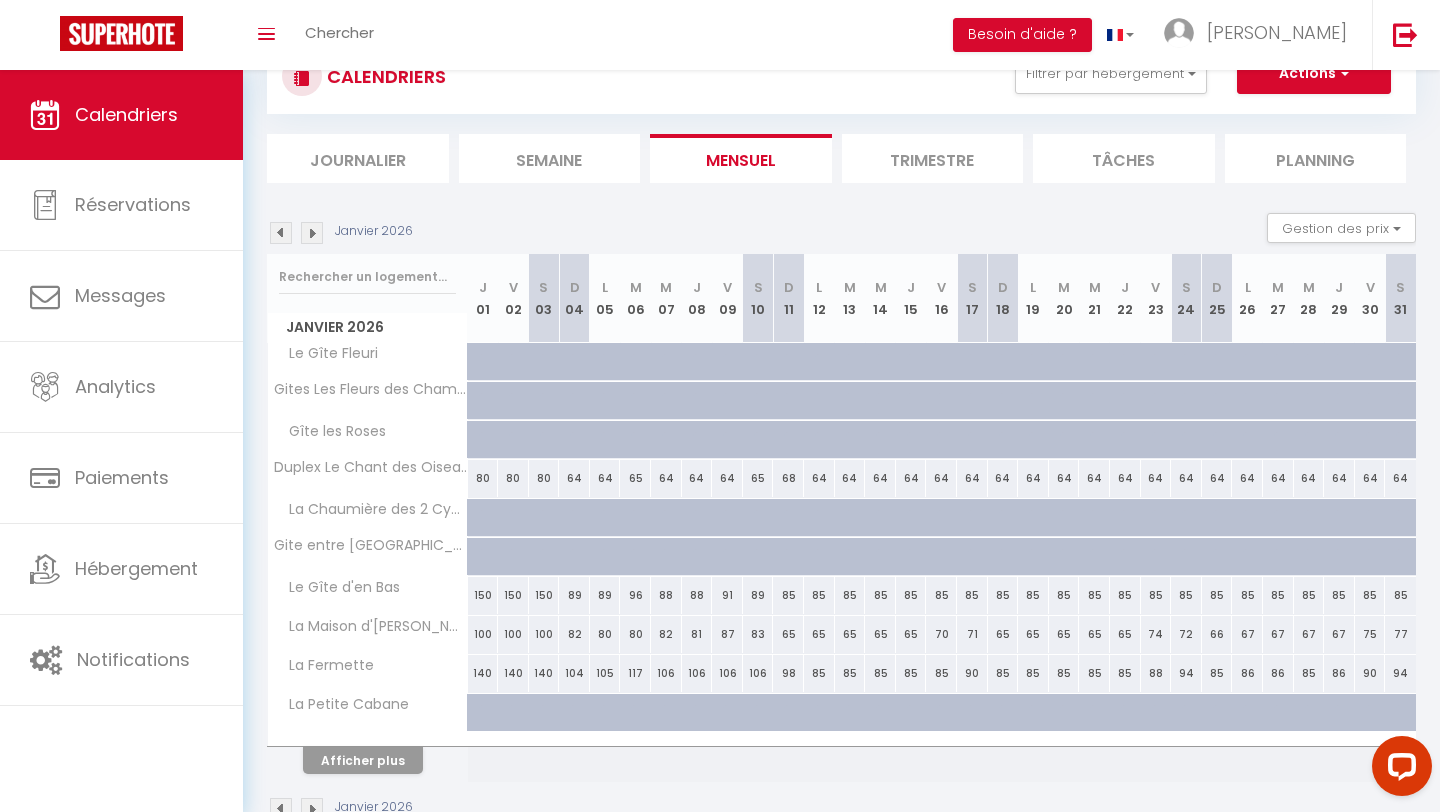 click at bounding box center [312, 233] 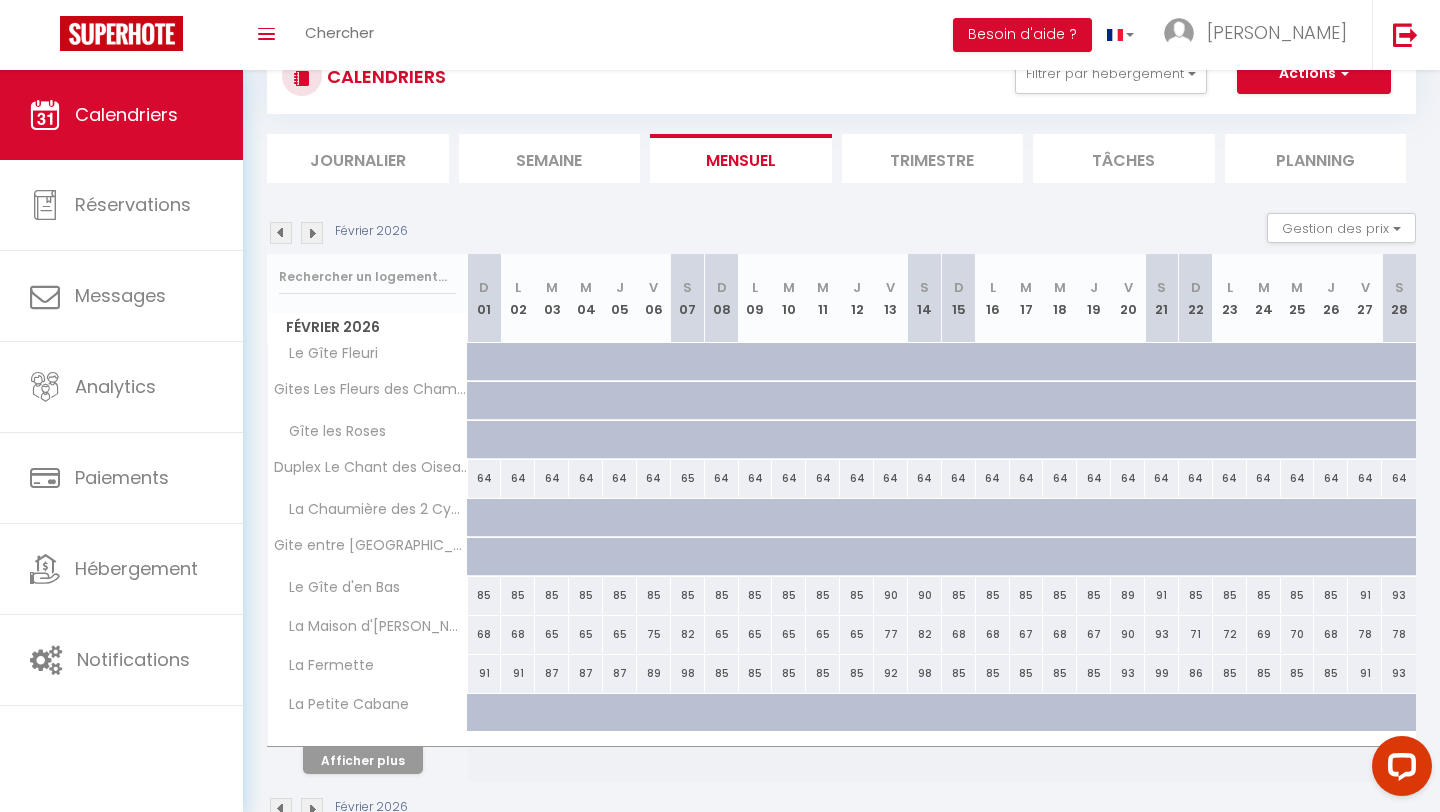 click at bounding box center [312, 233] 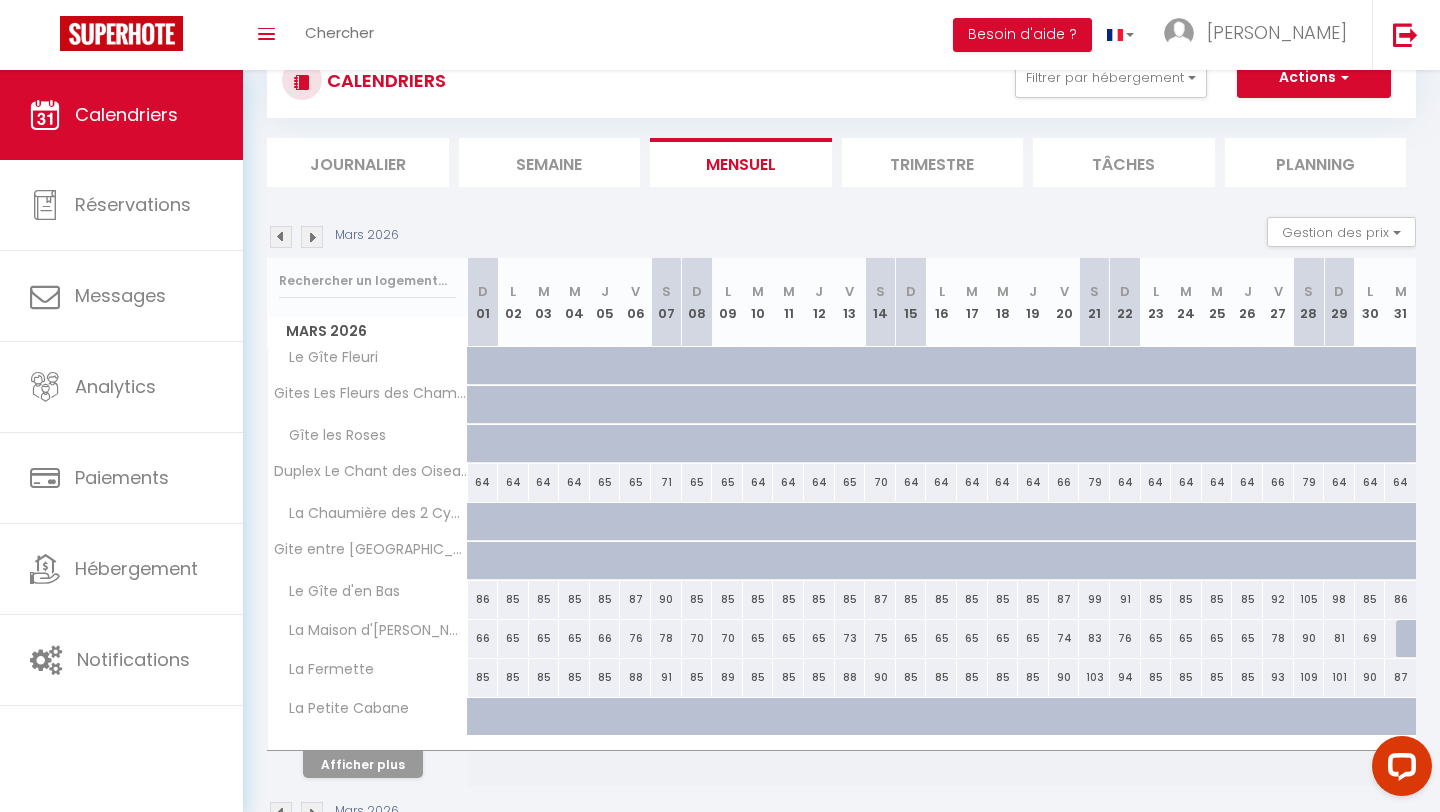 scroll, scrollTop: 74, scrollLeft: 0, axis: vertical 